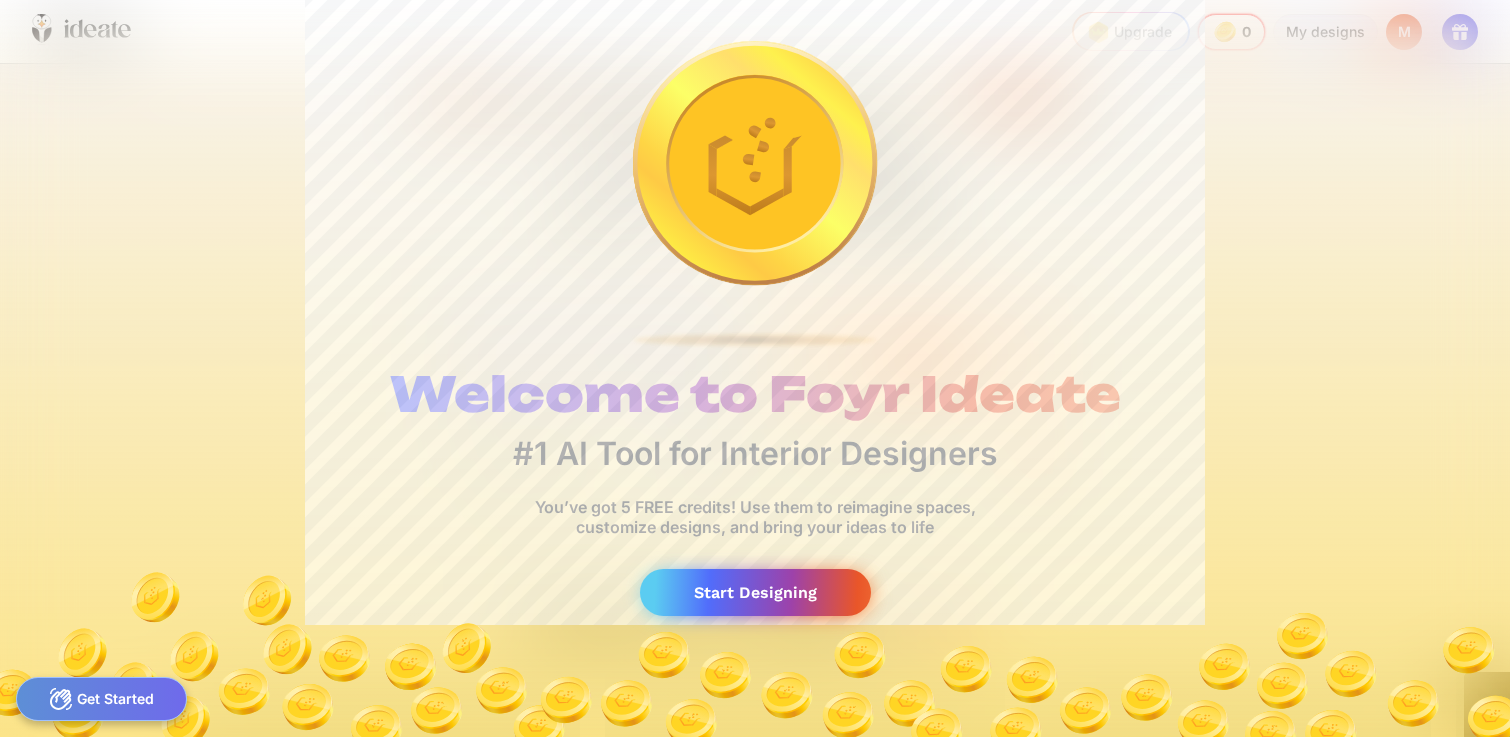 scroll, scrollTop: 0, scrollLeft: 0, axis: both 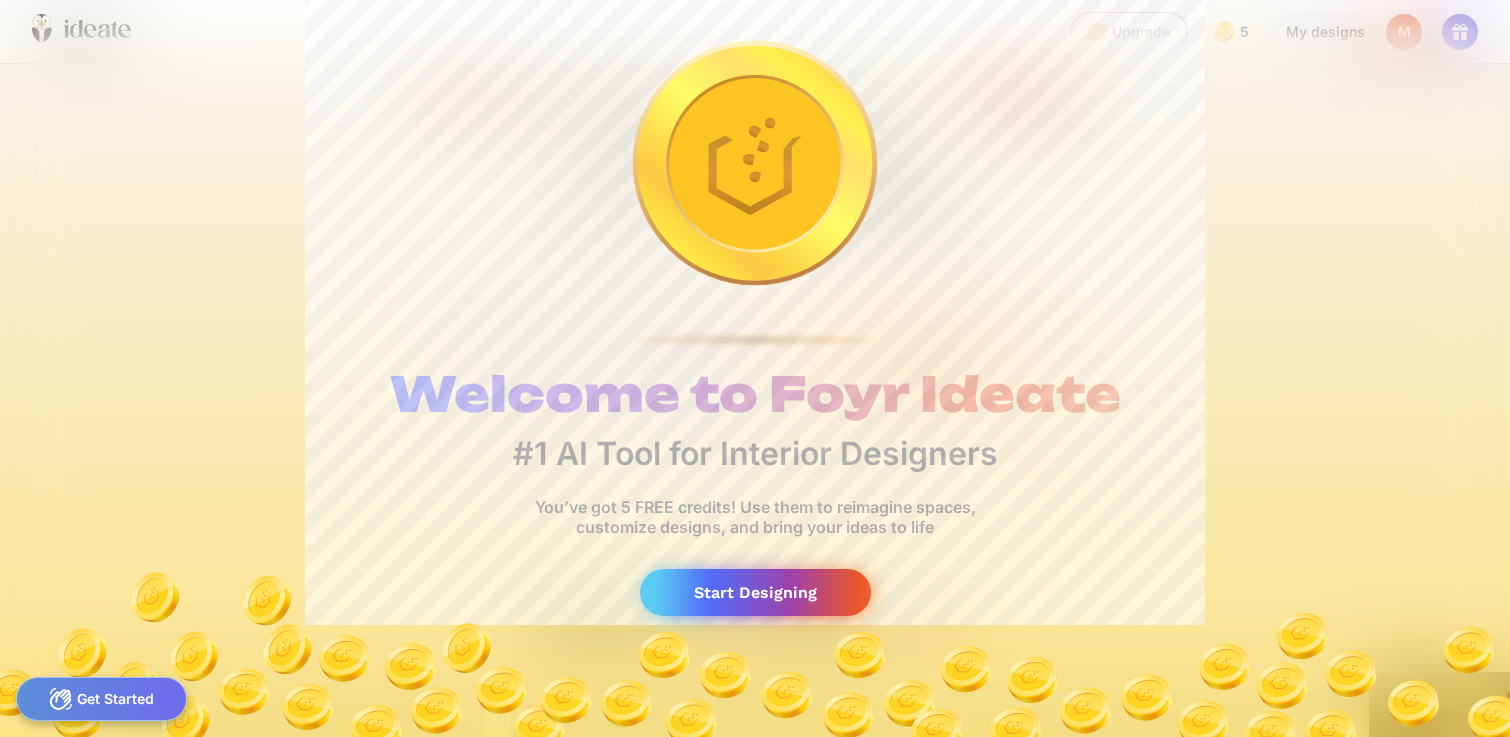click on "Start Designing" at bounding box center [755, 592] 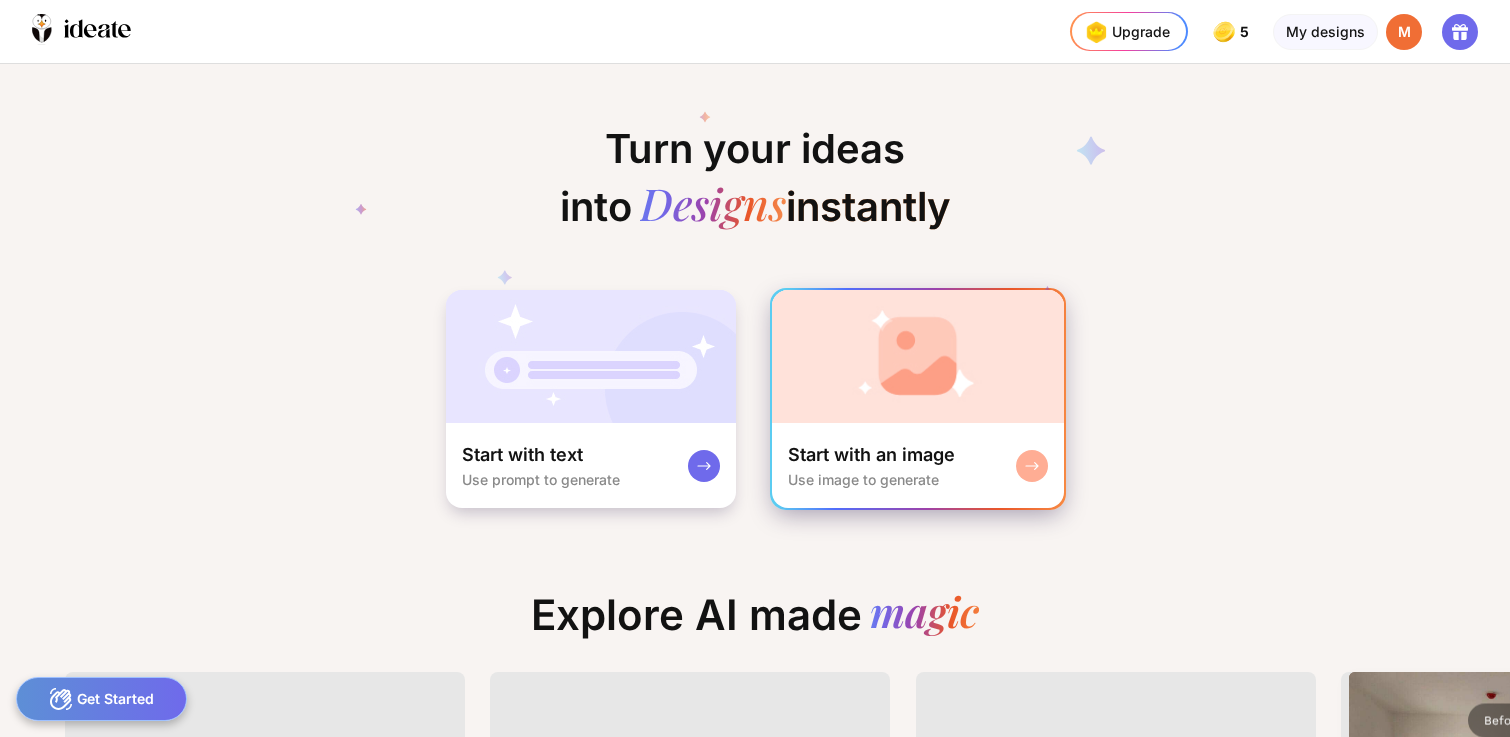 click at bounding box center [918, 356] 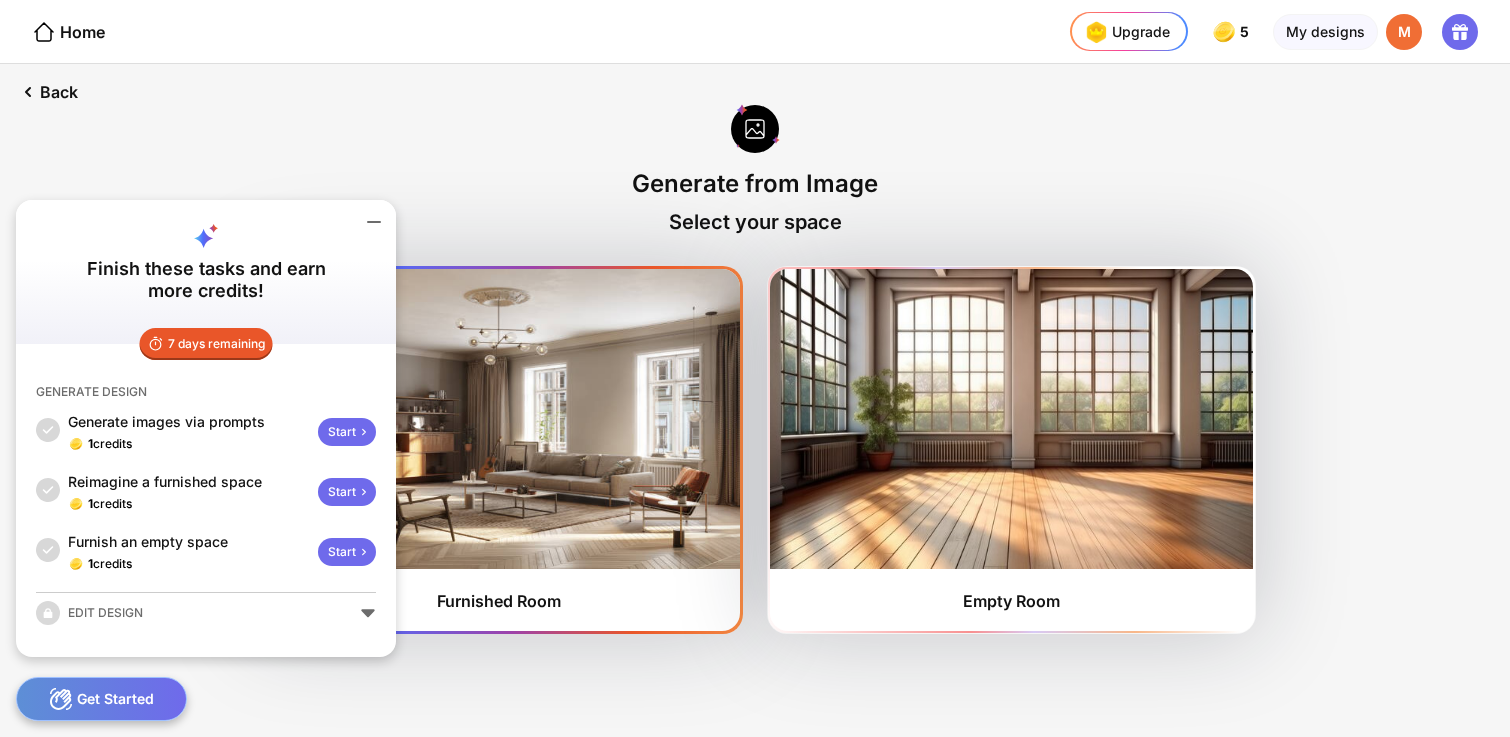 click at bounding box center (498, 419) 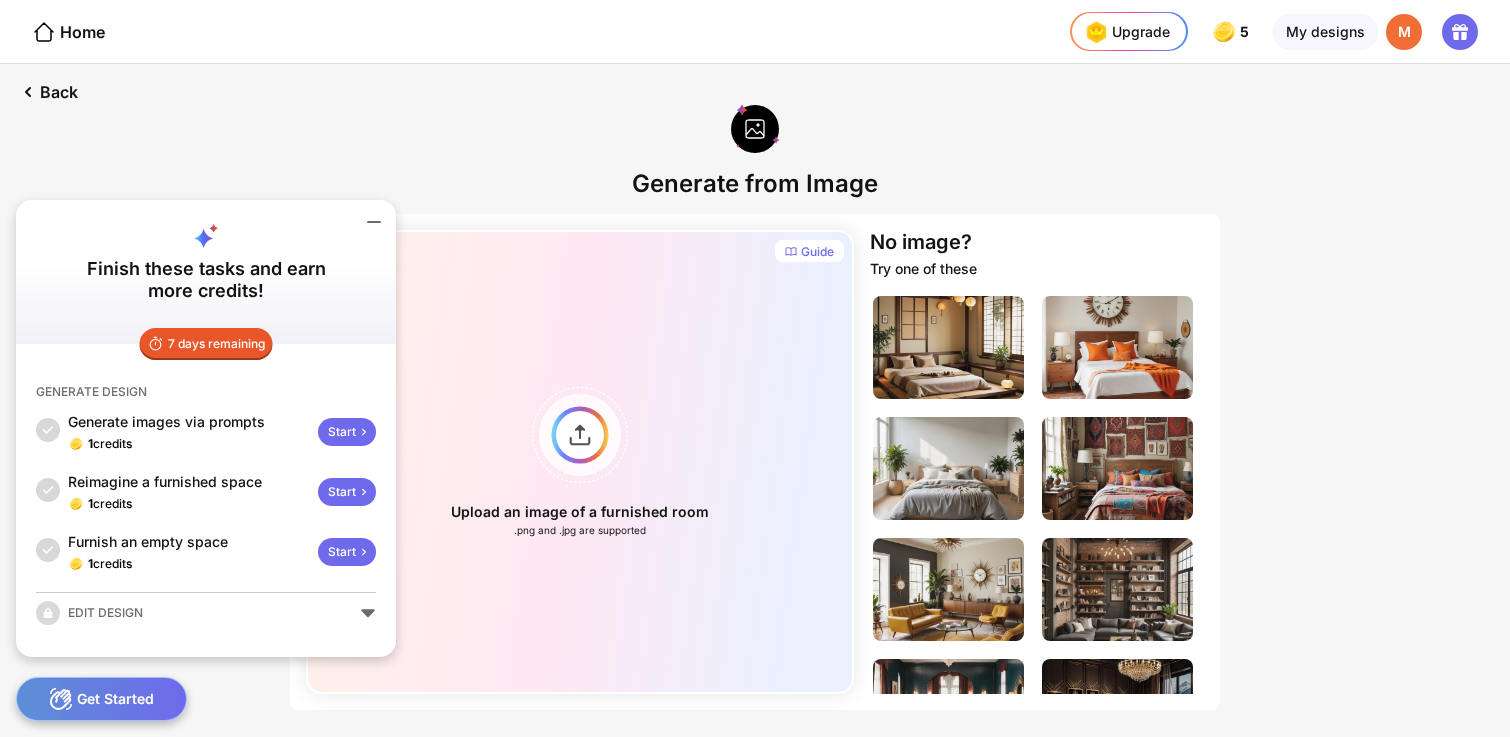 click 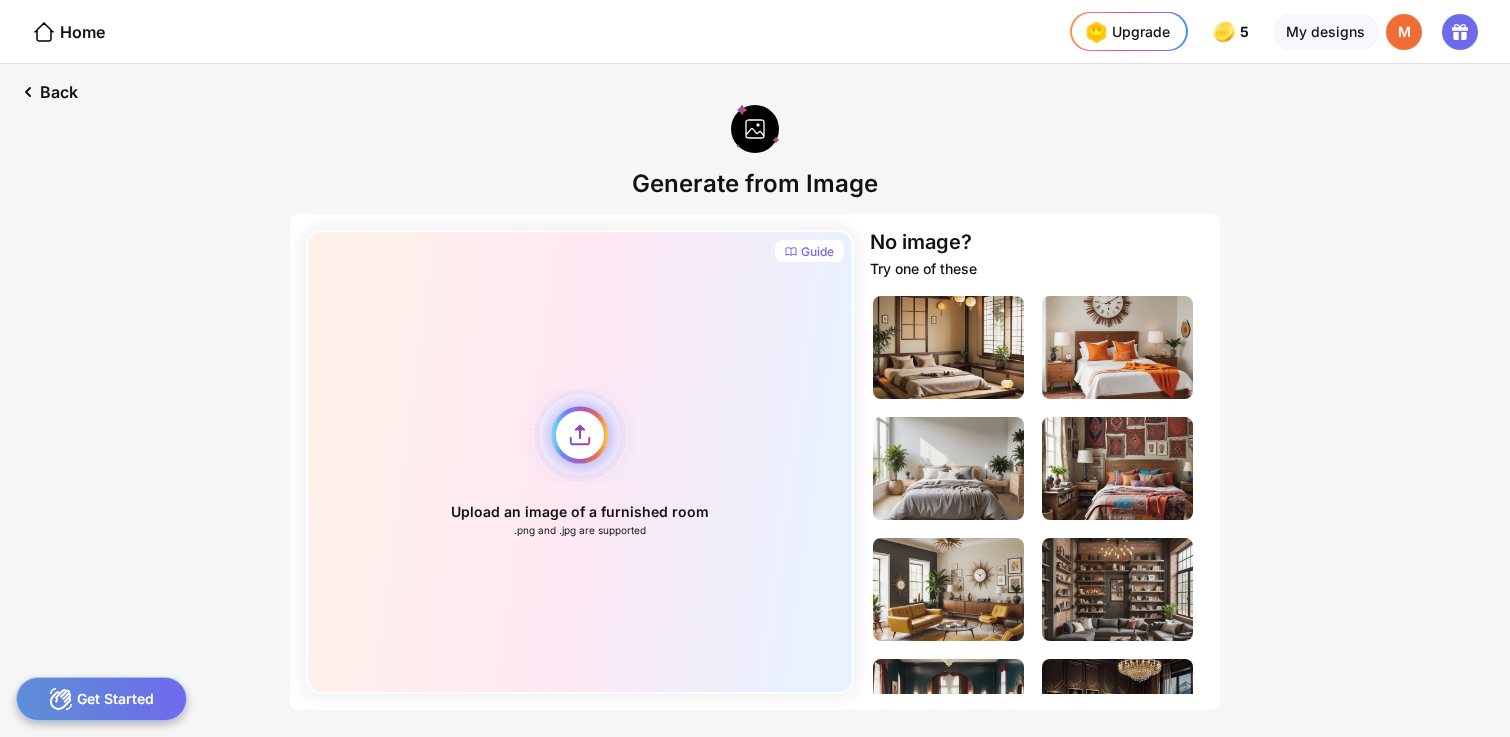 click on "Upload an image of a furnished room .png and .jpg are supported" at bounding box center [580, 462] 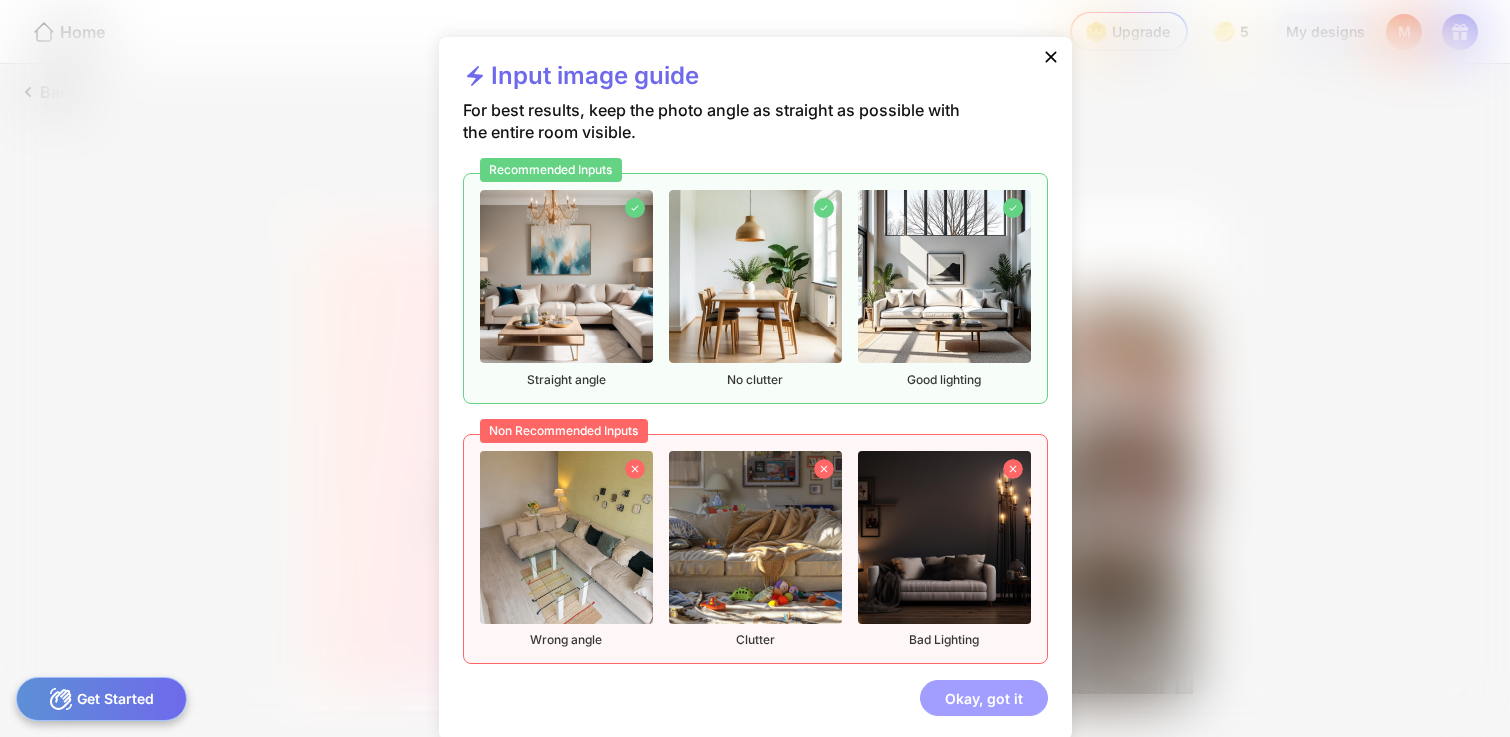 click on "Okay, got it" at bounding box center (984, 698) 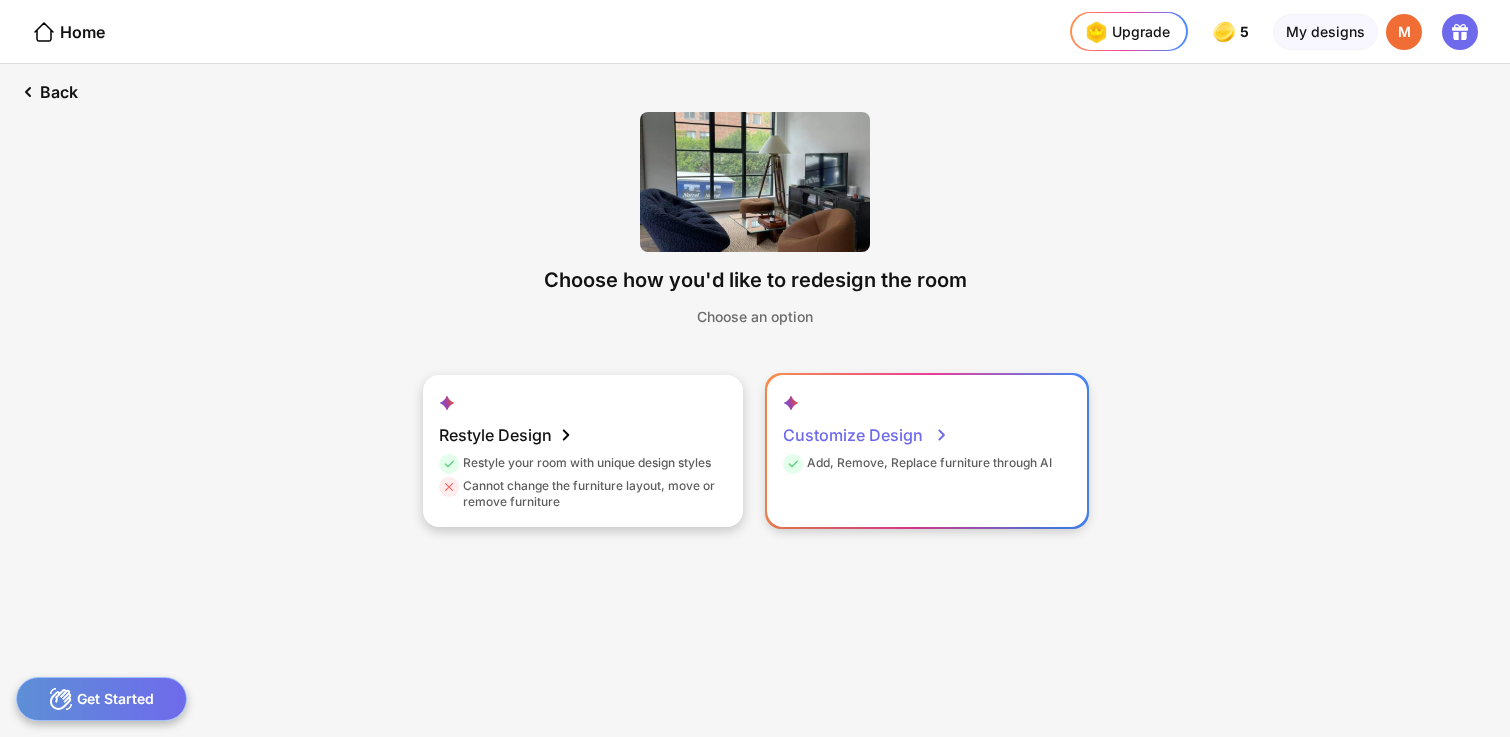 click on "Customize Design" at bounding box center [866, 435] 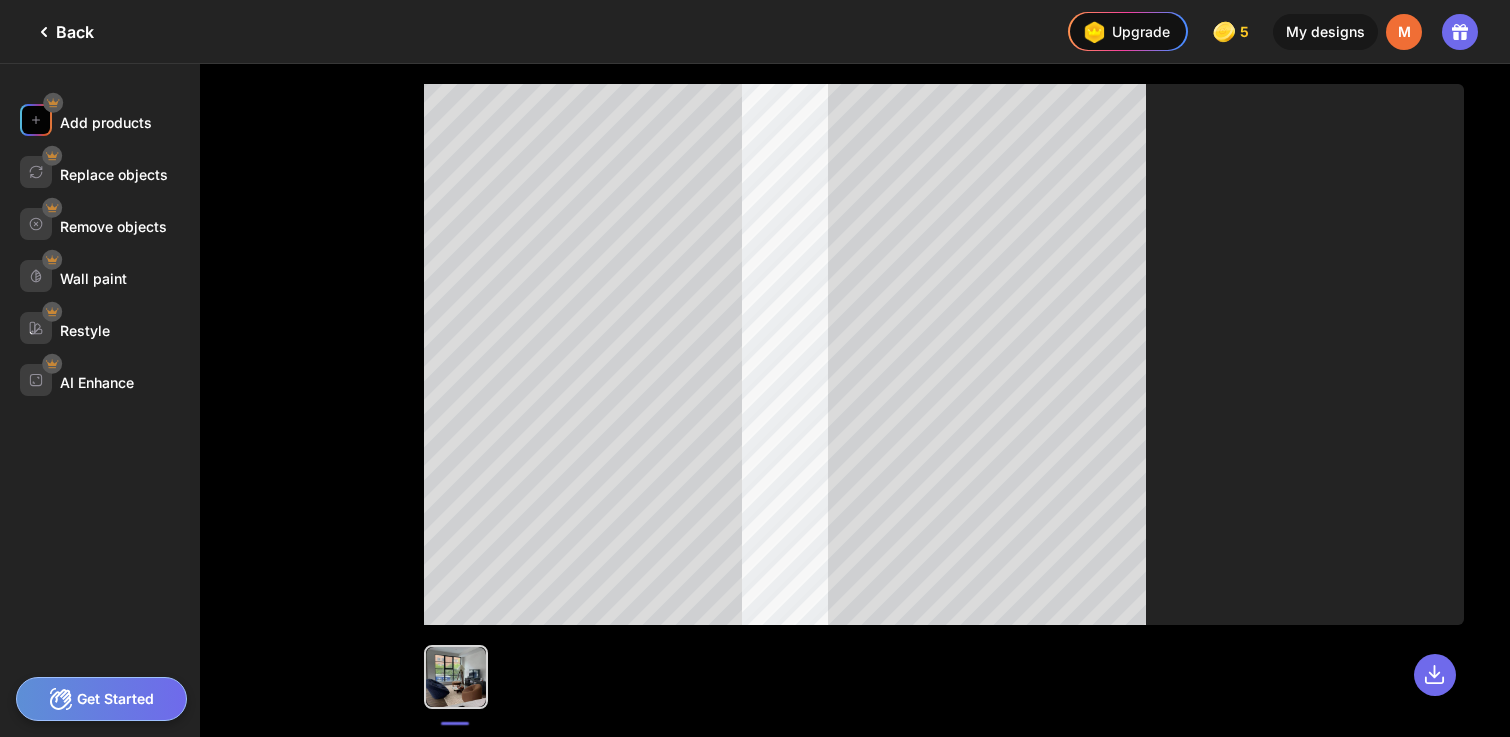 click on "Add products" at bounding box center (106, 122) 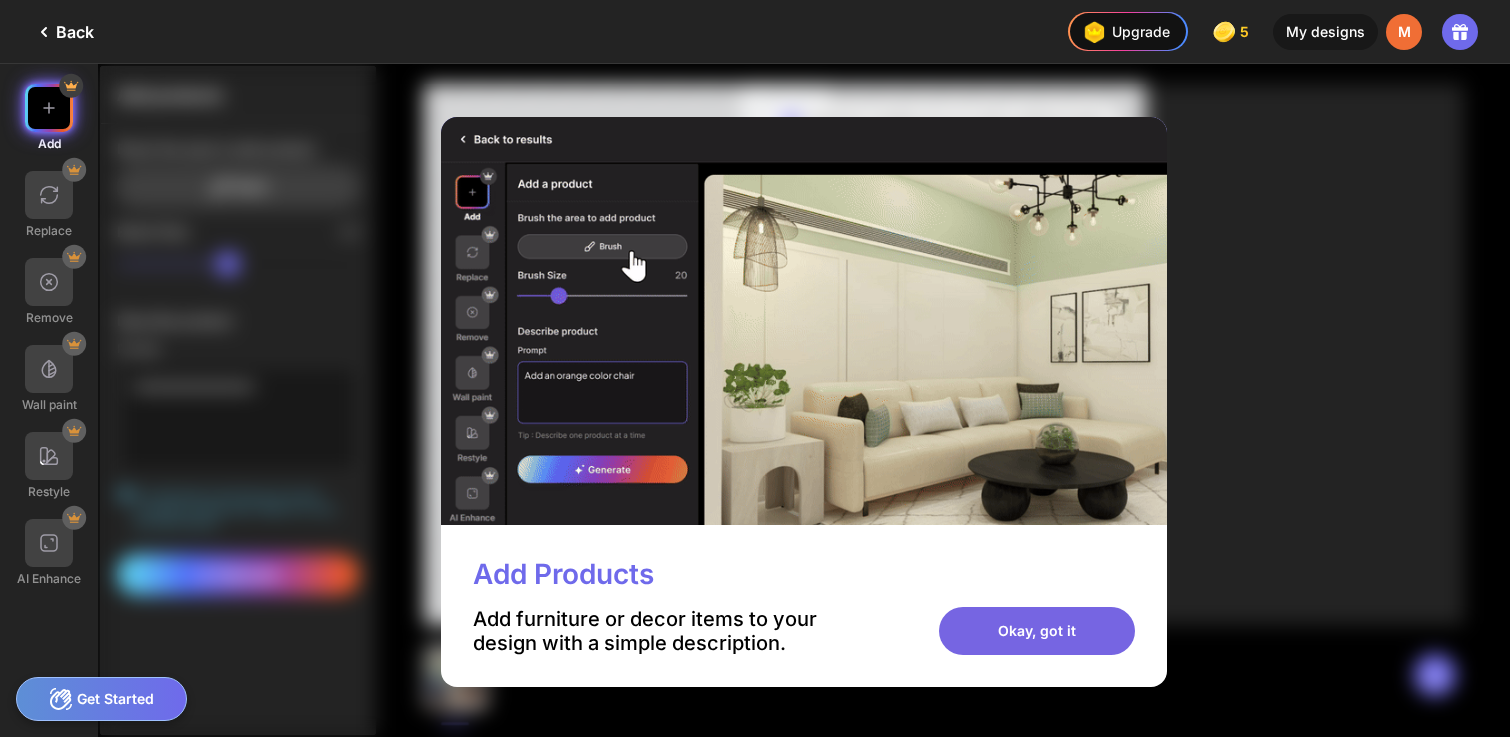 click on "Okay, got it" at bounding box center (1037, 631) 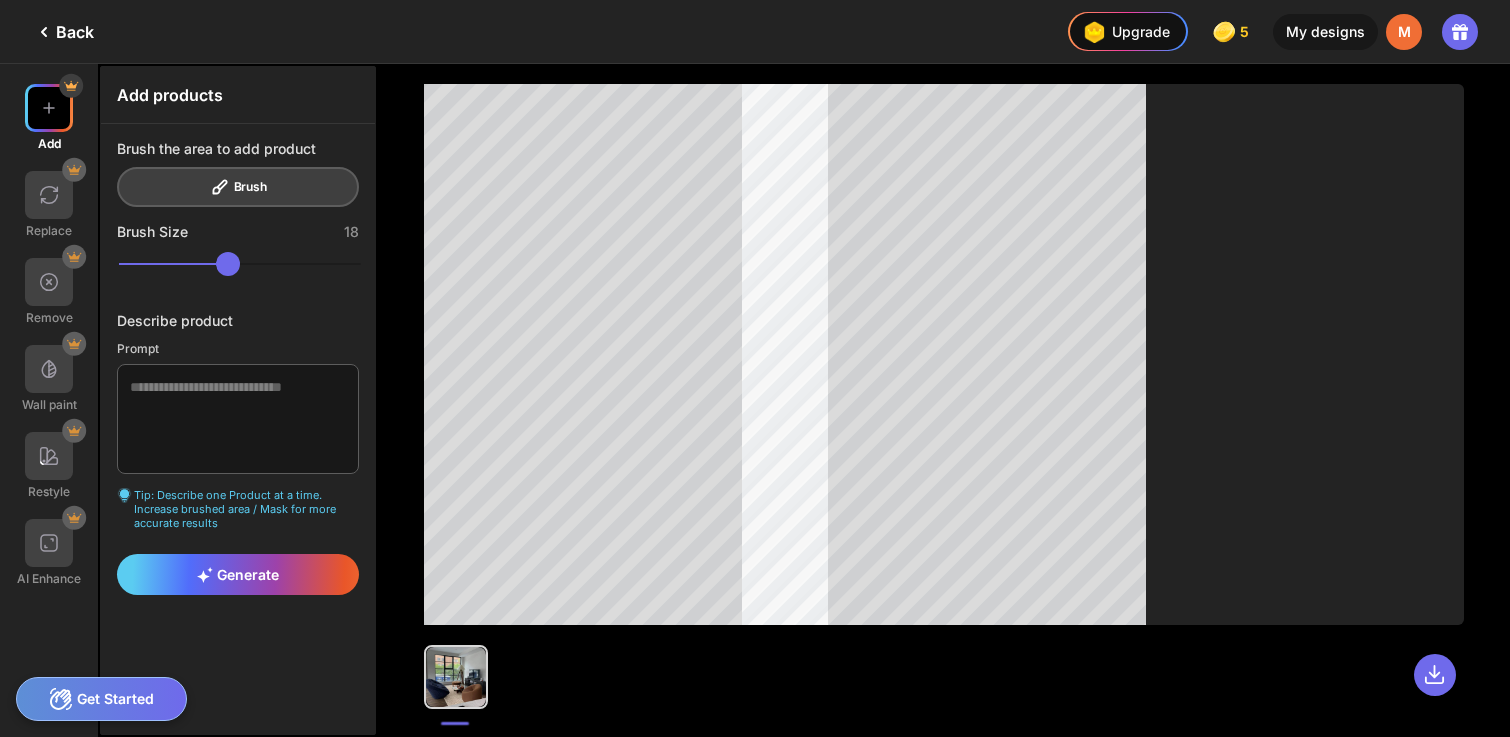 drag, startPoint x: 242, startPoint y: 267, endPoint x: 151, endPoint y: 265, distance: 91.02197 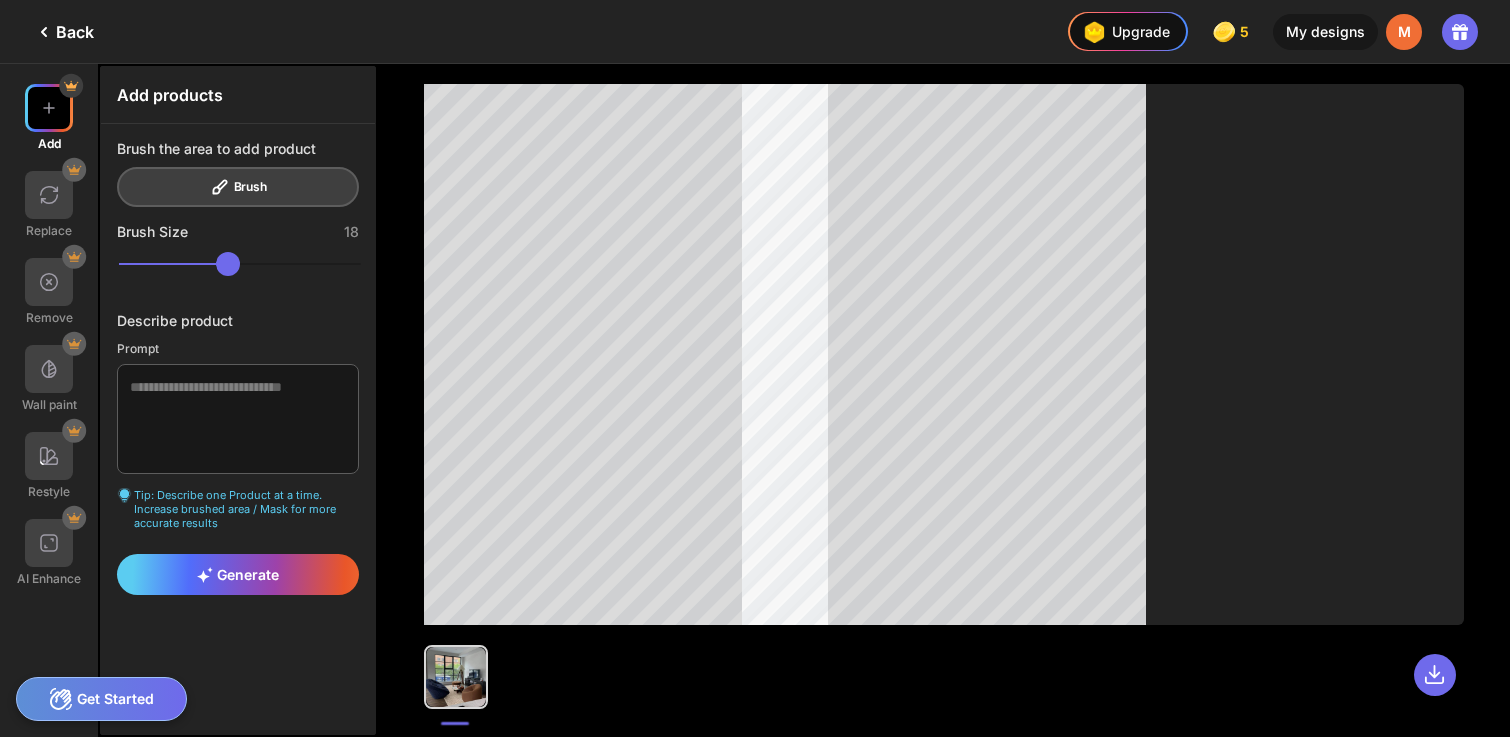 type on "**" 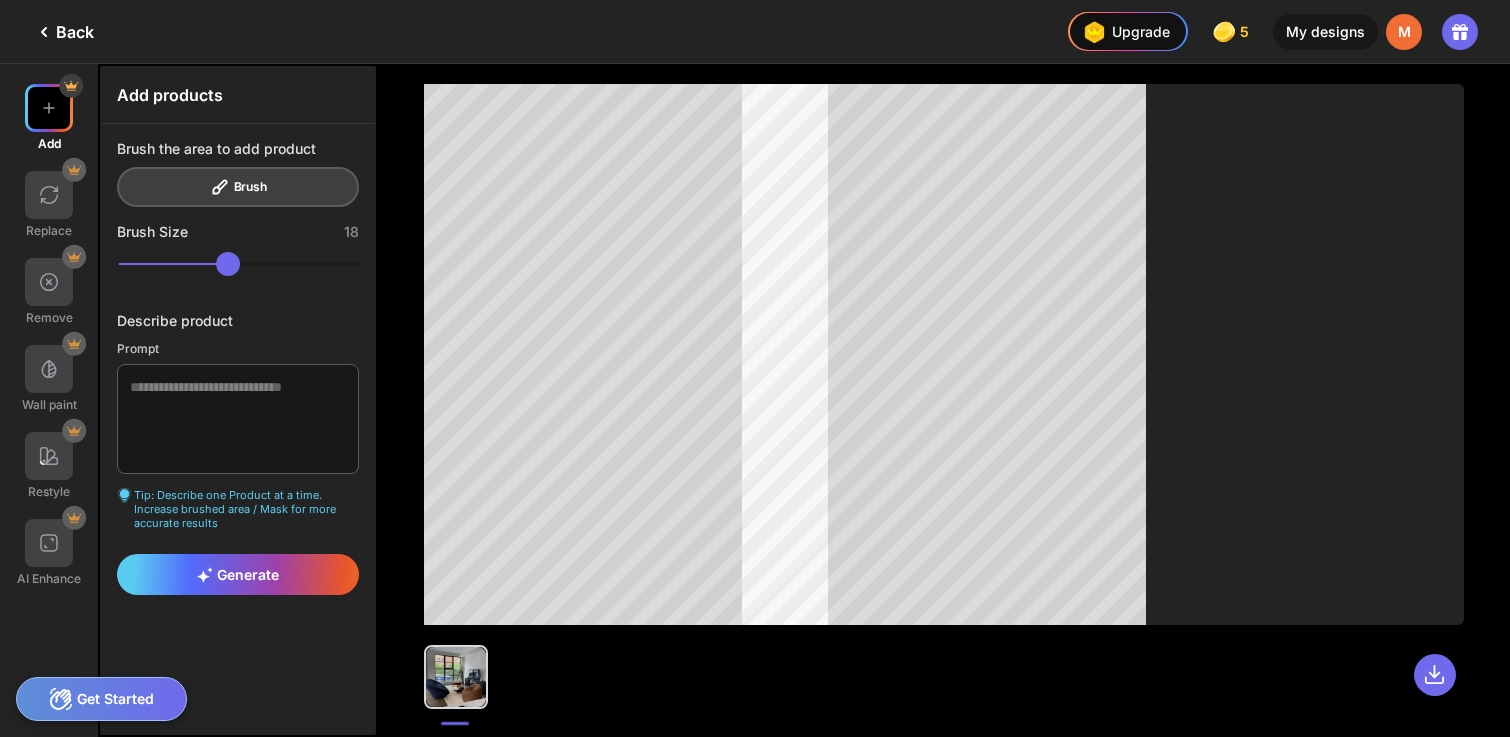 click at bounding box center [240, 264] 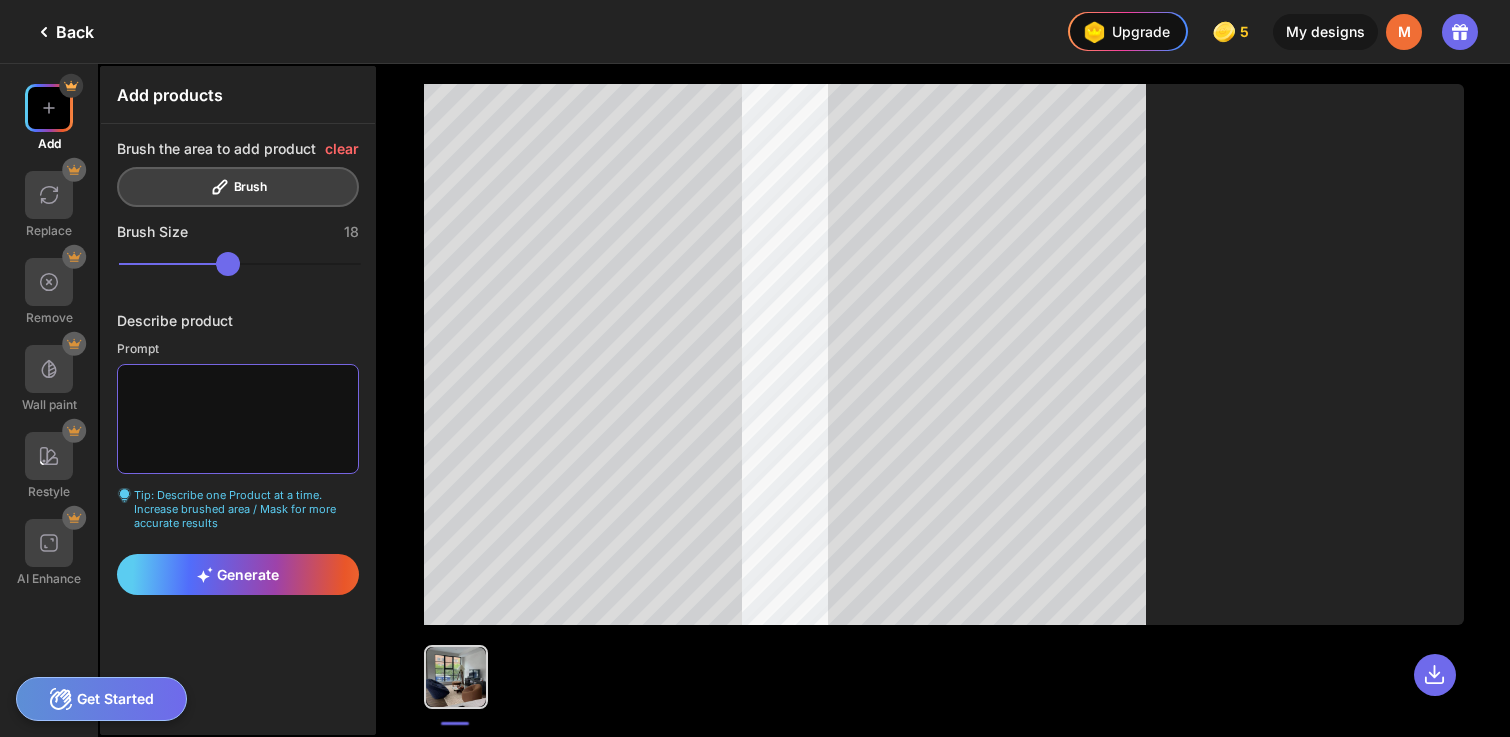 click at bounding box center [238, 419] 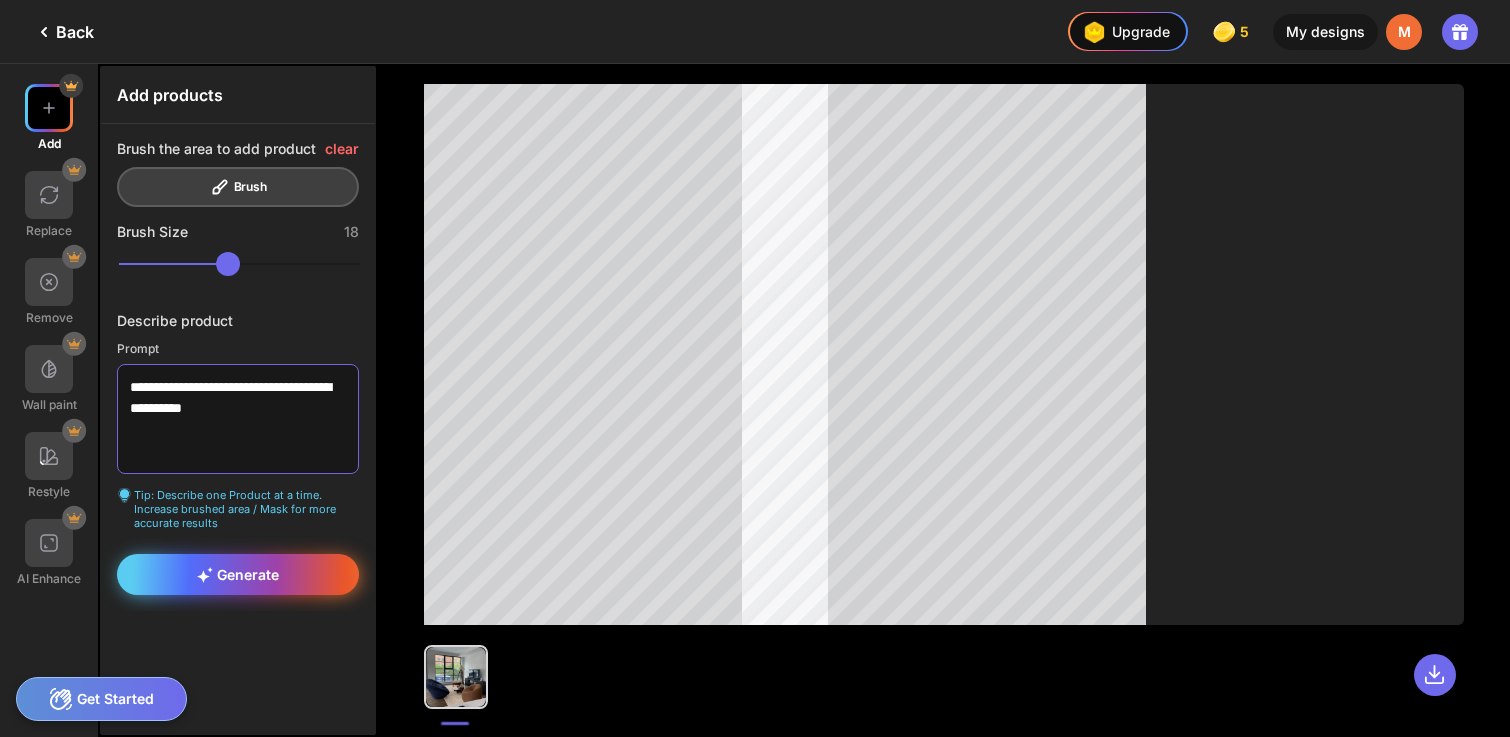 type on "**********" 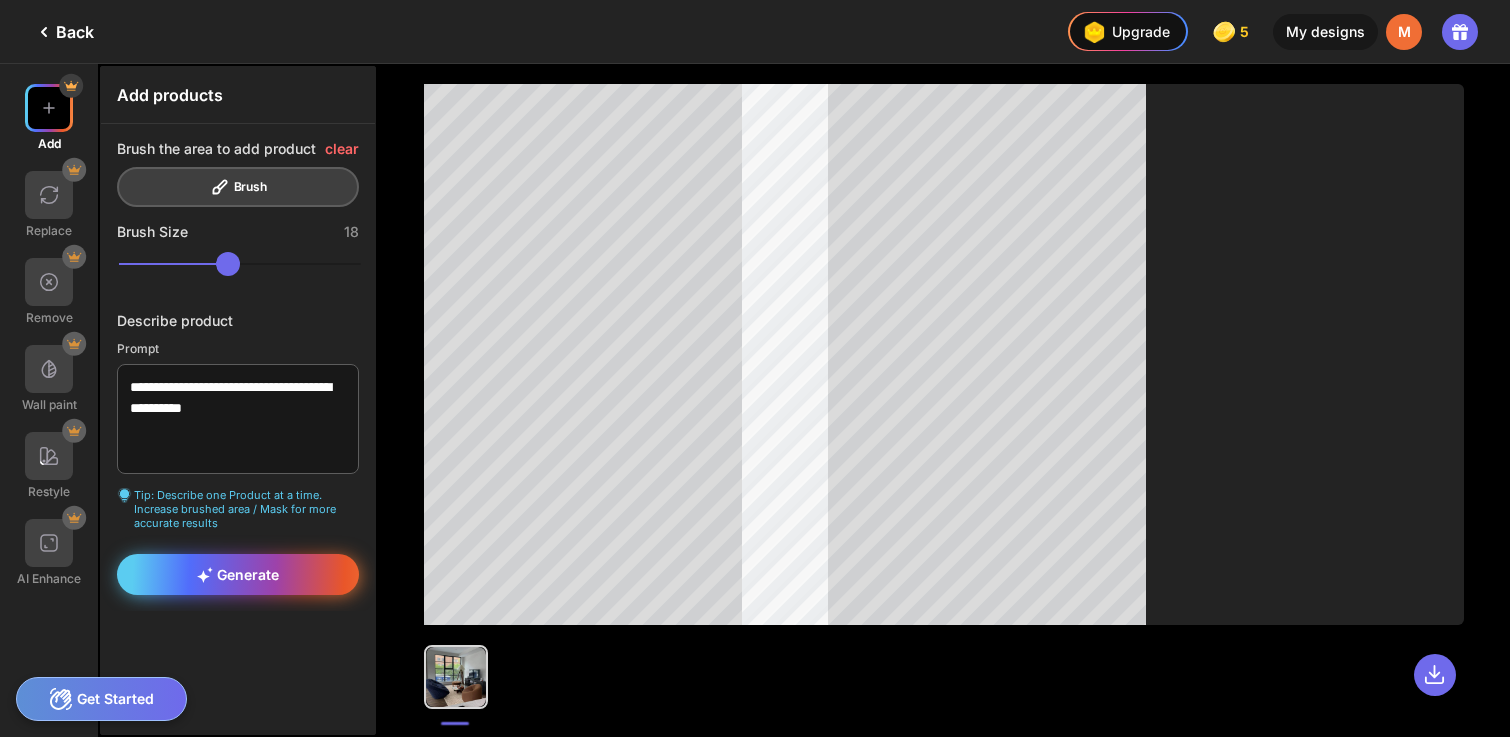 click on "Generate" at bounding box center (238, 574) 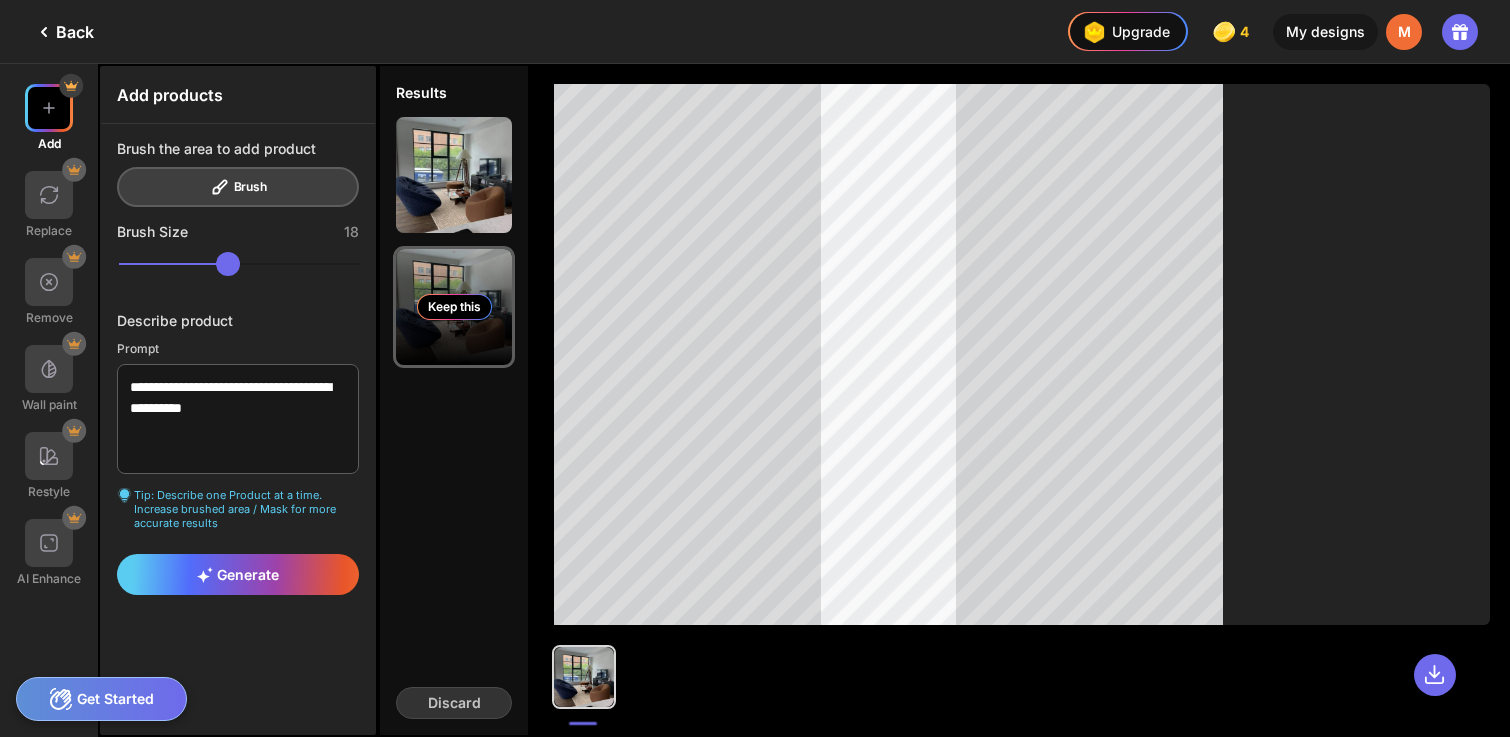click on "Keep this" at bounding box center [454, 307] 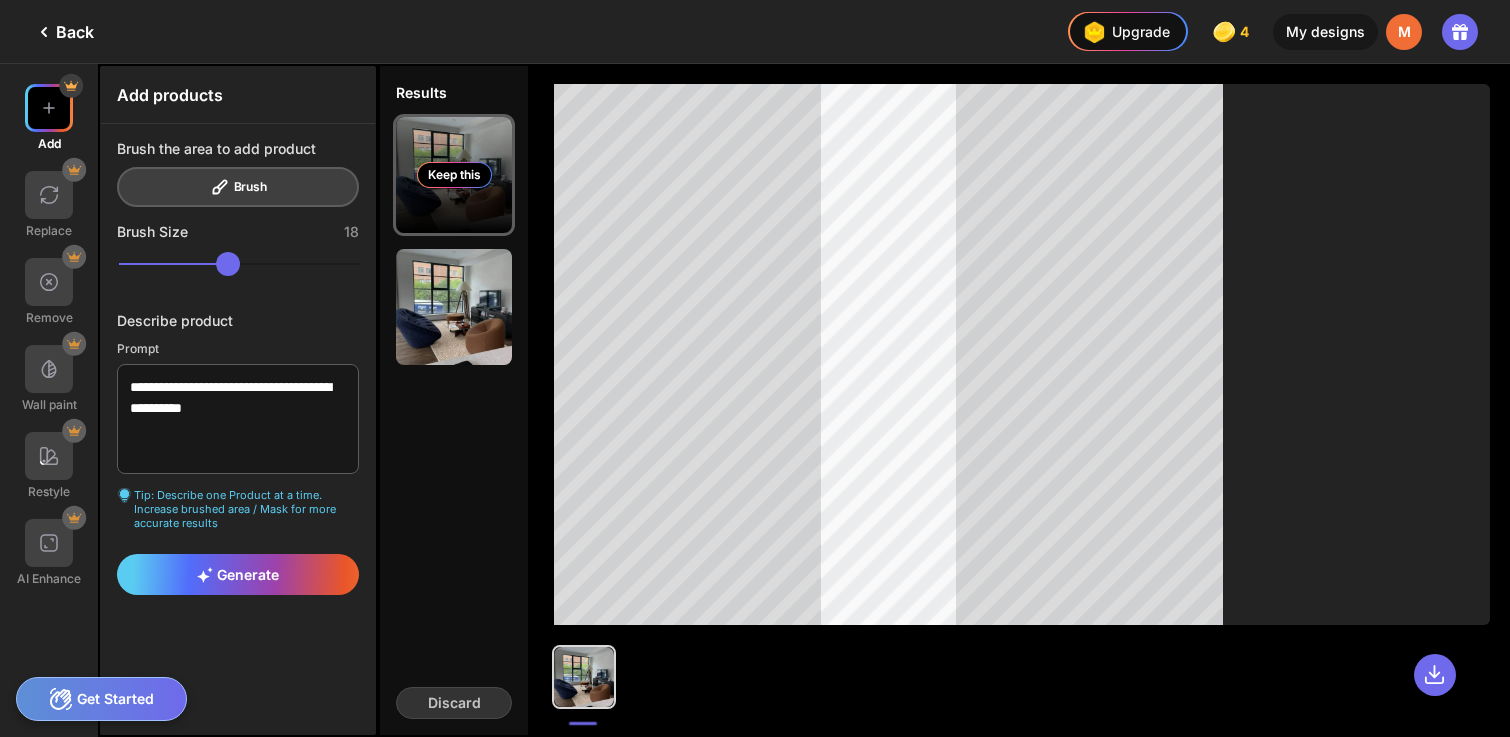click on "Keep this" at bounding box center (454, 175) 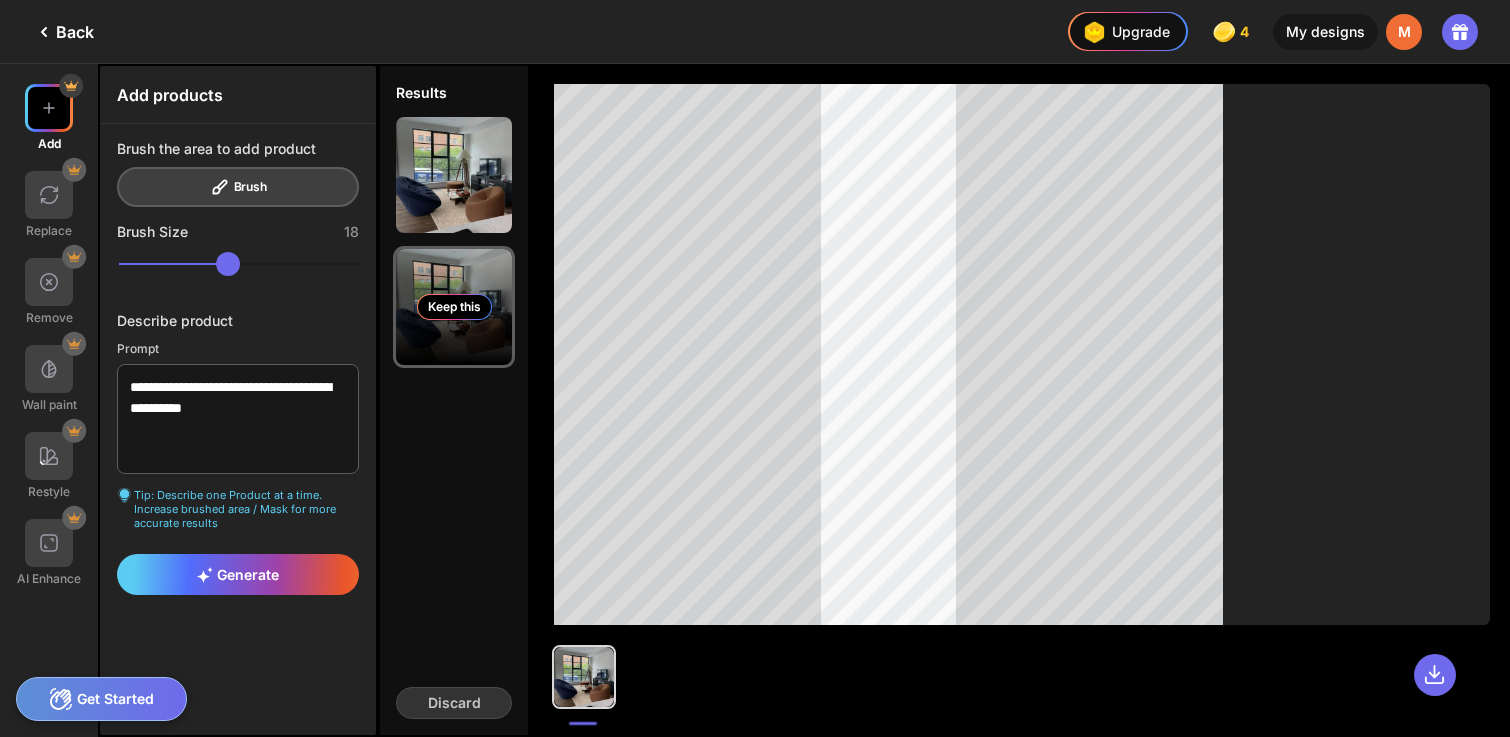 click on "Keep this" at bounding box center [454, 307] 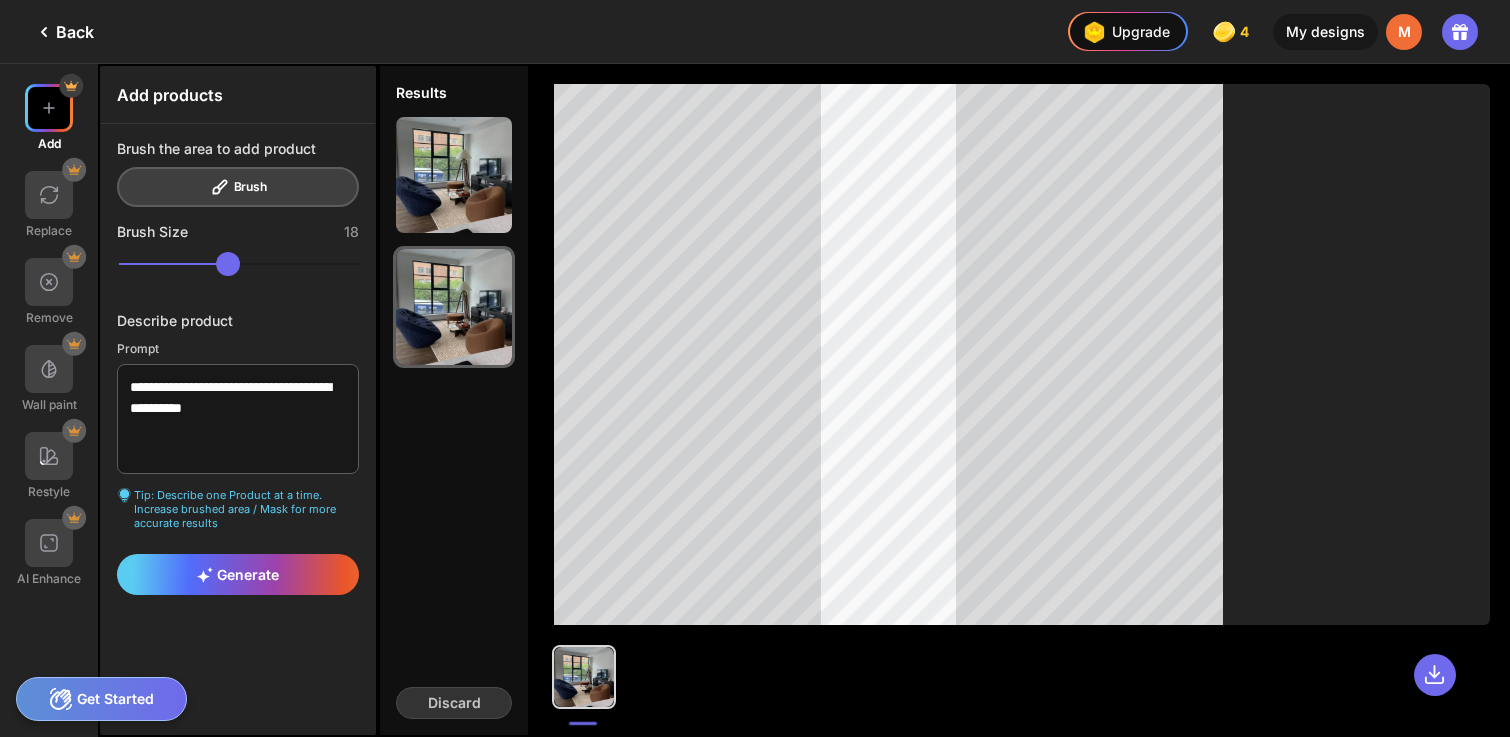 click at bounding box center [584, 677] 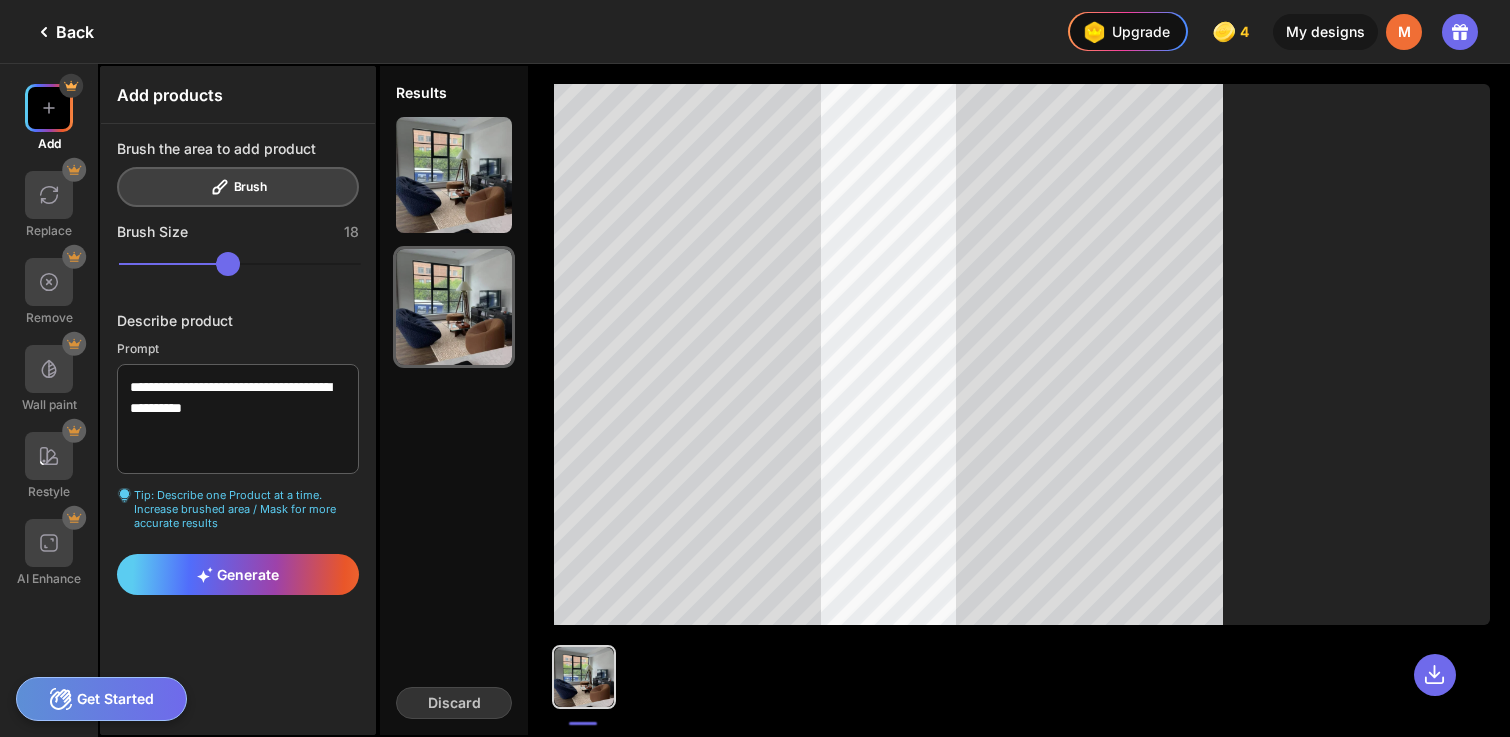 click at bounding box center (864, 677) 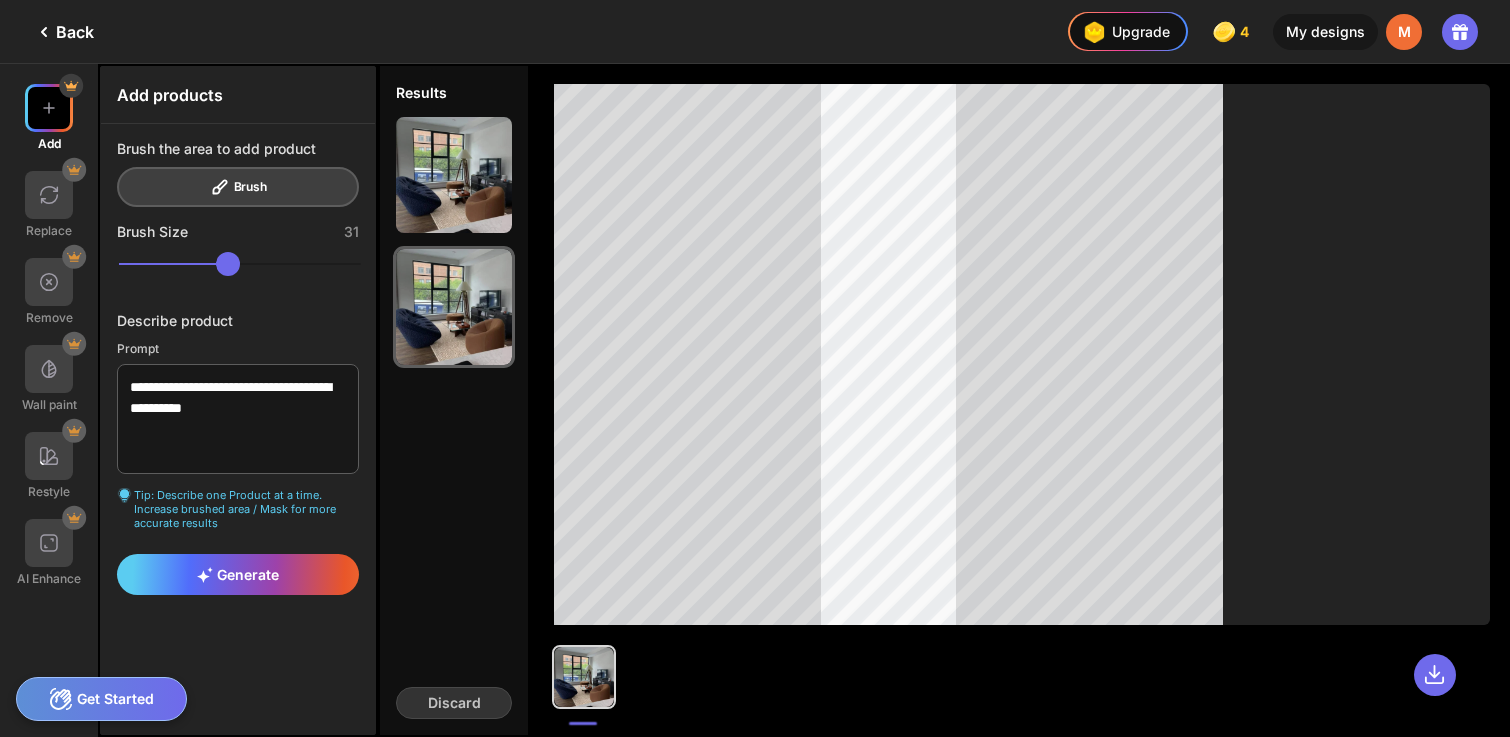drag, startPoint x: 148, startPoint y: 262, endPoint x: 187, endPoint y: 262, distance: 39 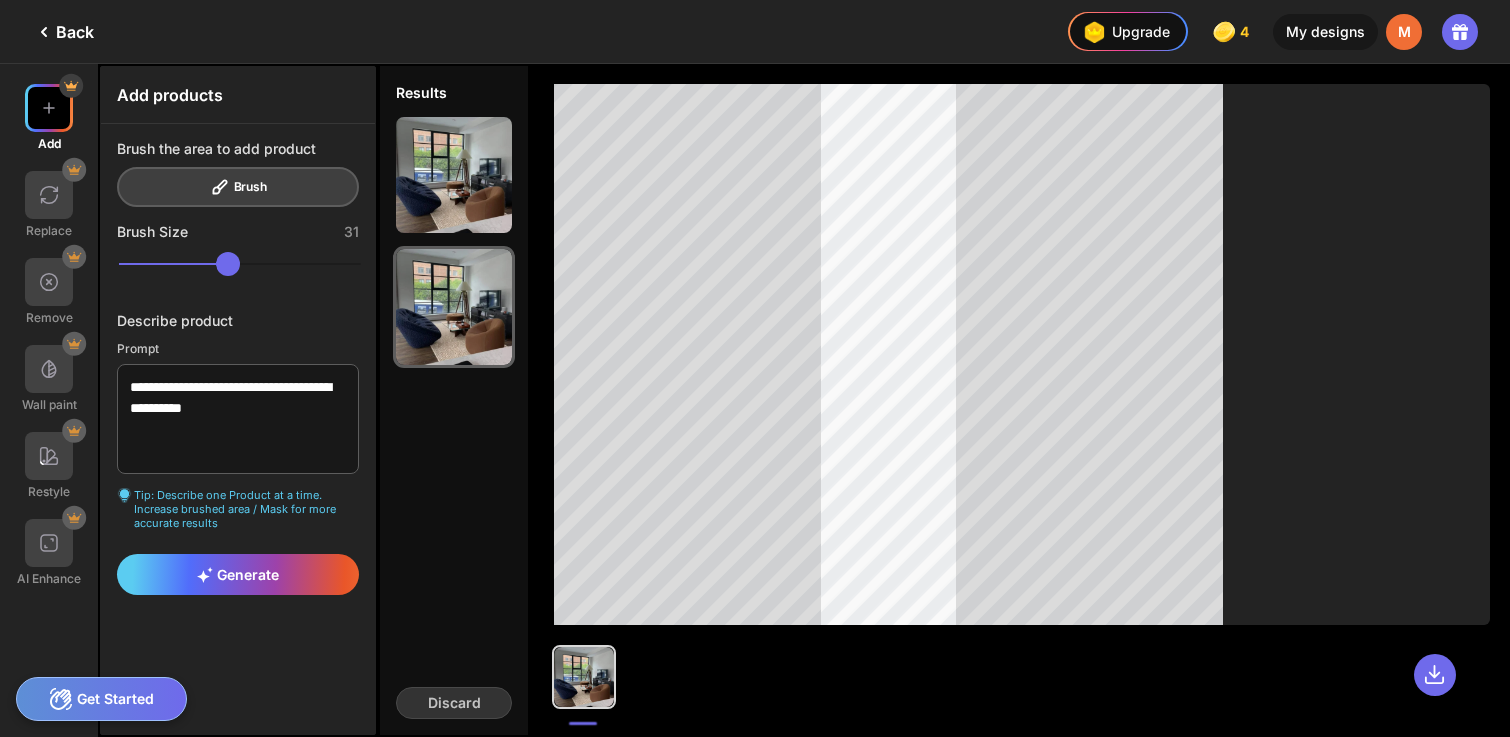 type on "**" 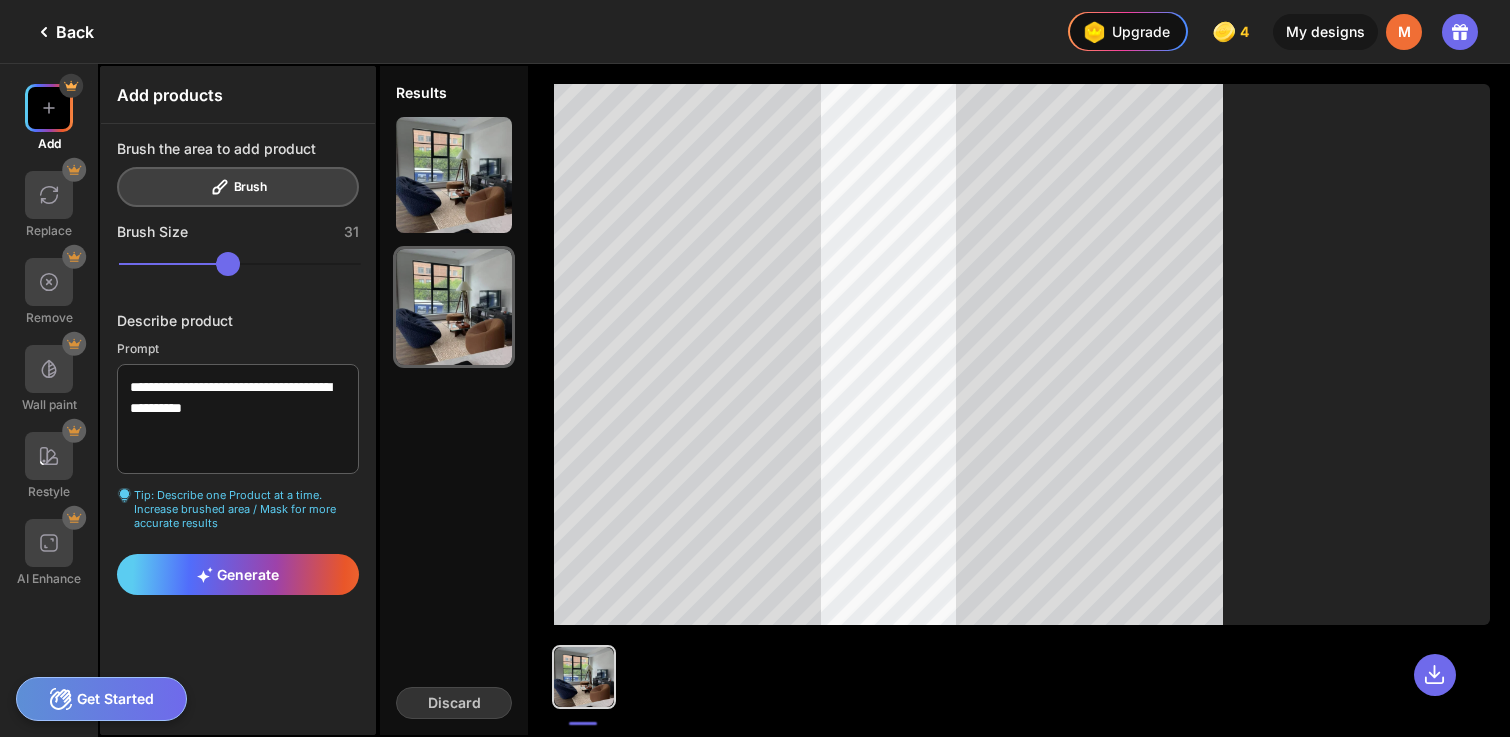 click at bounding box center [240, 264] 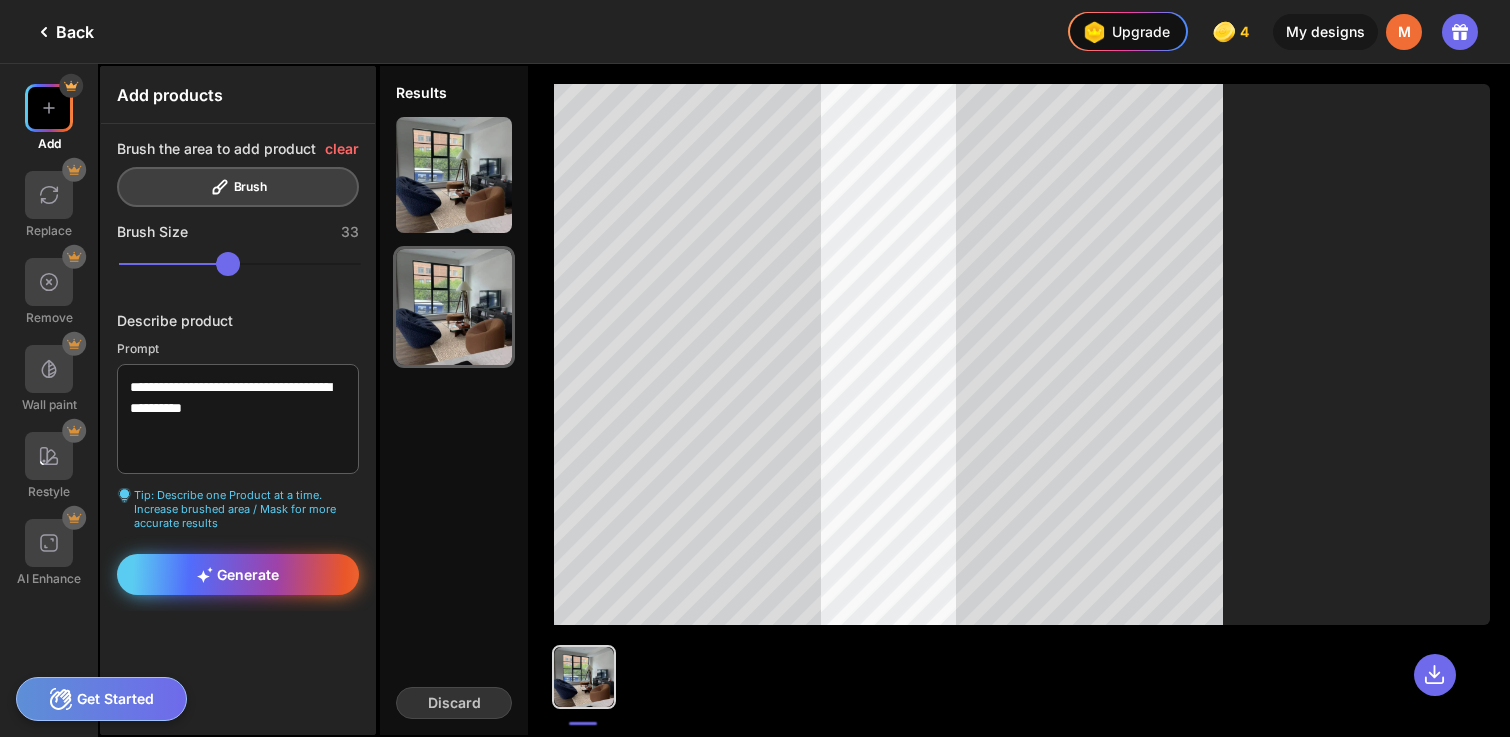 click on "Generate" at bounding box center [238, 574] 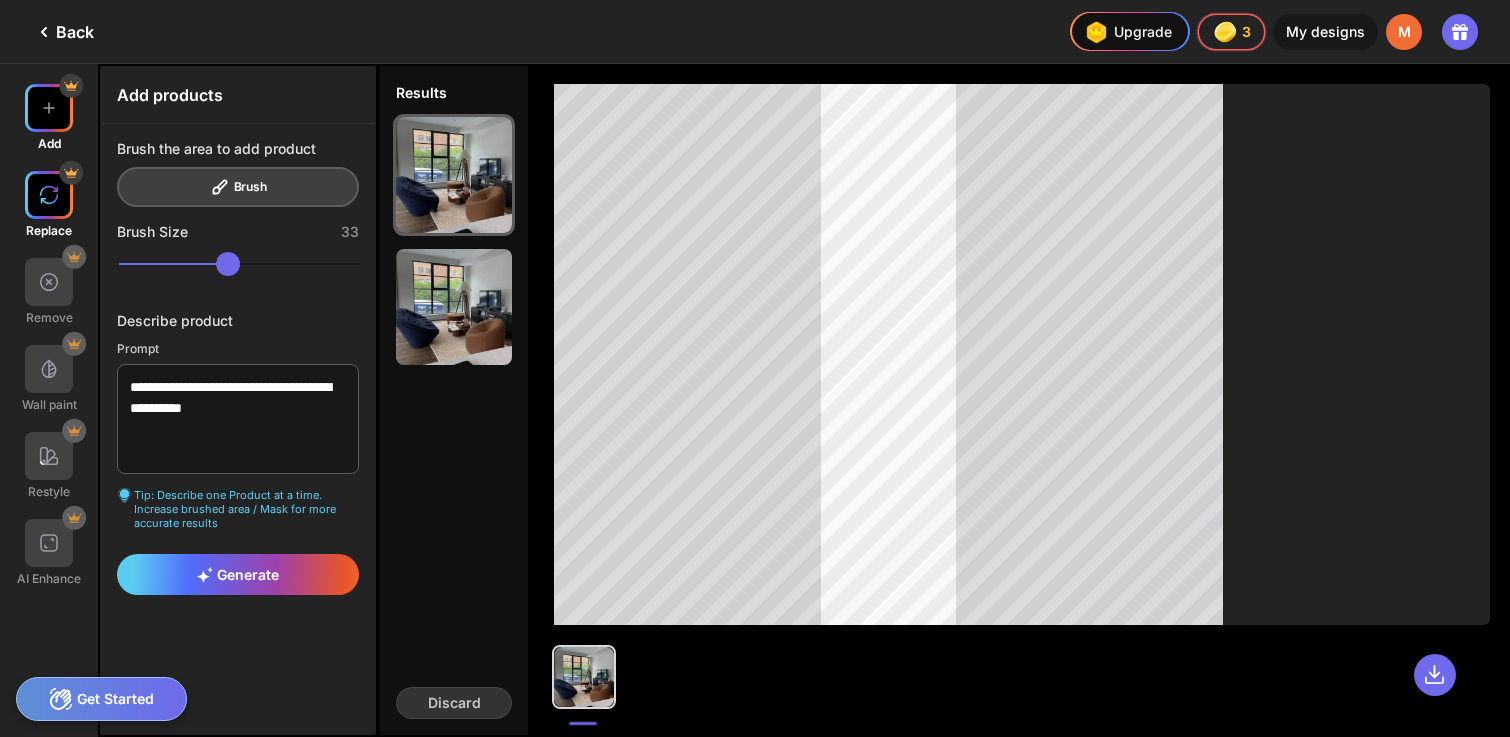 click at bounding box center [49, 195] 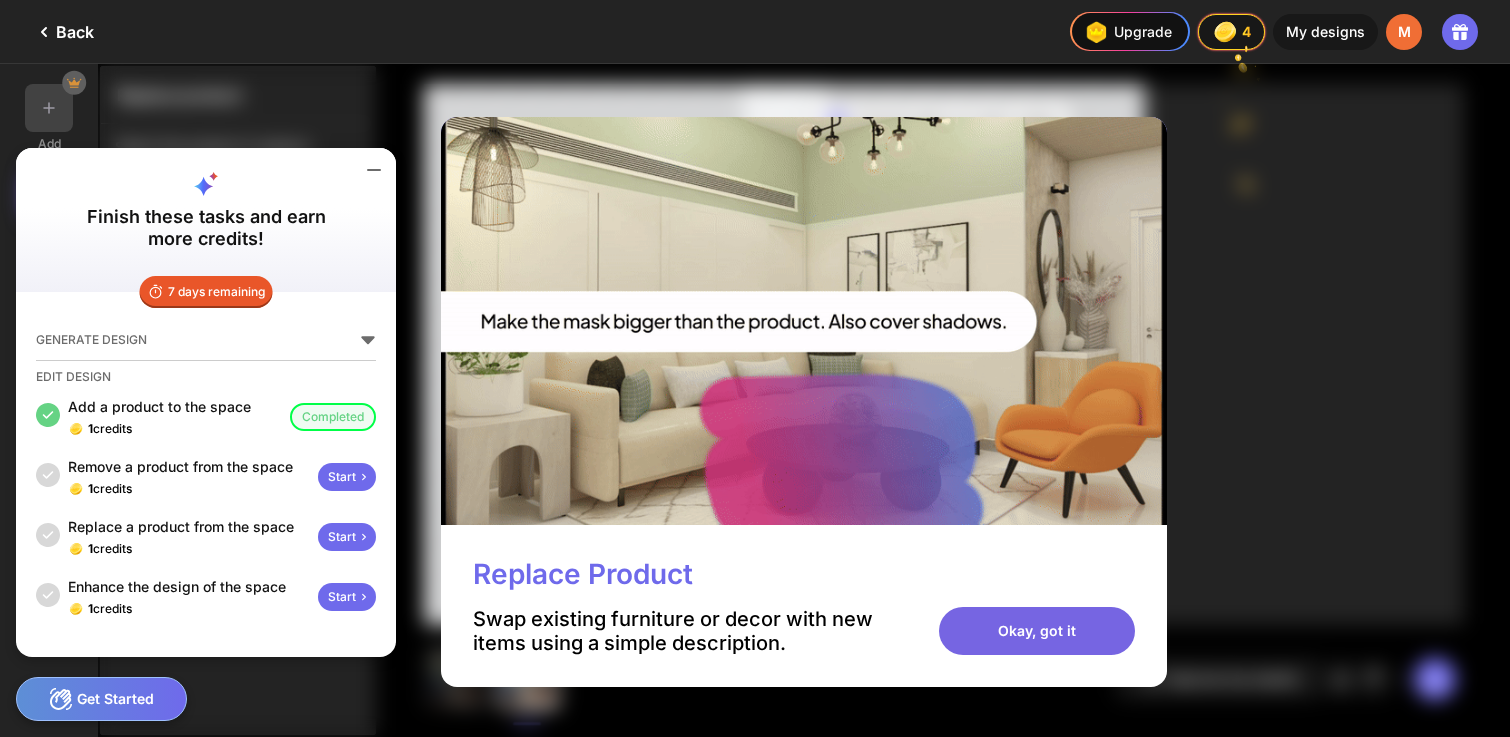 click on "Okay, got it" at bounding box center (1037, 631) 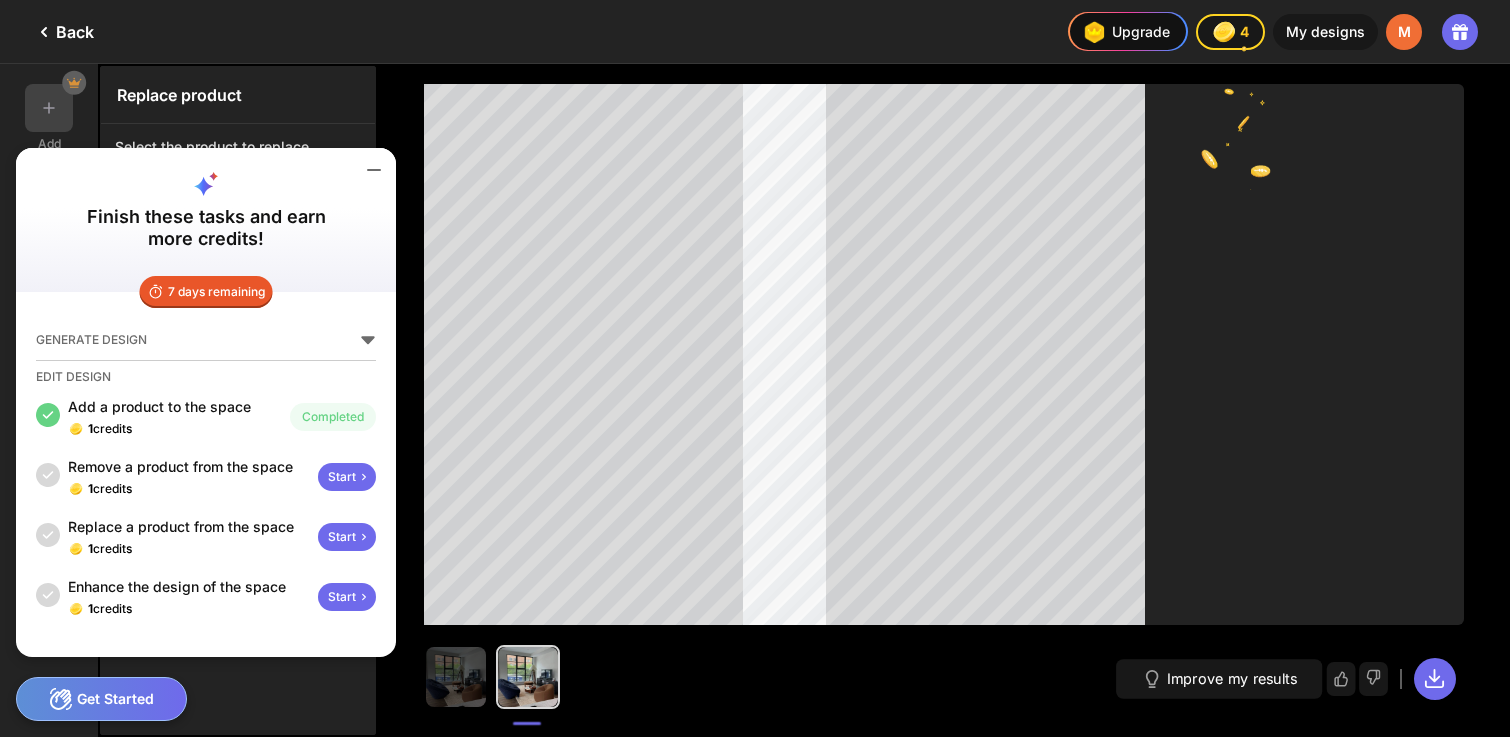 click 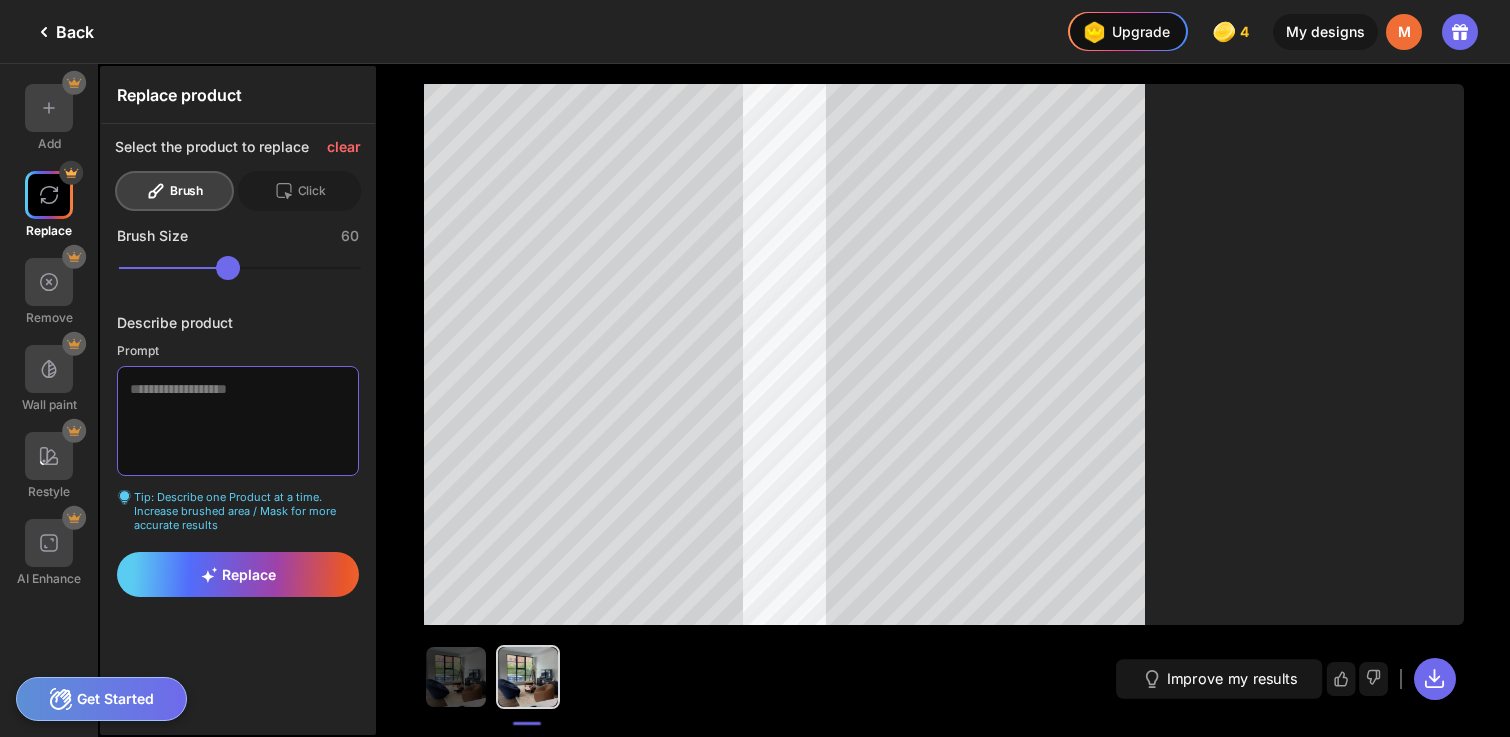click at bounding box center [238, 421] 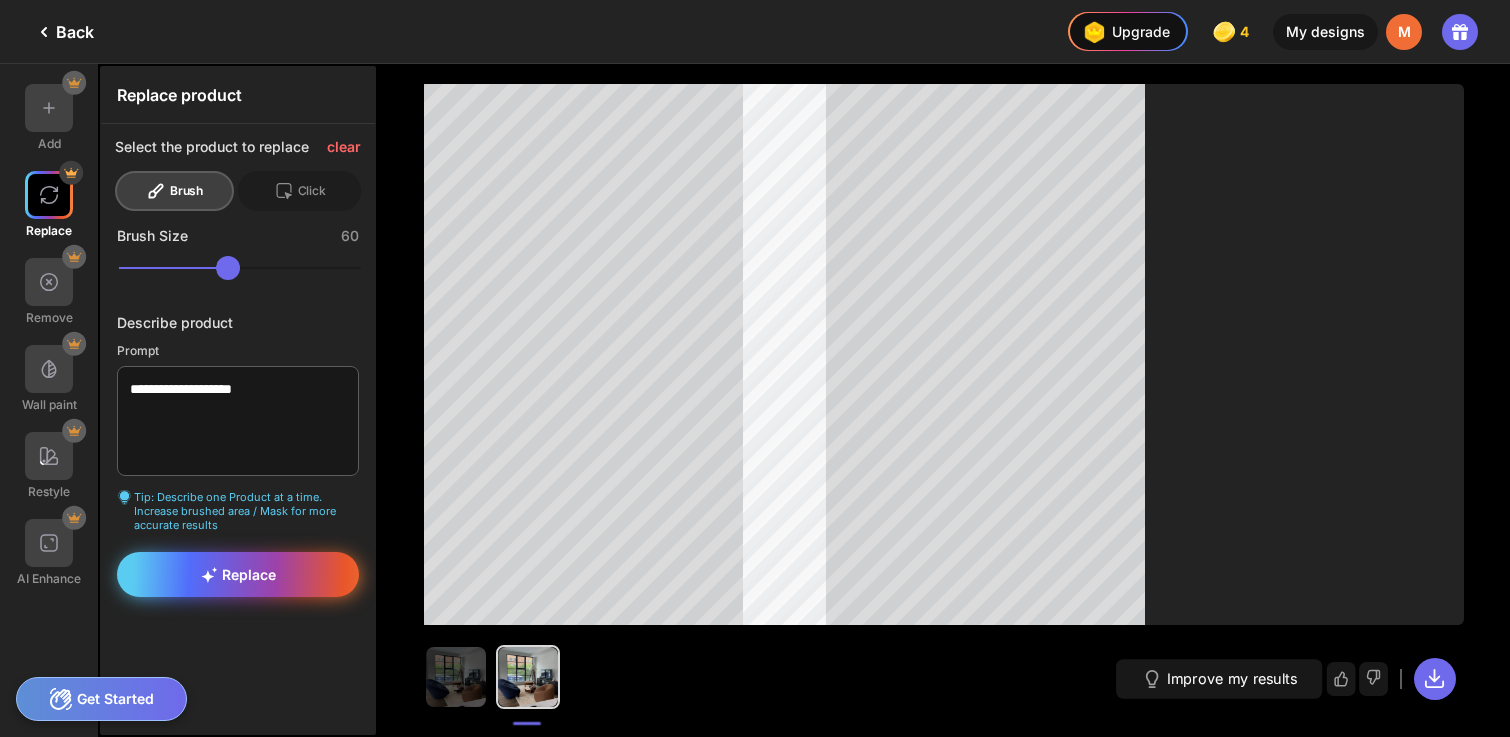 click 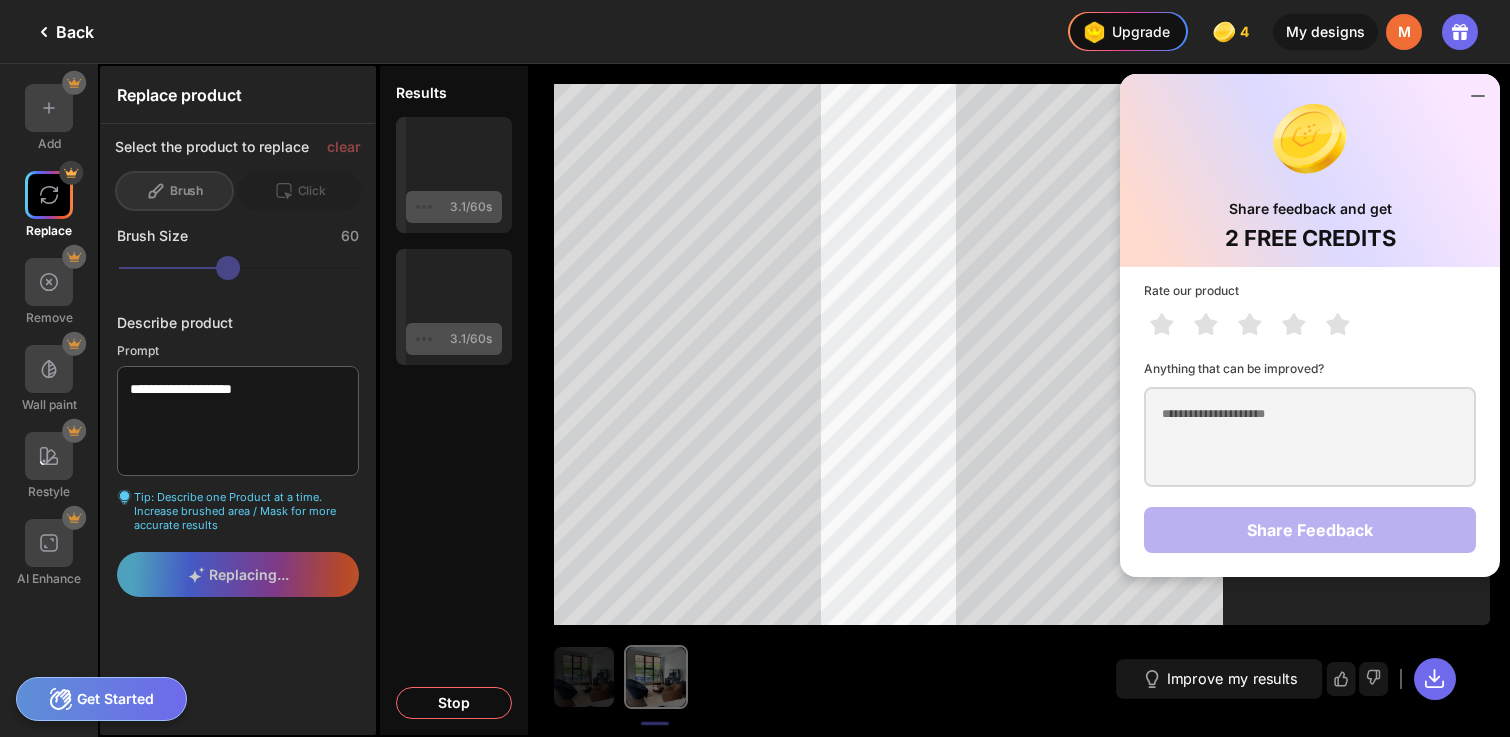 click 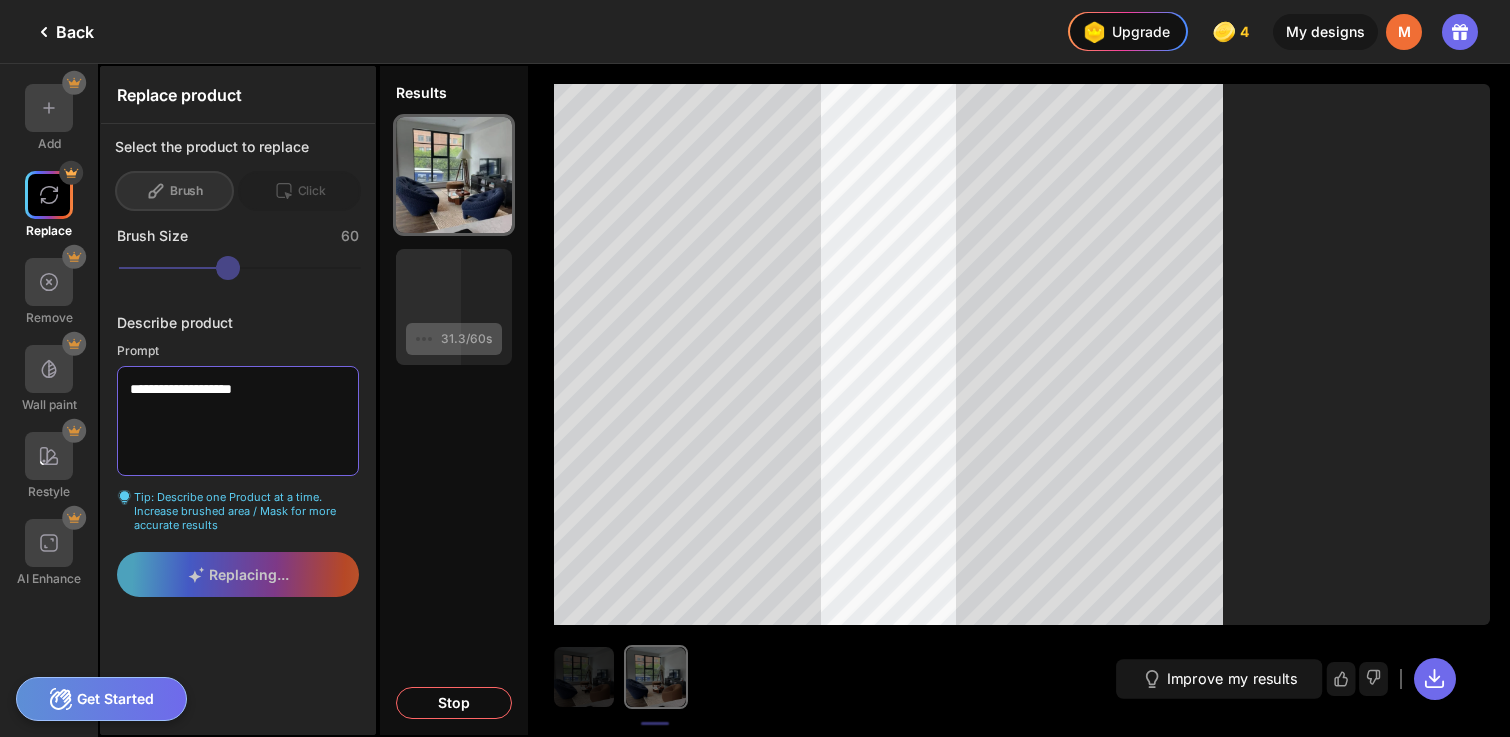 drag, startPoint x: 284, startPoint y: 387, endPoint x: 191, endPoint y: 387, distance: 93 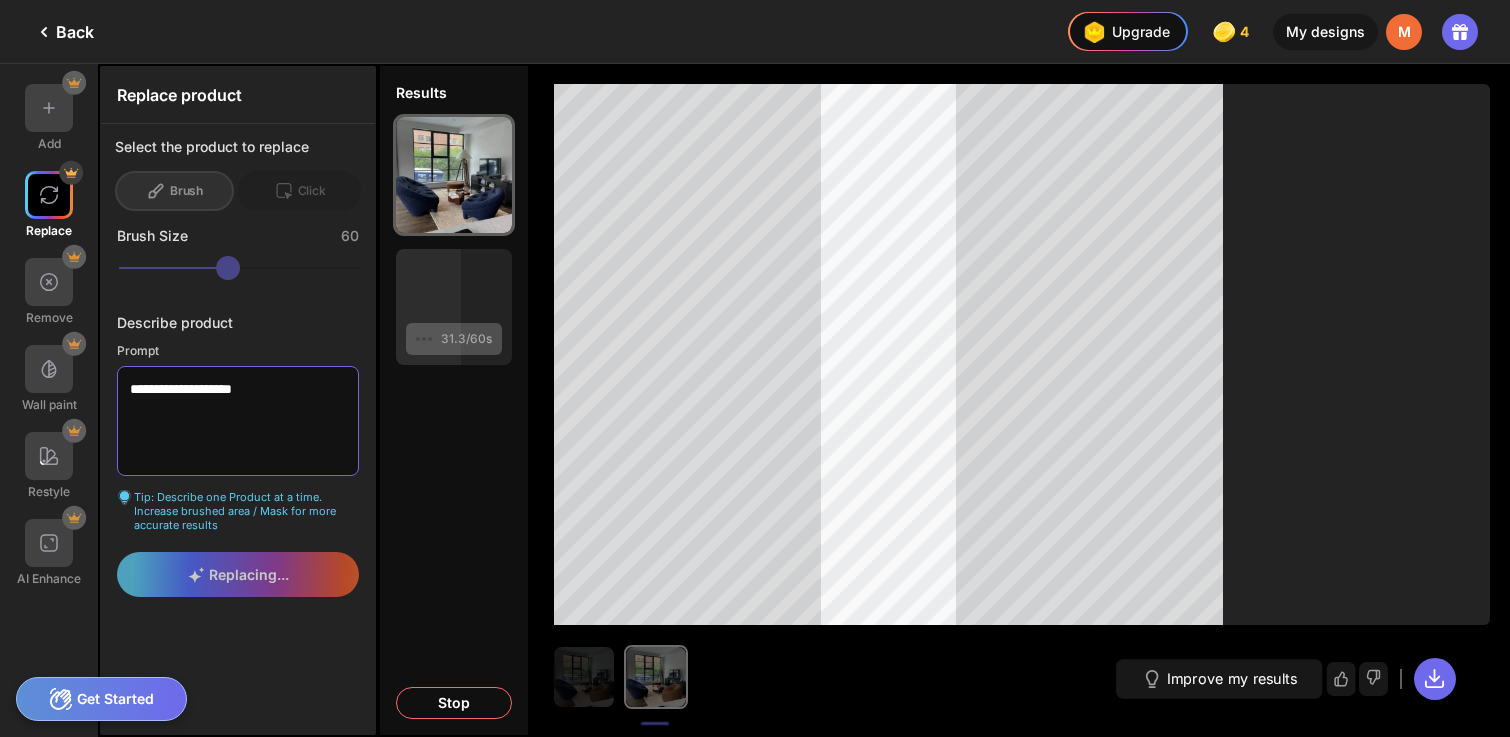 click on "**********" at bounding box center (238, 421) 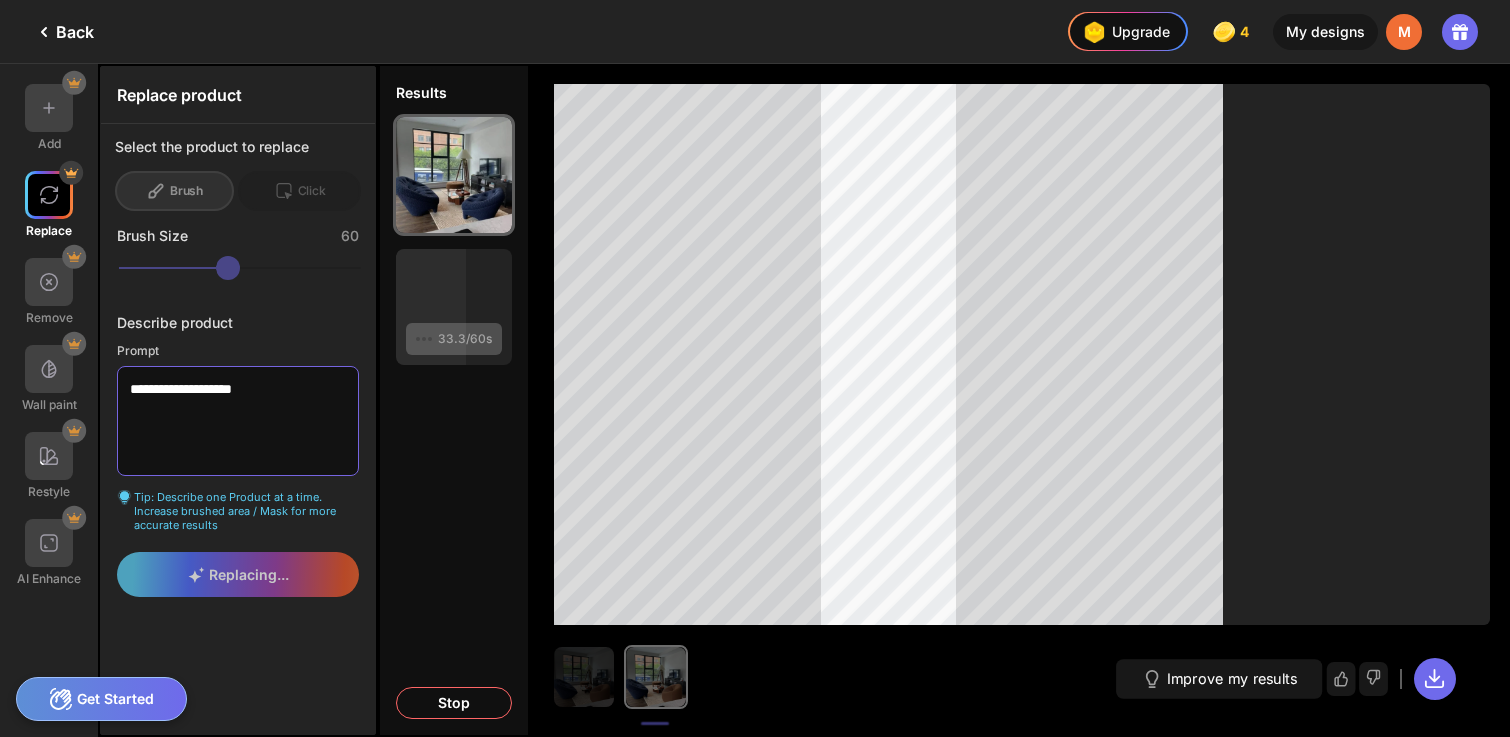 click on "**********" at bounding box center (238, 421) 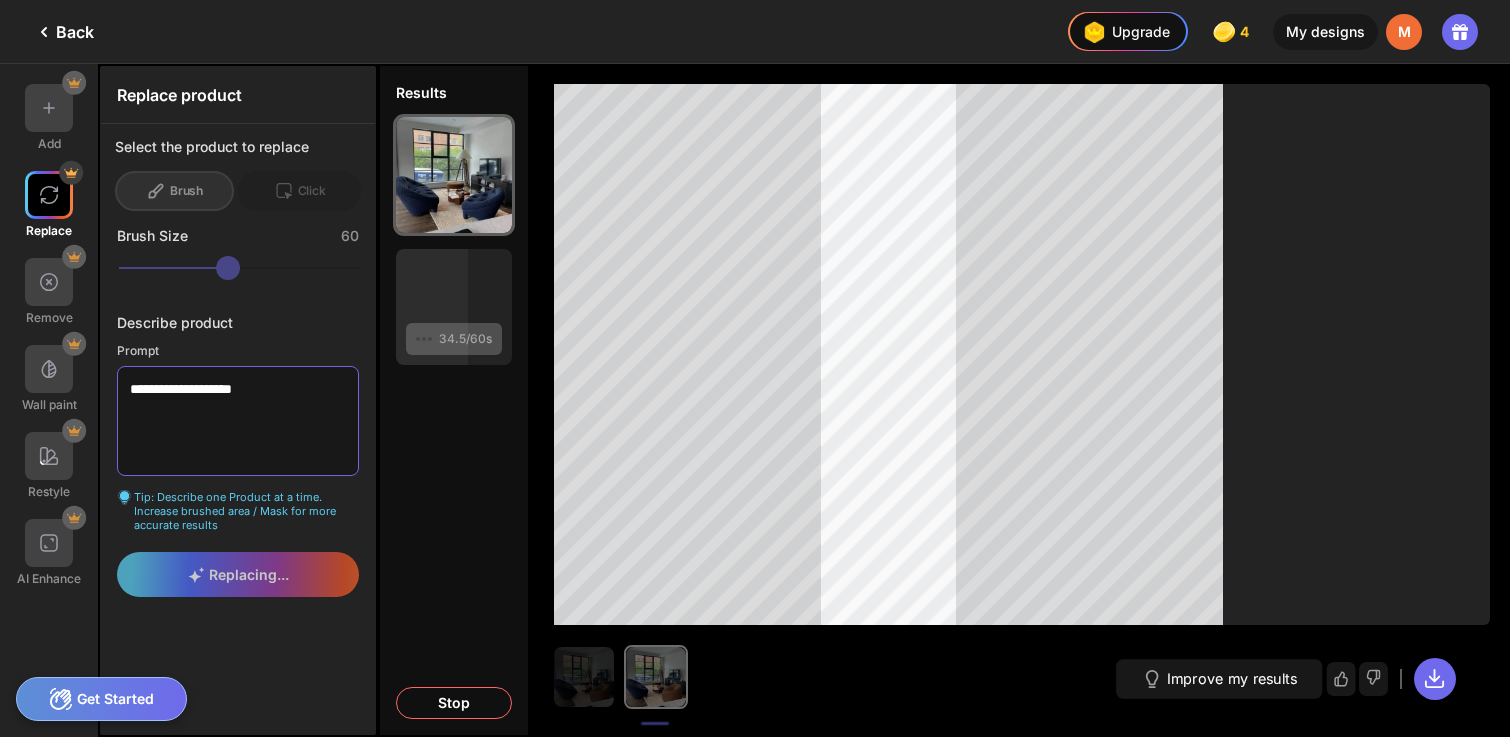 drag, startPoint x: 272, startPoint y: 392, endPoint x: 112, endPoint y: 392, distance: 160 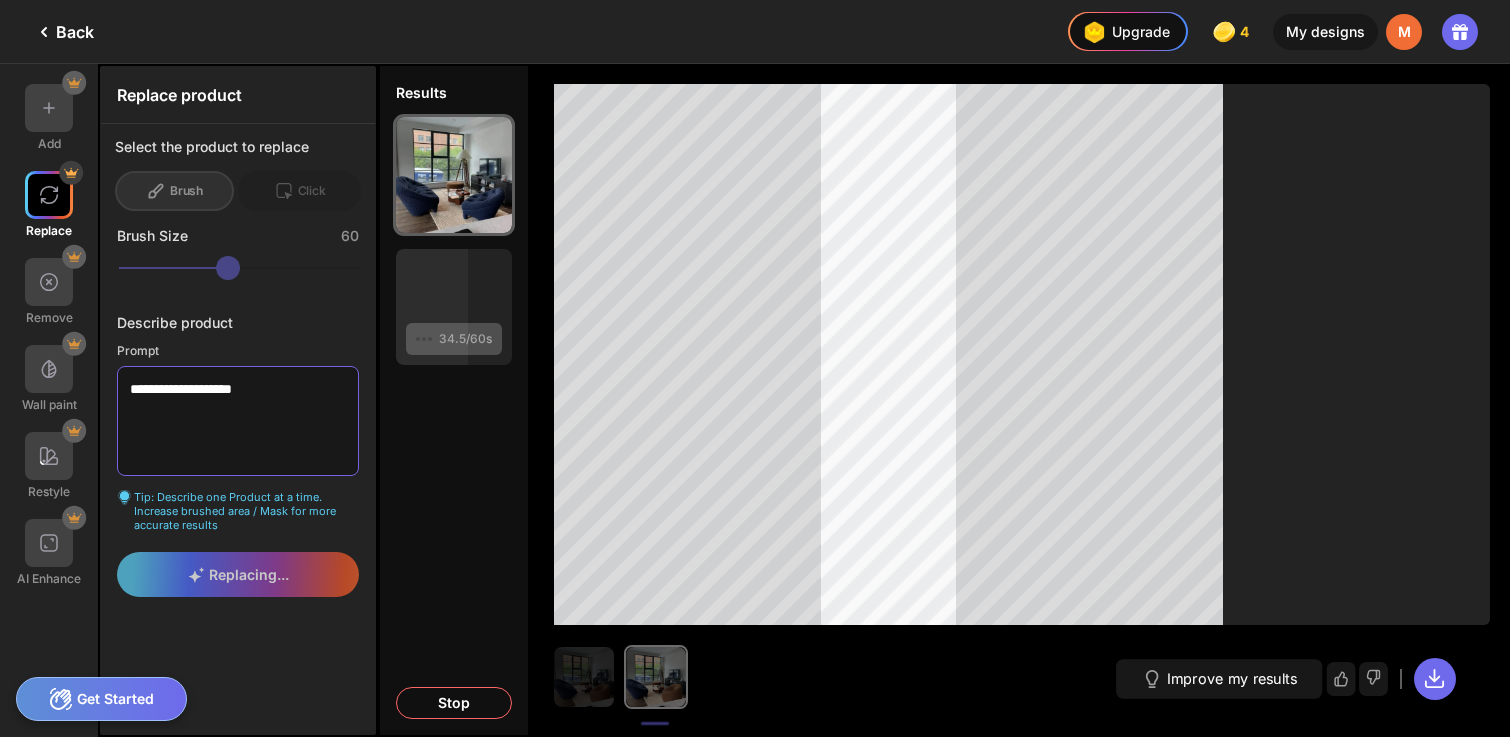 click on "**********" at bounding box center [238, 443] 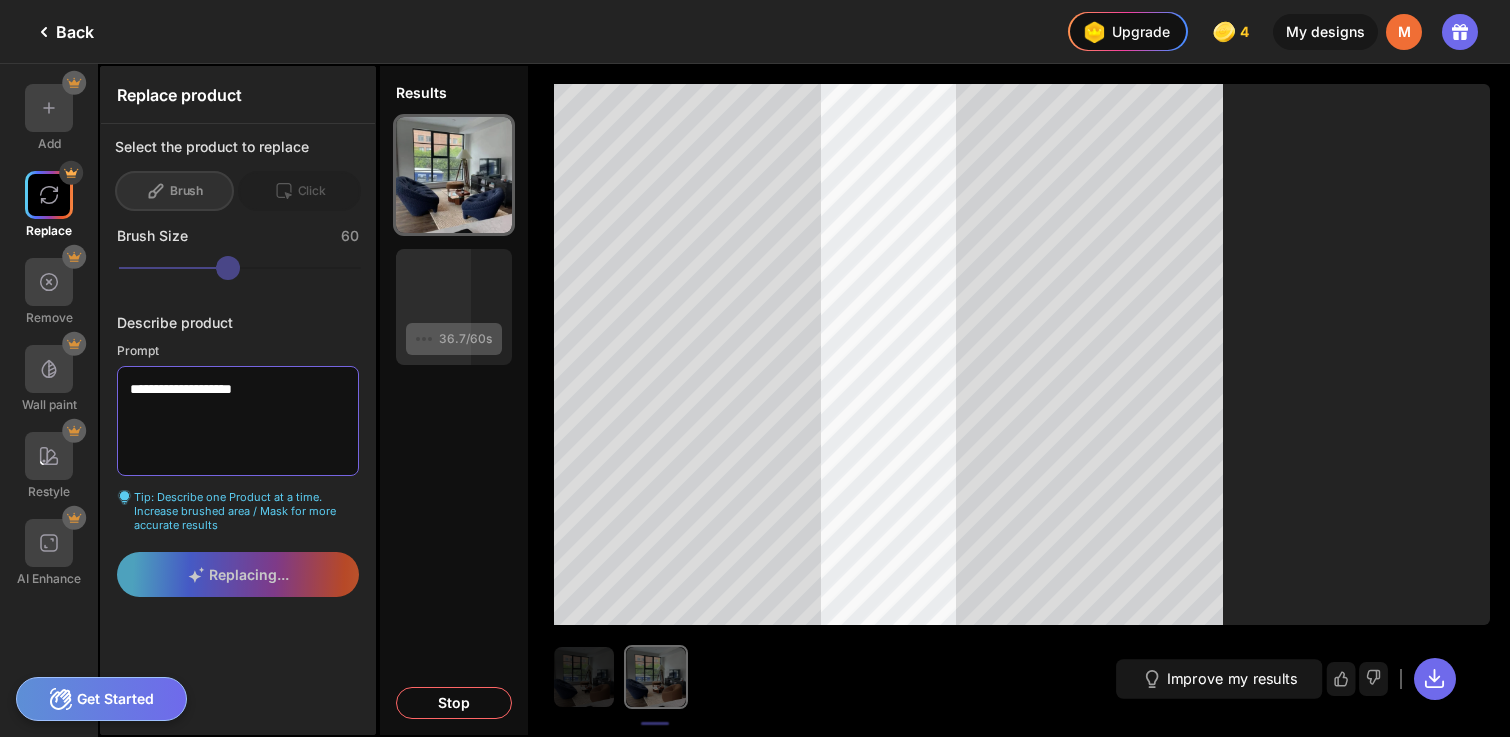 click on "**********" at bounding box center (238, 421) 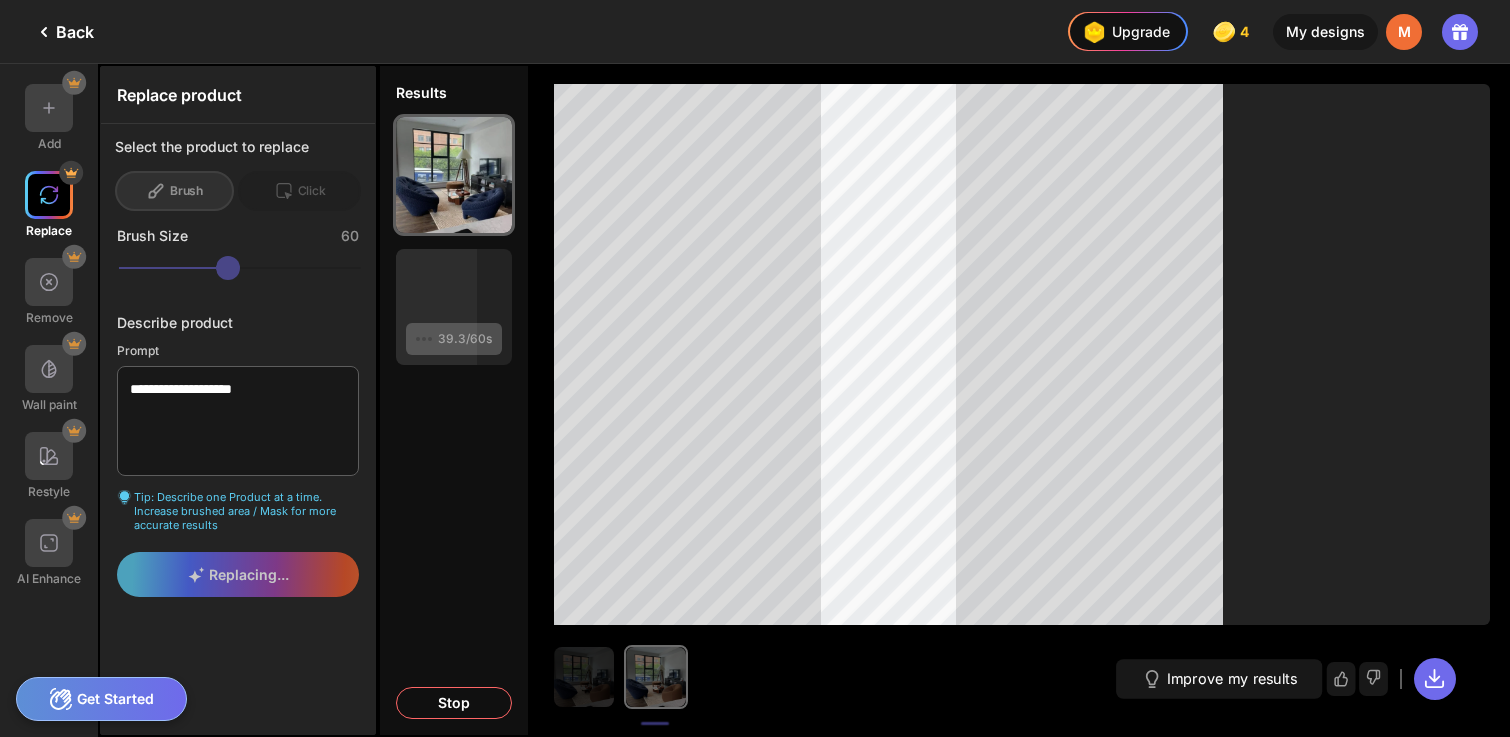 click at bounding box center [49, 195] 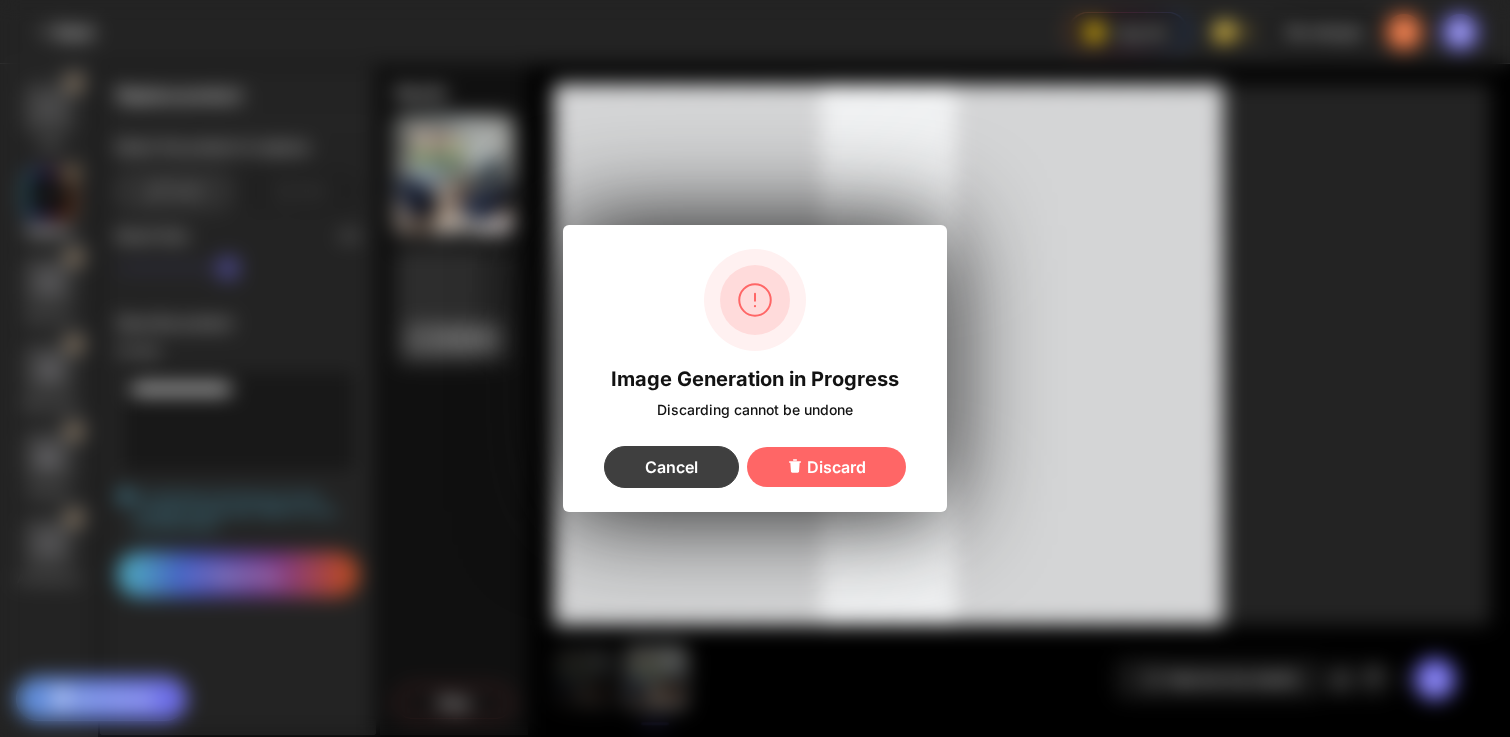 click on "Cancel" at bounding box center [671, 467] 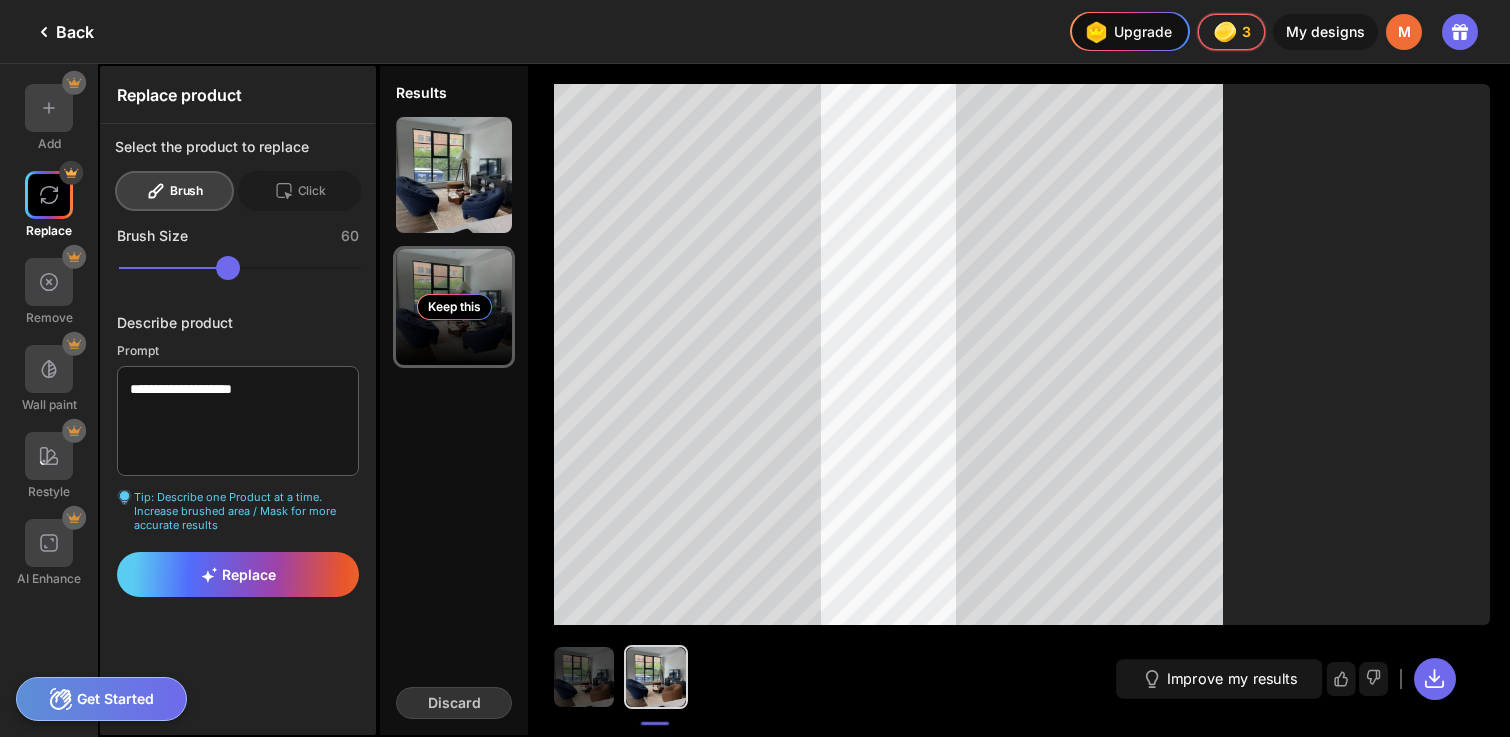 click on "Keep this" at bounding box center (454, 307) 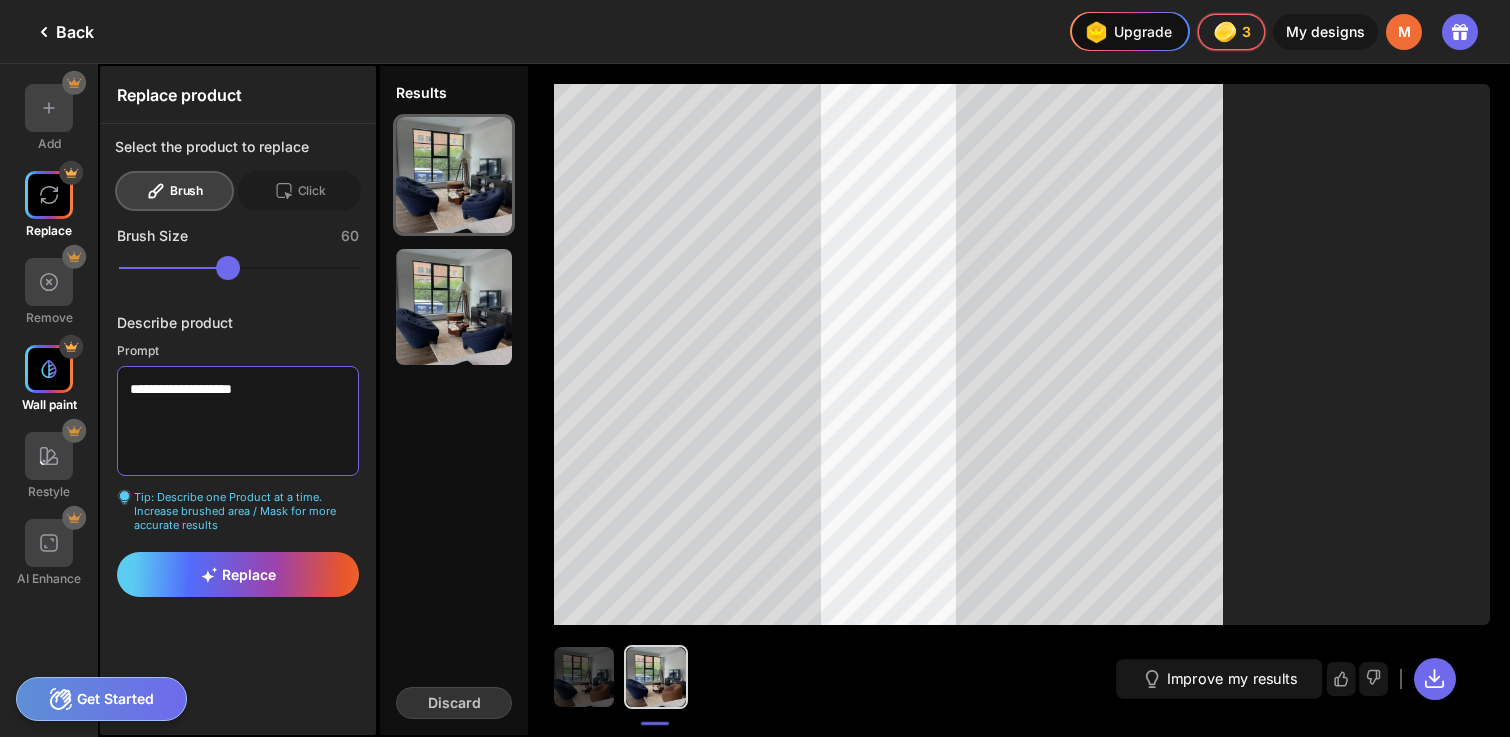 drag, startPoint x: 273, startPoint y: 388, endPoint x: 64, endPoint y: 389, distance: 209.0024 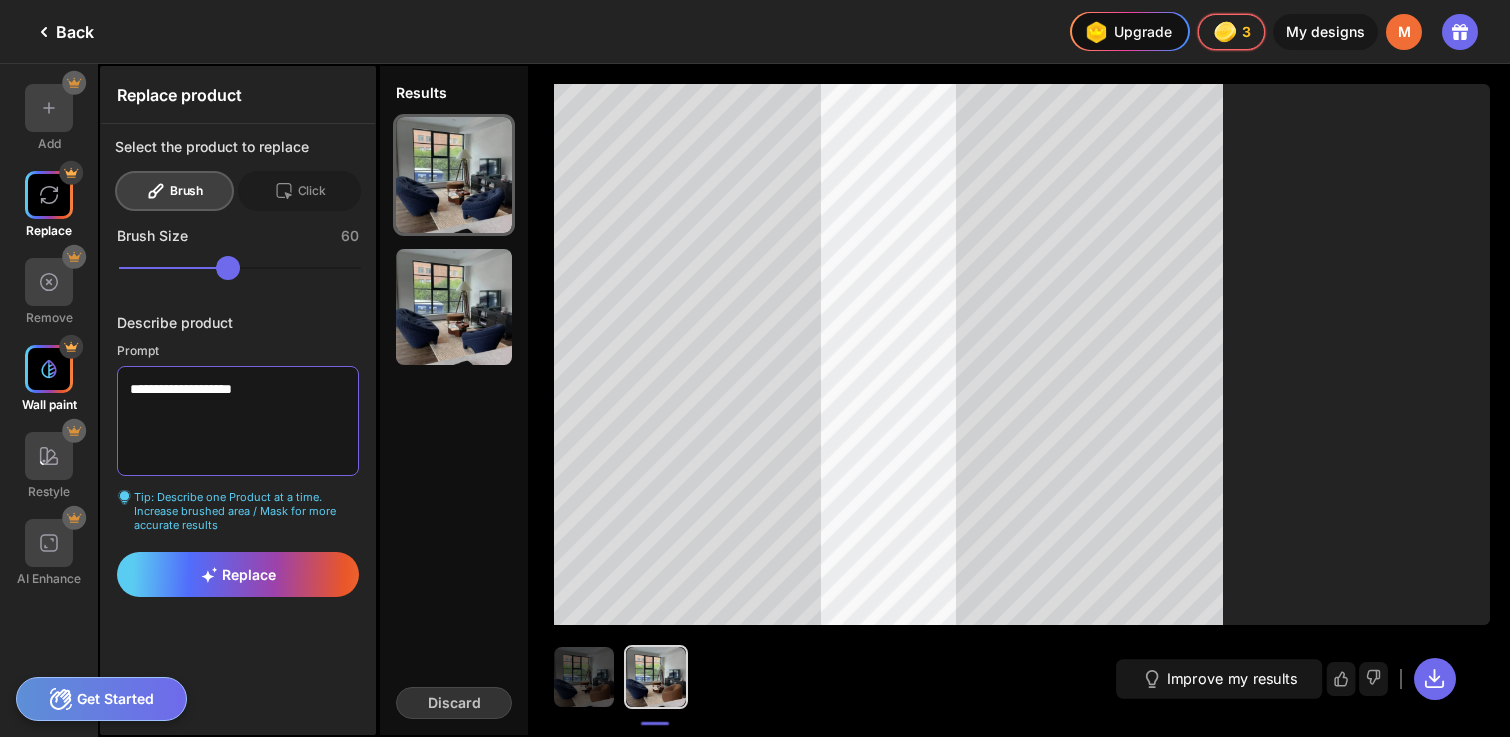 click on "**********" at bounding box center [189, 400] 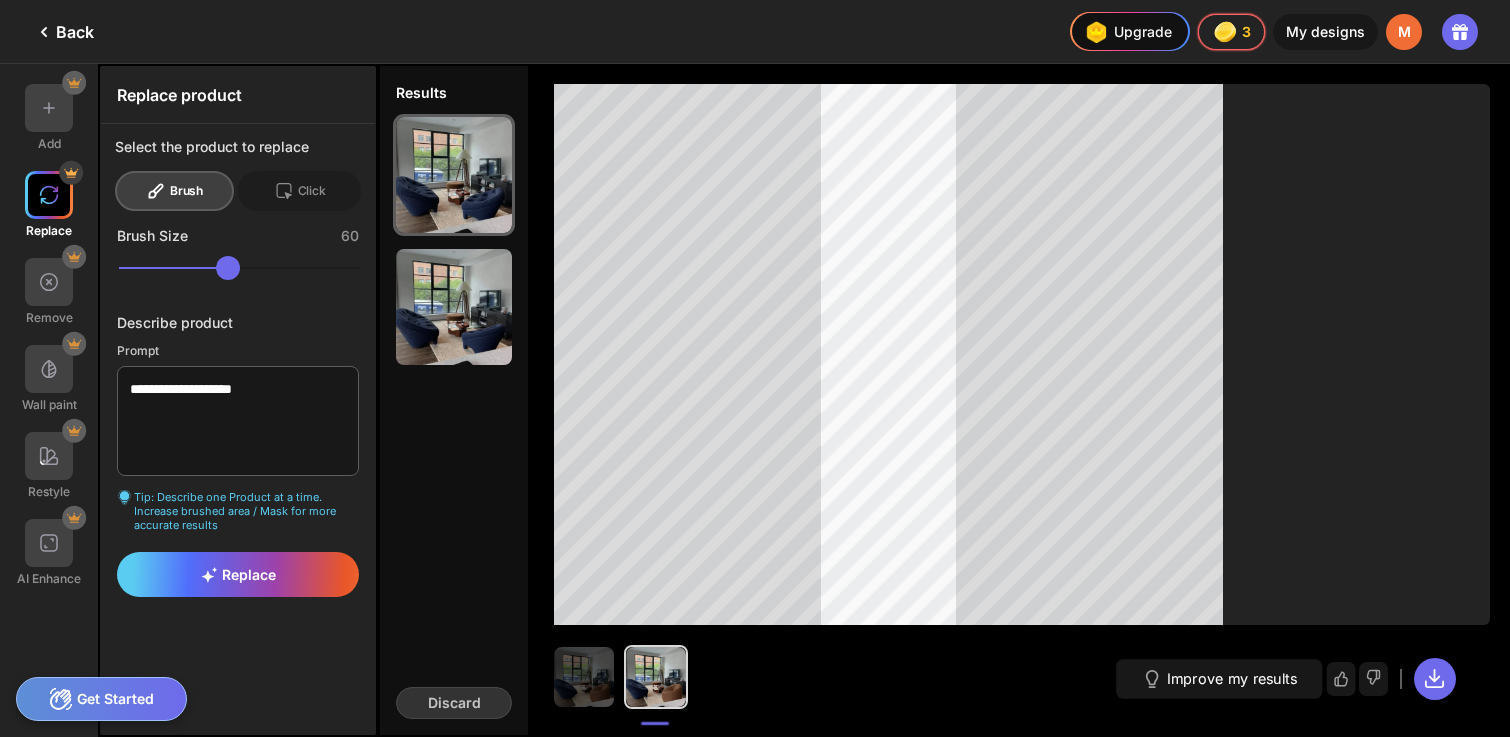 click at bounding box center (49, 195) 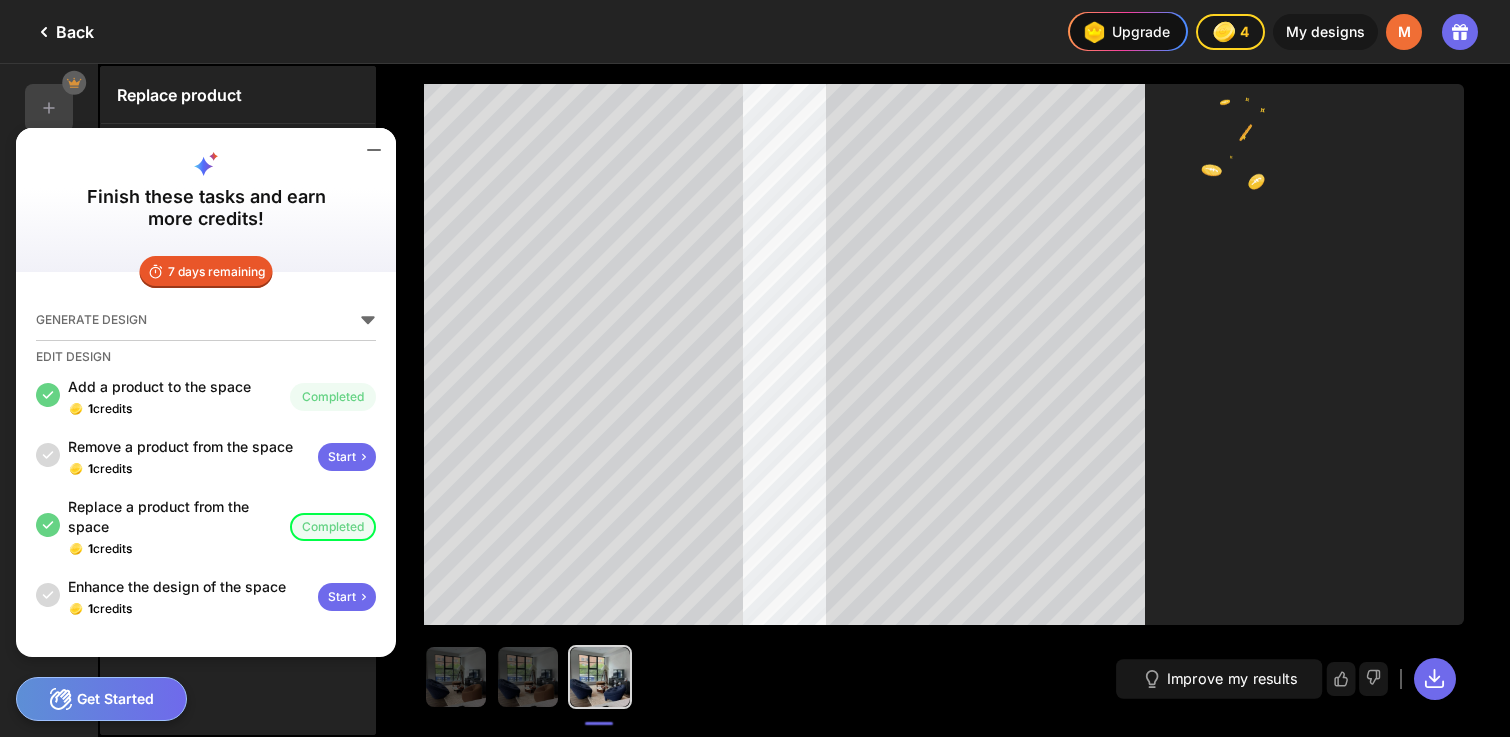 click 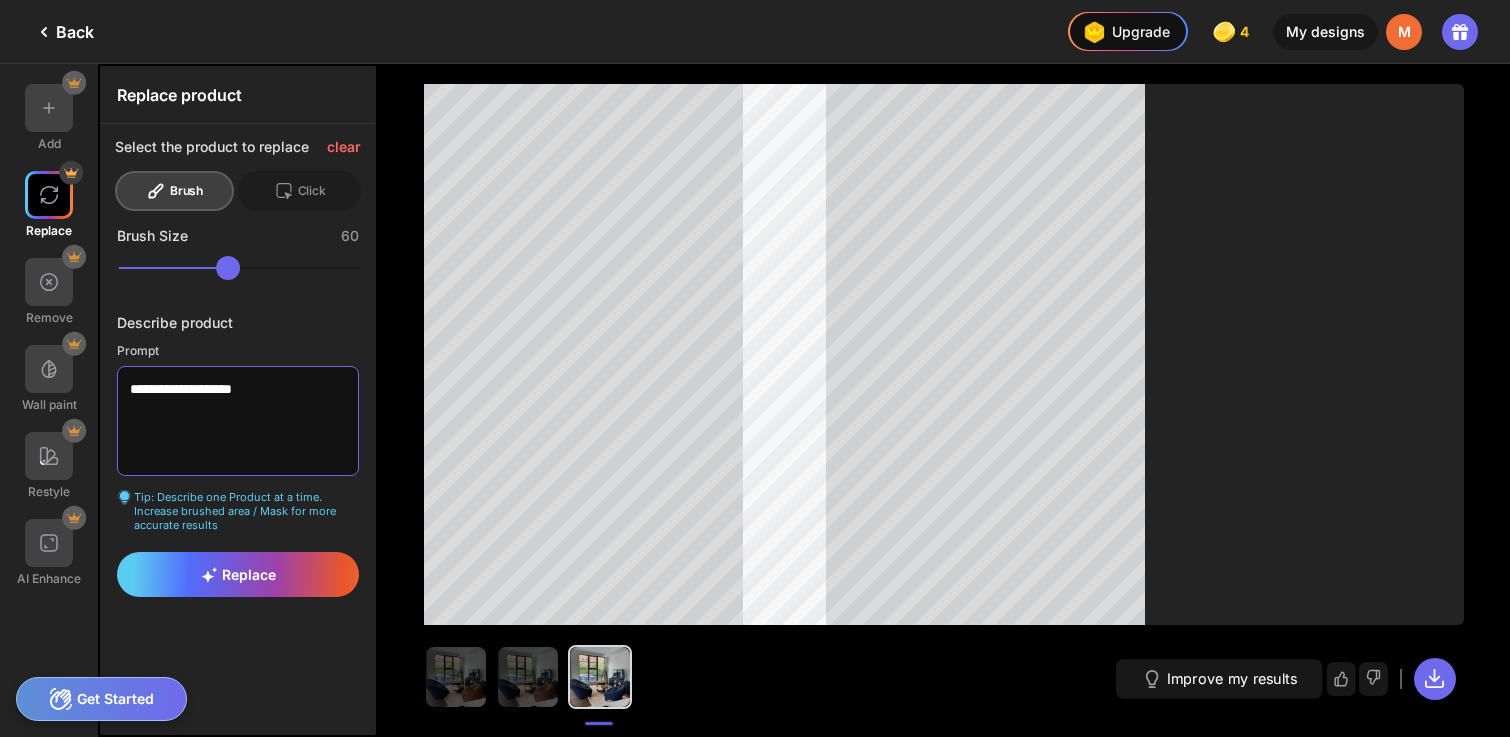 click on "**********" at bounding box center (238, 421) 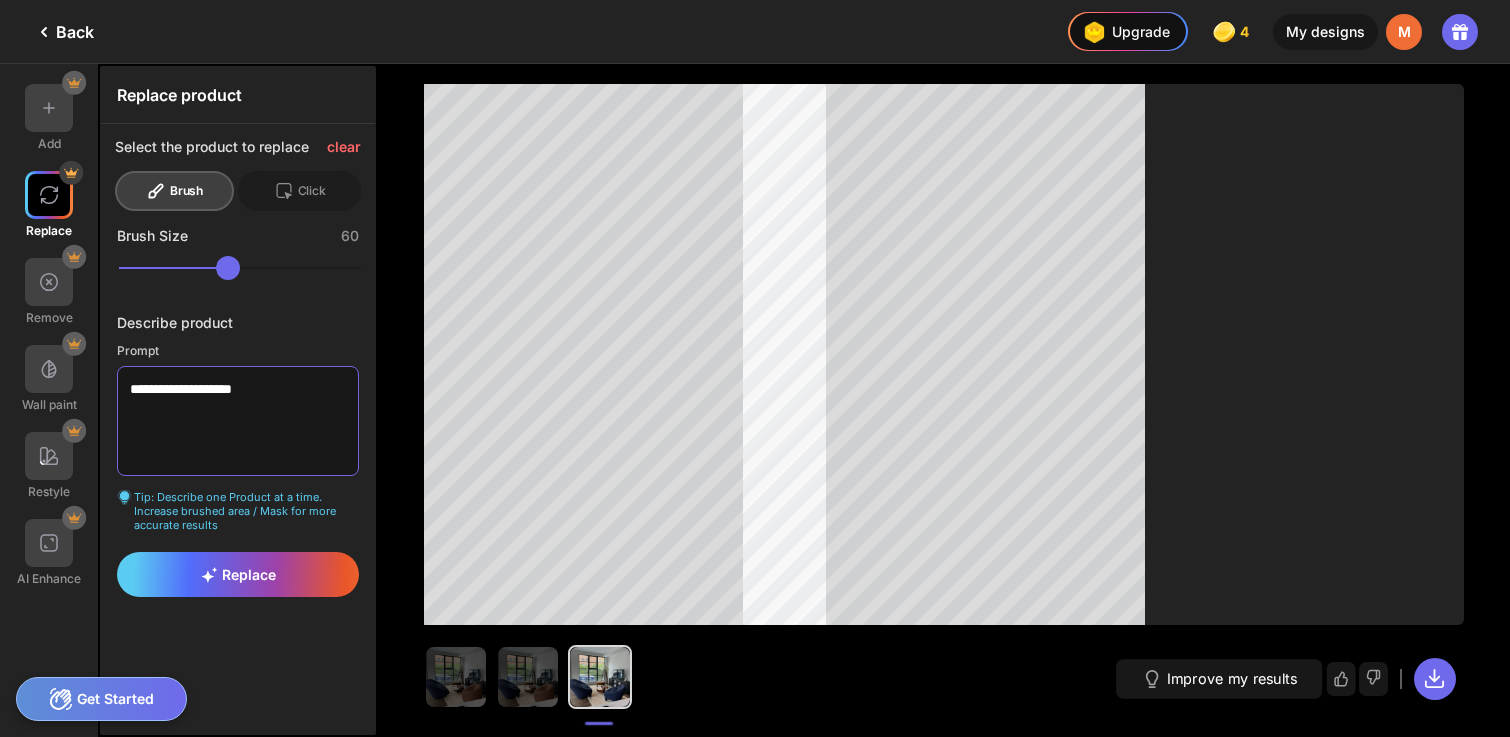 drag, startPoint x: 277, startPoint y: 382, endPoint x: -2, endPoint y: 382, distance: 279 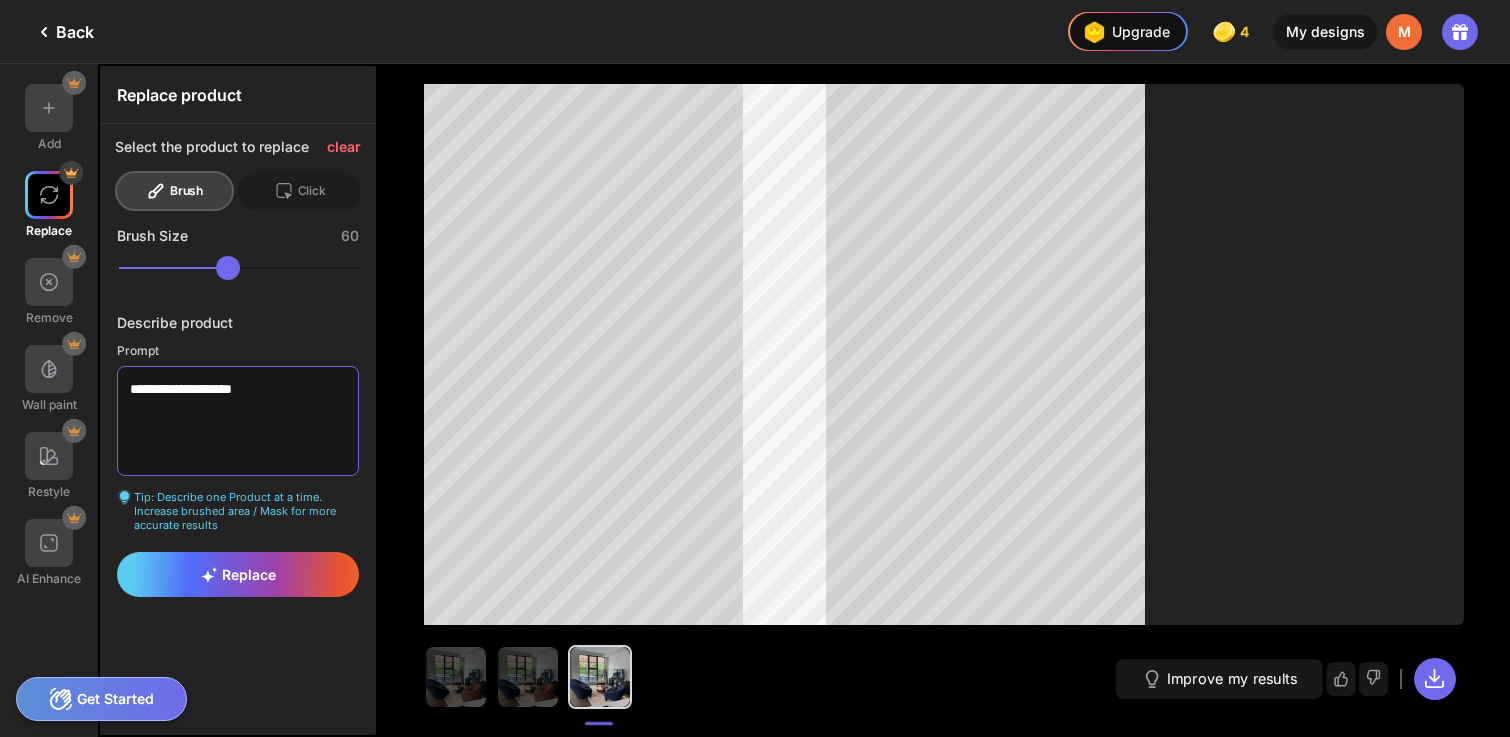 click on "**********" at bounding box center [755, 368] 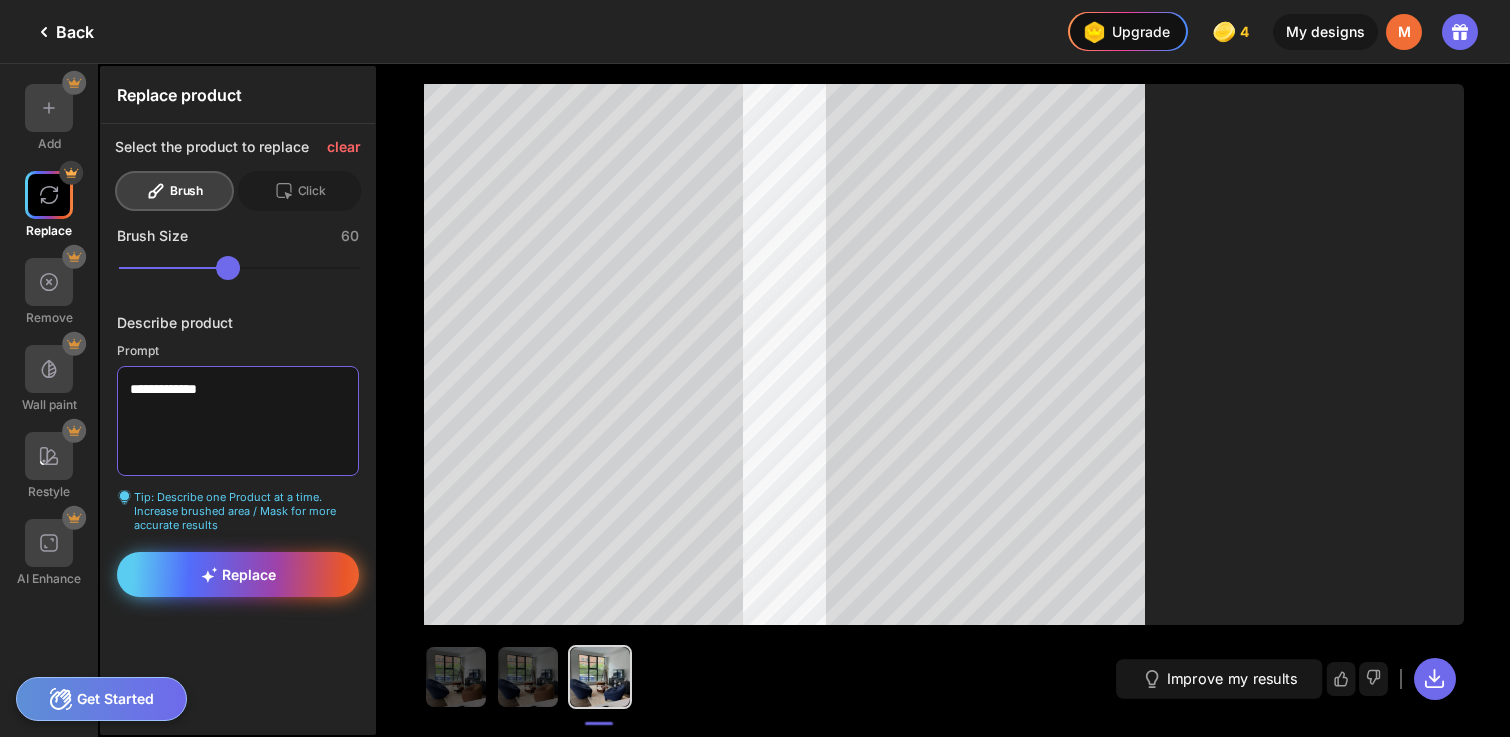 type on "**********" 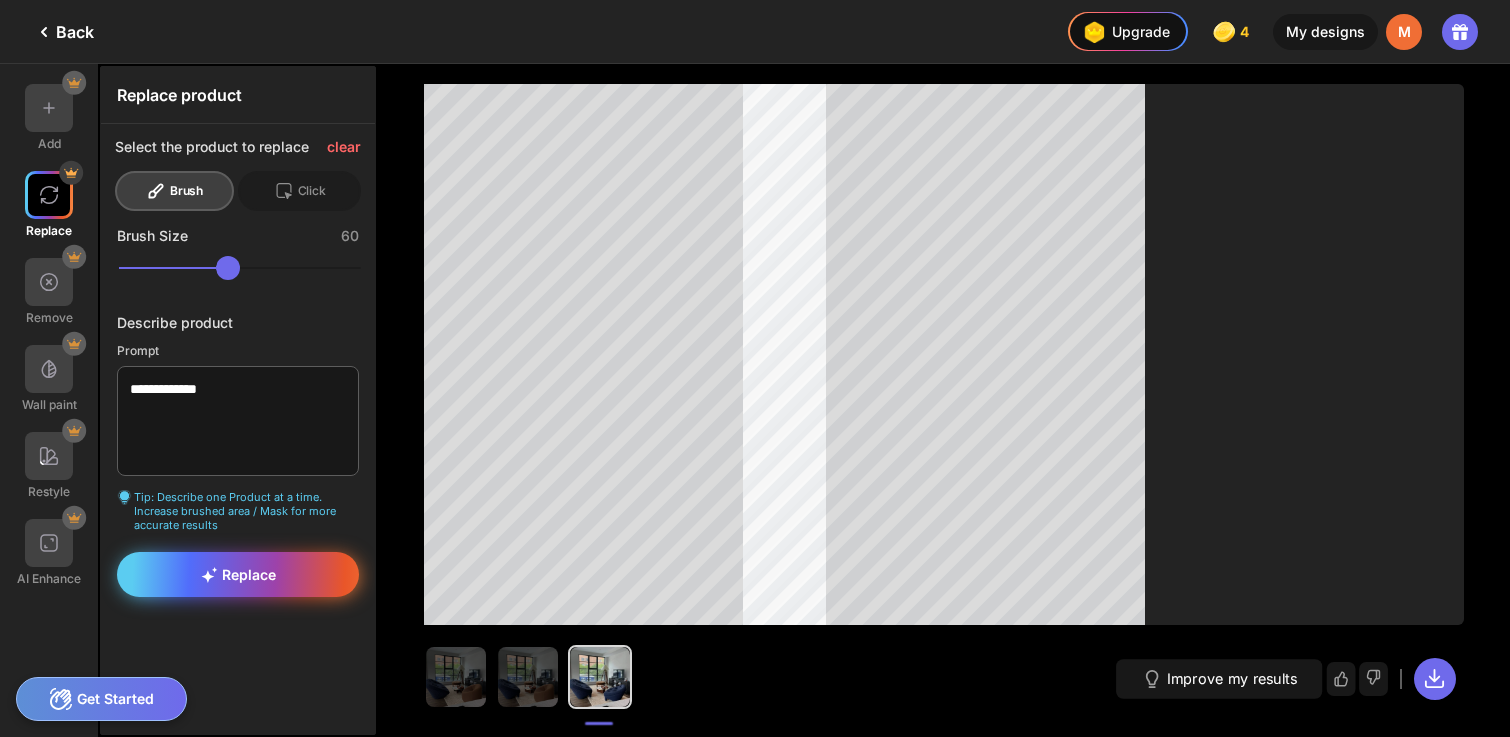 click on "Replace" at bounding box center [238, 574] 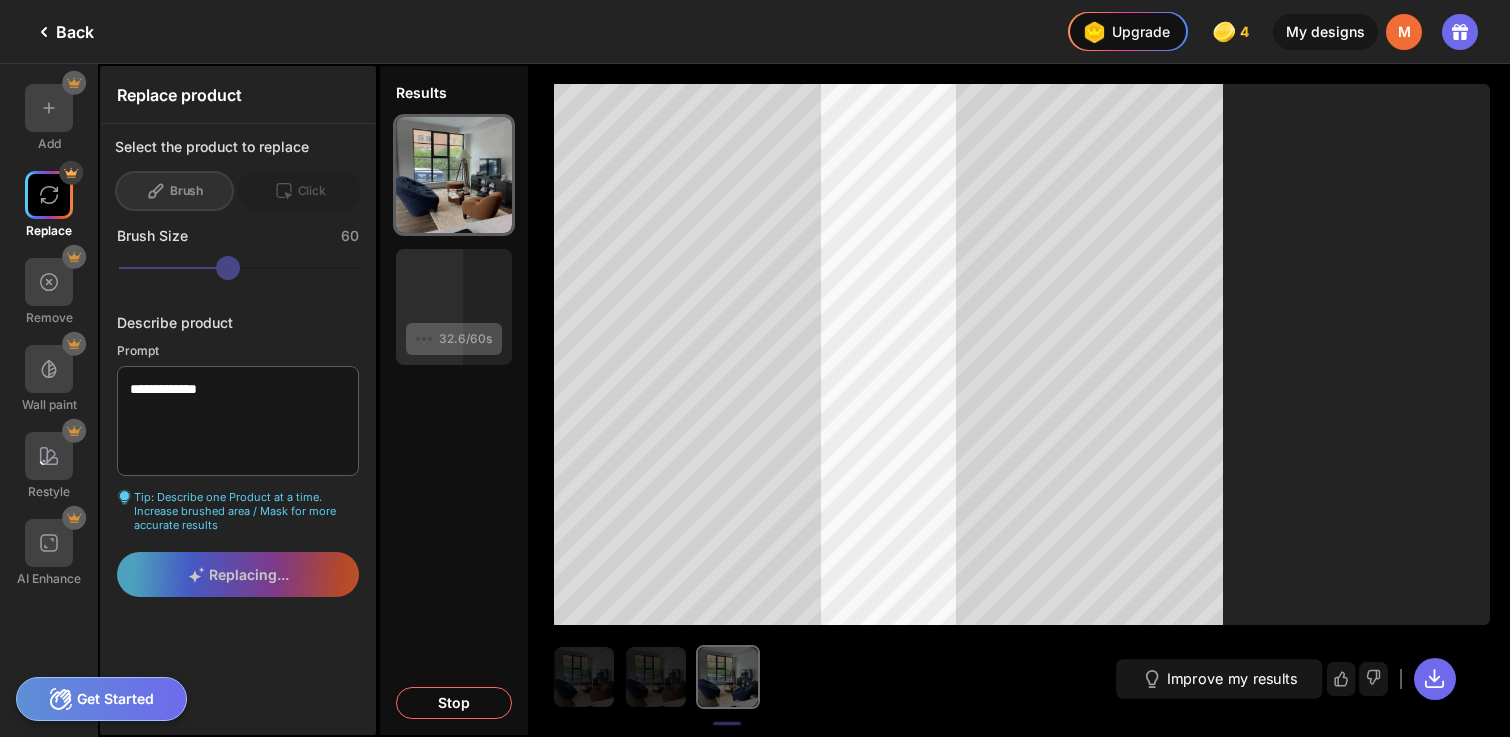 click on "Back" 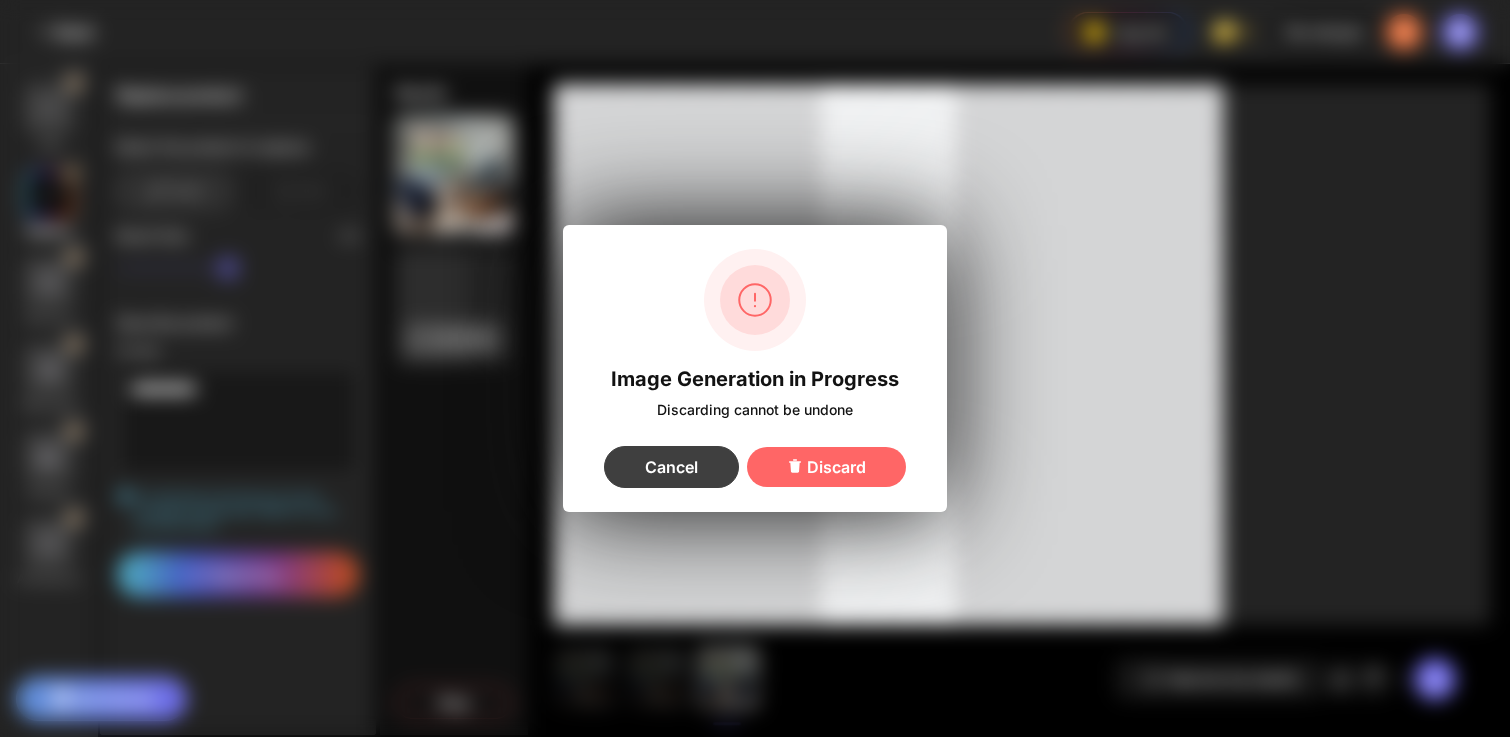 click on "Cancel" at bounding box center (671, 467) 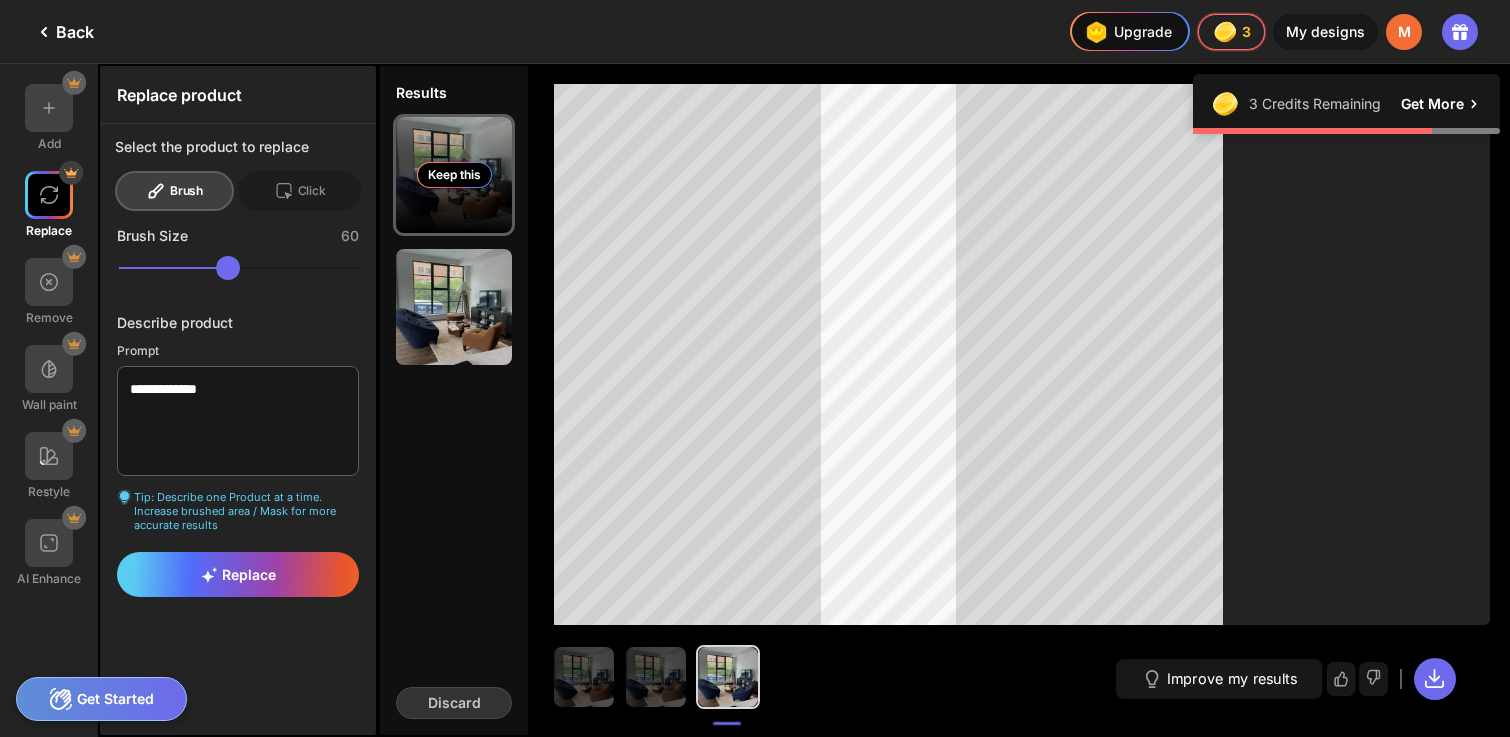 click on "Keep this" at bounding box center (454, 175) 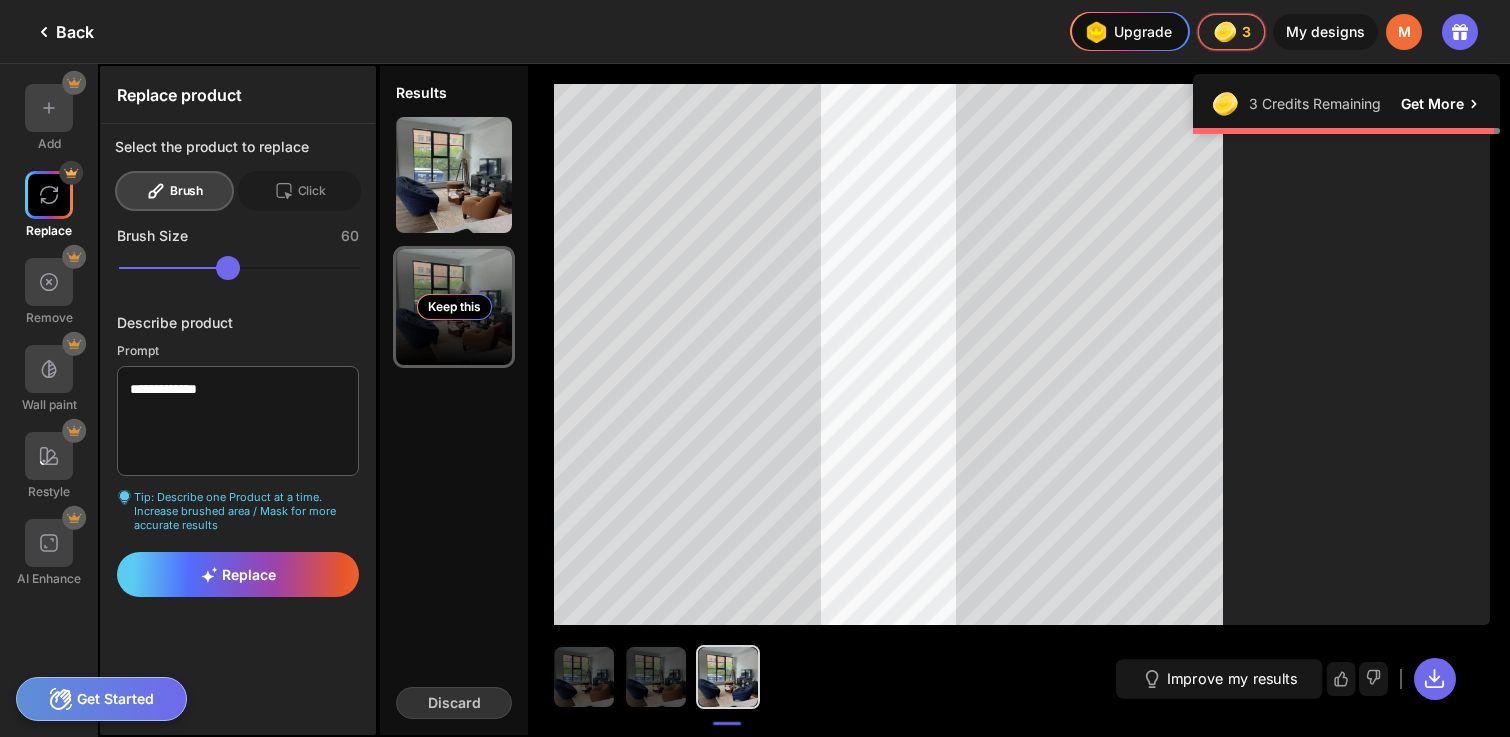 click on "Keep this" at bounding box center [454, 307] 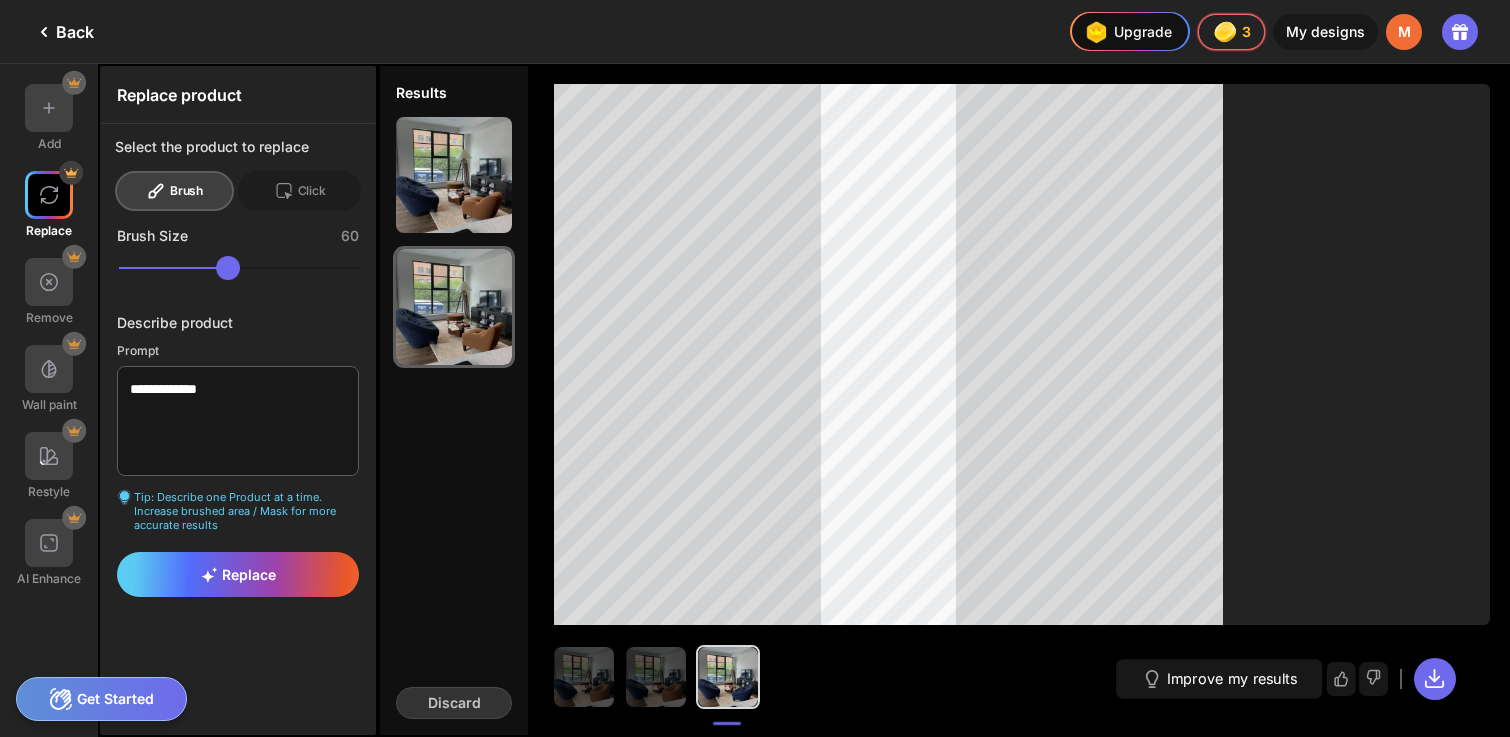 click on "Back" 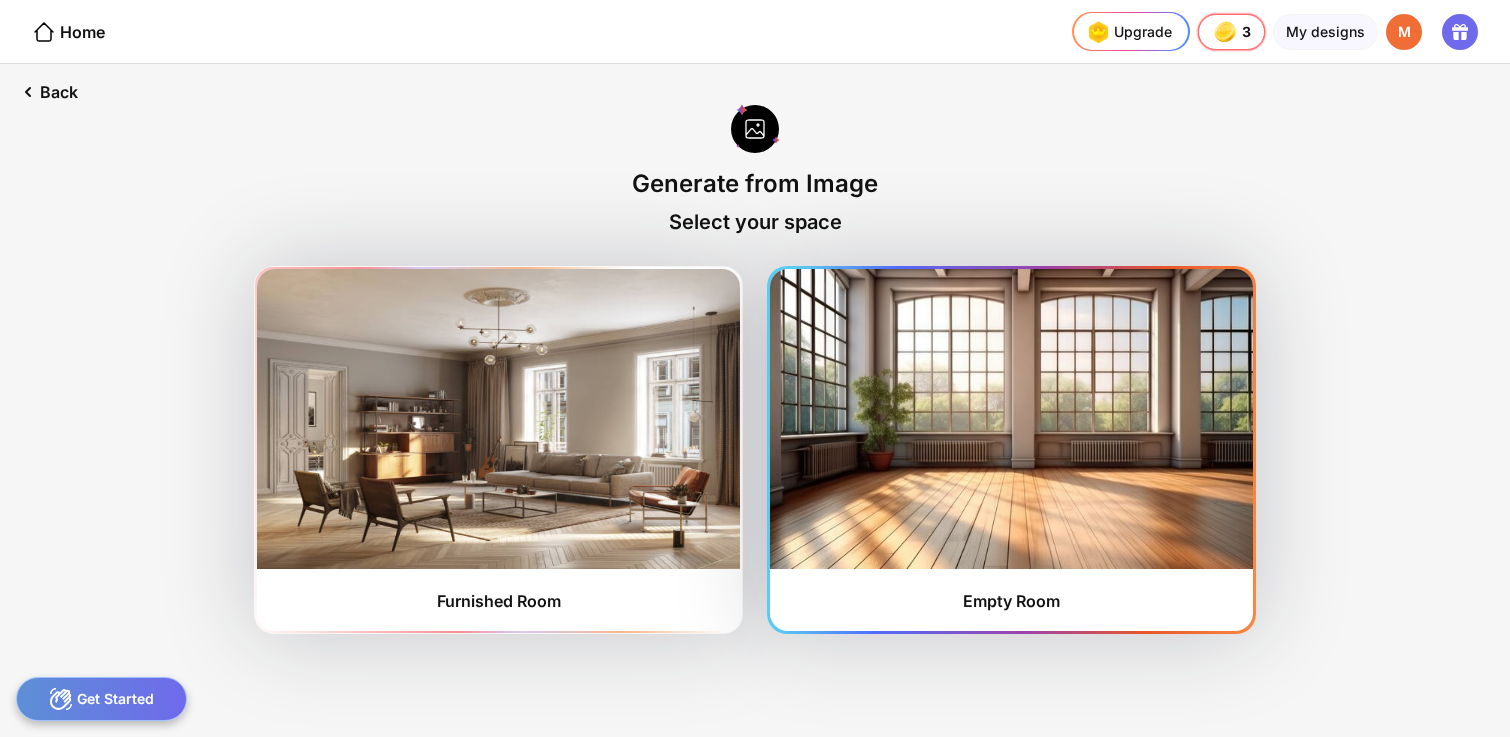 click on "Empty Room" at bounding box center (1011, 450) 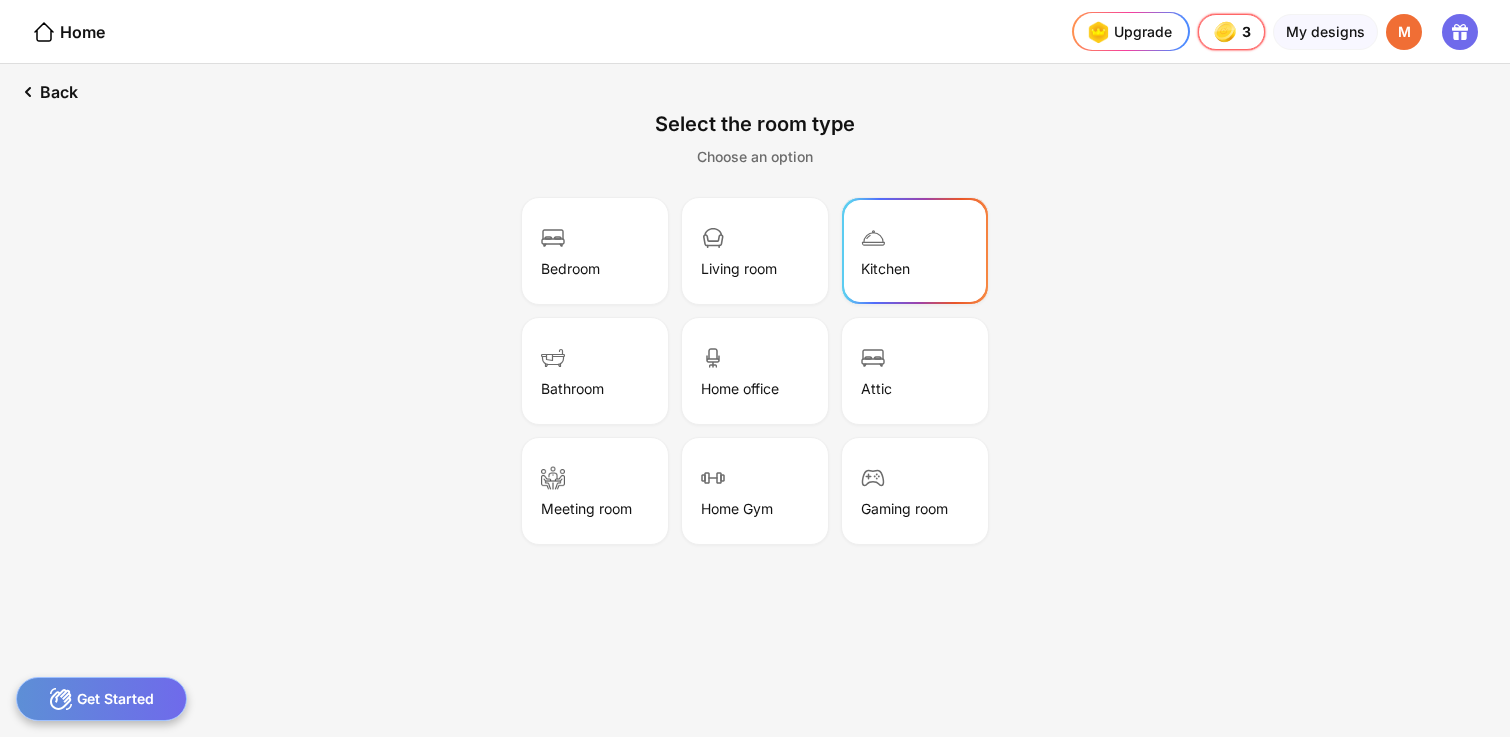 click on "Kitchen" at bounding box center [915, 251] 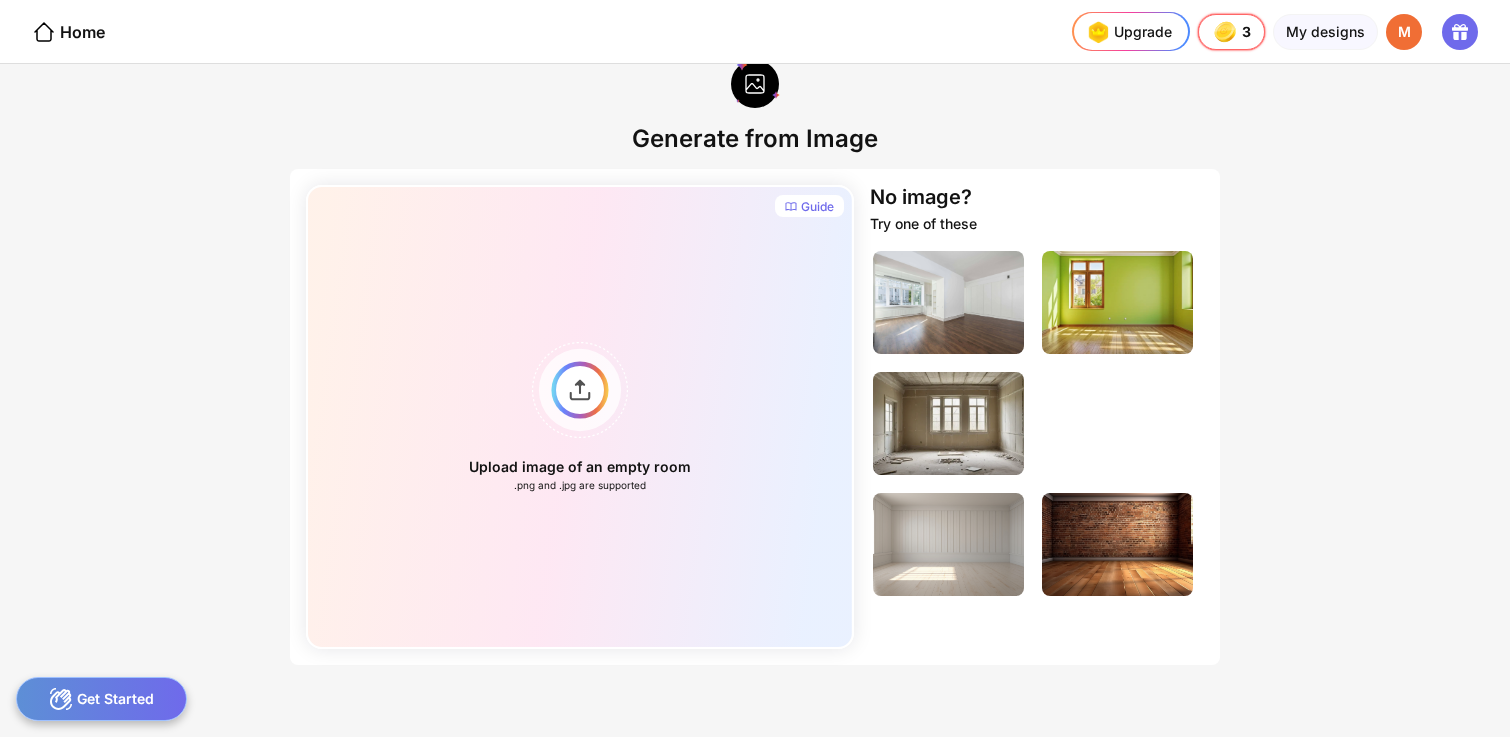scroll, scrollTop: 53, scrollLeft: 0, axis: vertical 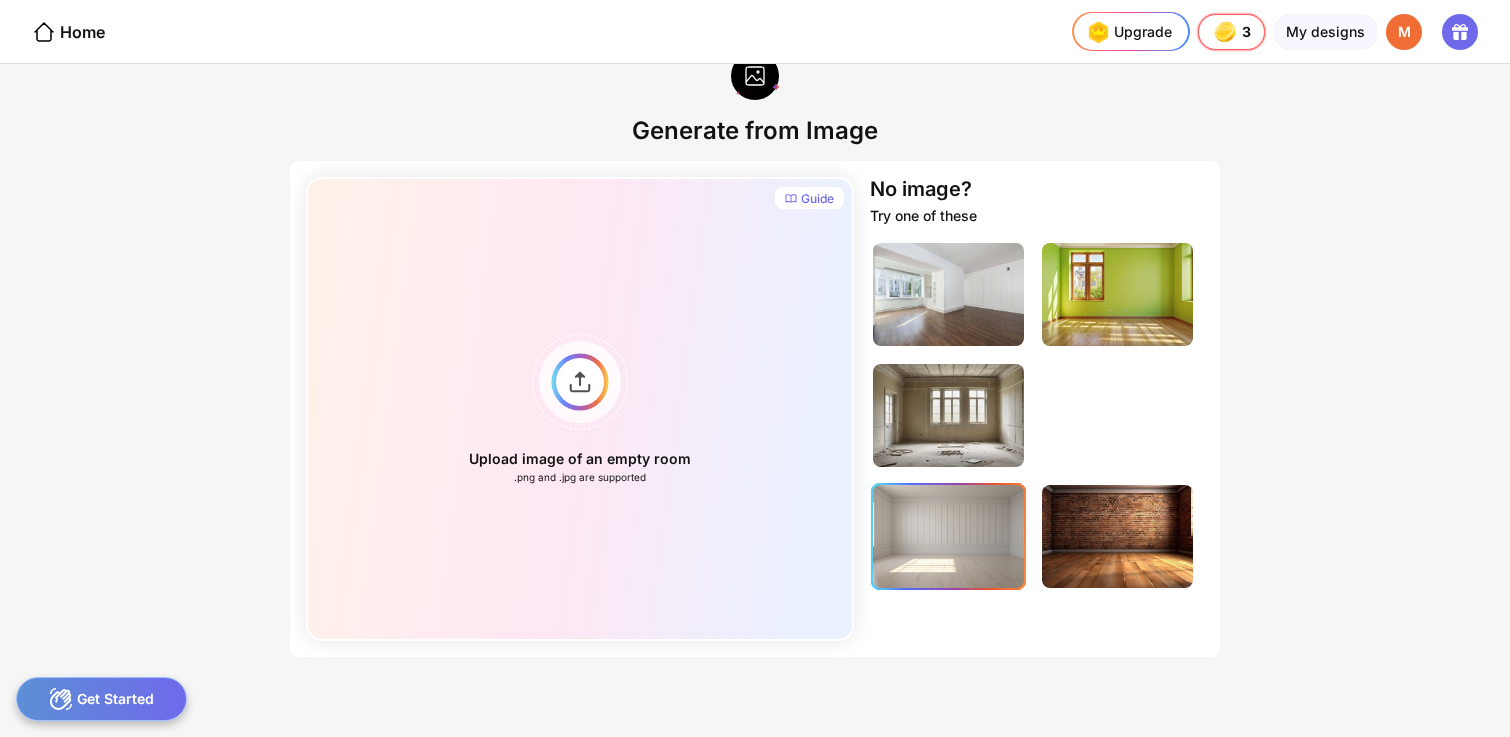 click at bounding box center (948, 536) 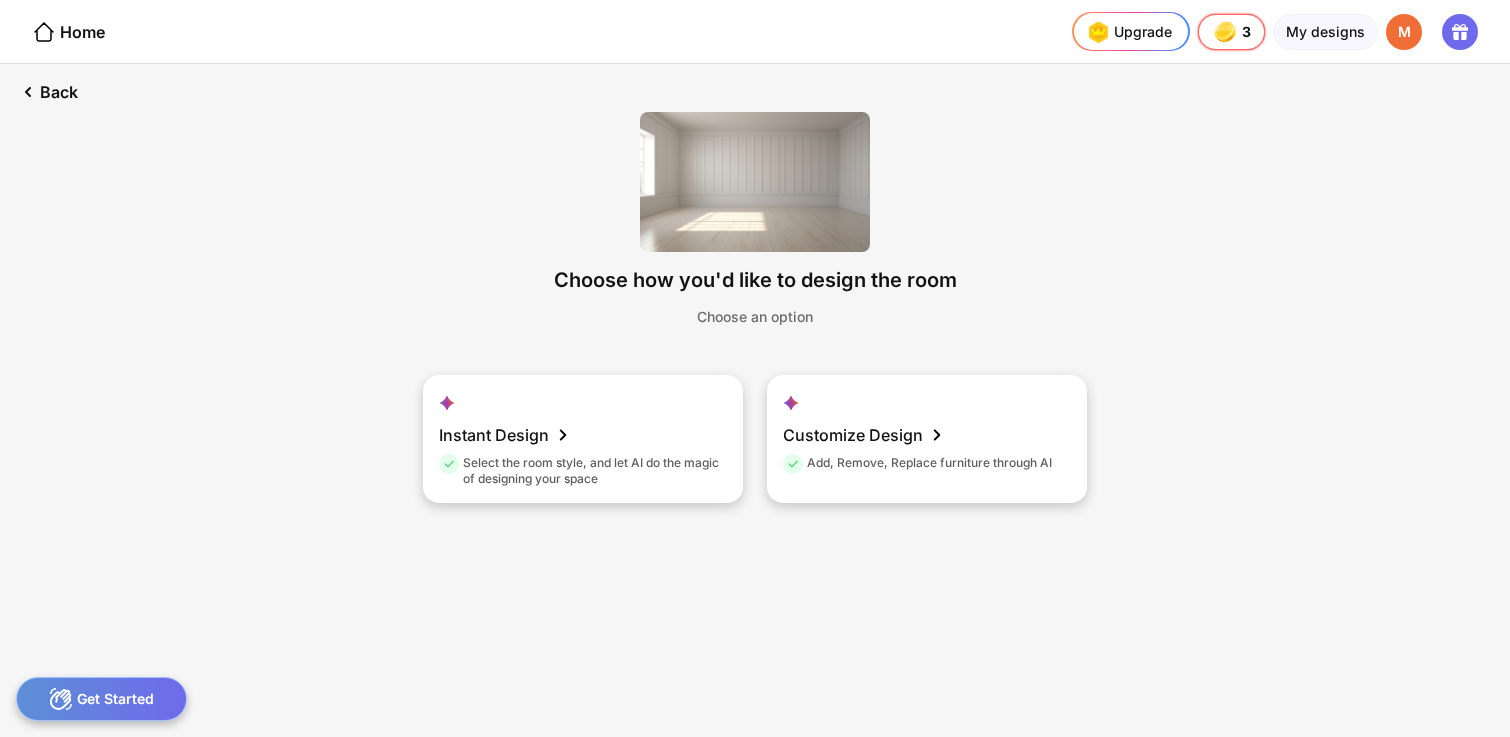 scroll, scrollTop: 0, scrollLeft: 0, axis: both 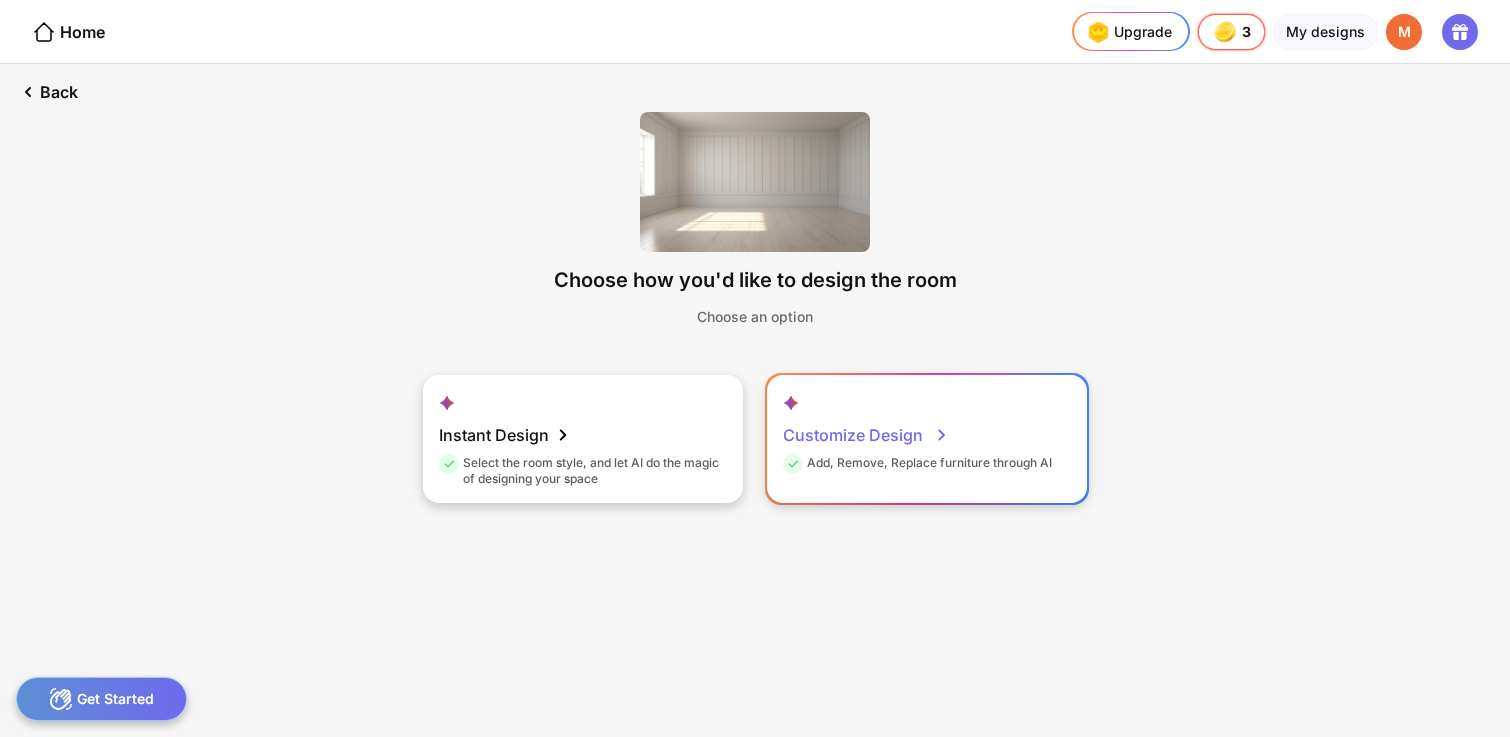 click on "Customize Design" at bounding box center [866, 435] 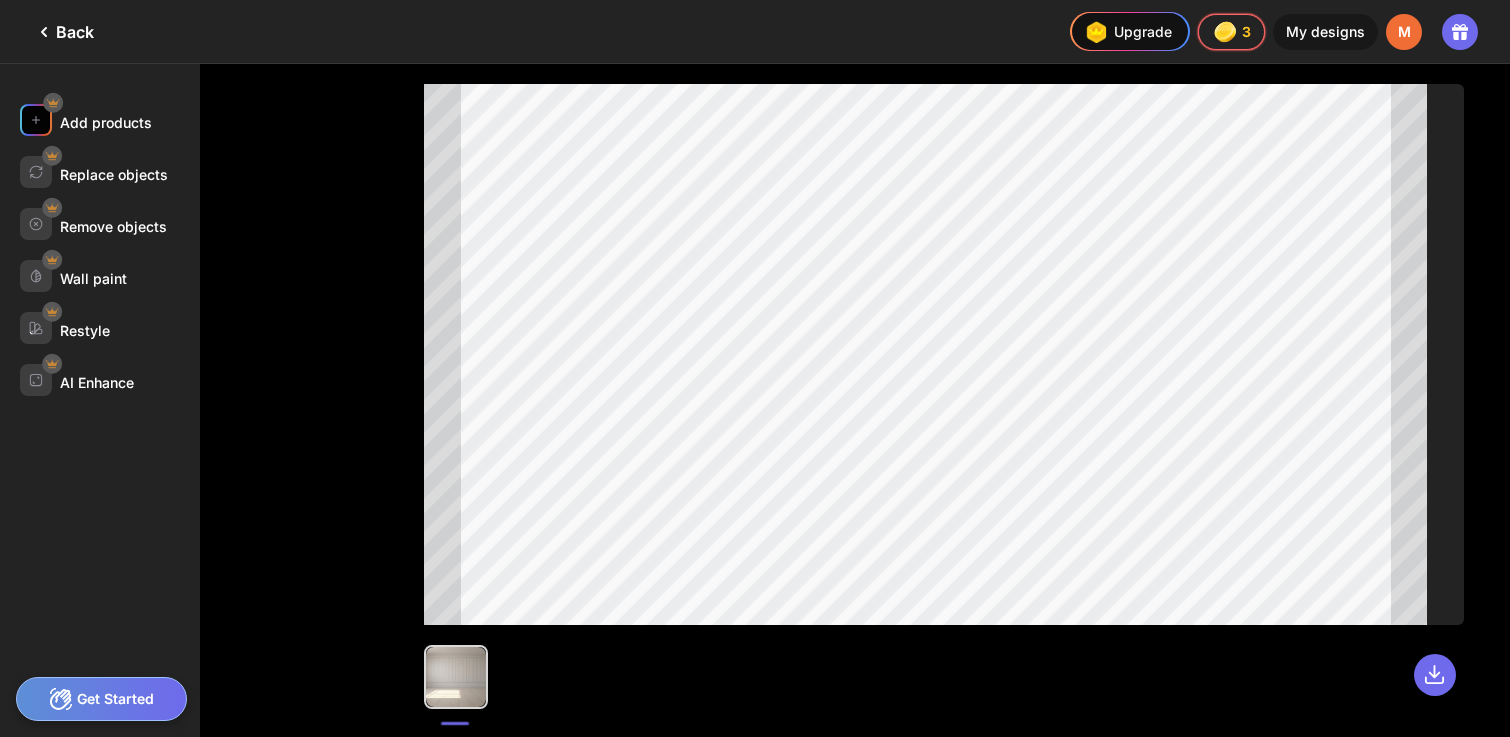click on "Add products" at bounding box center [106, 122] 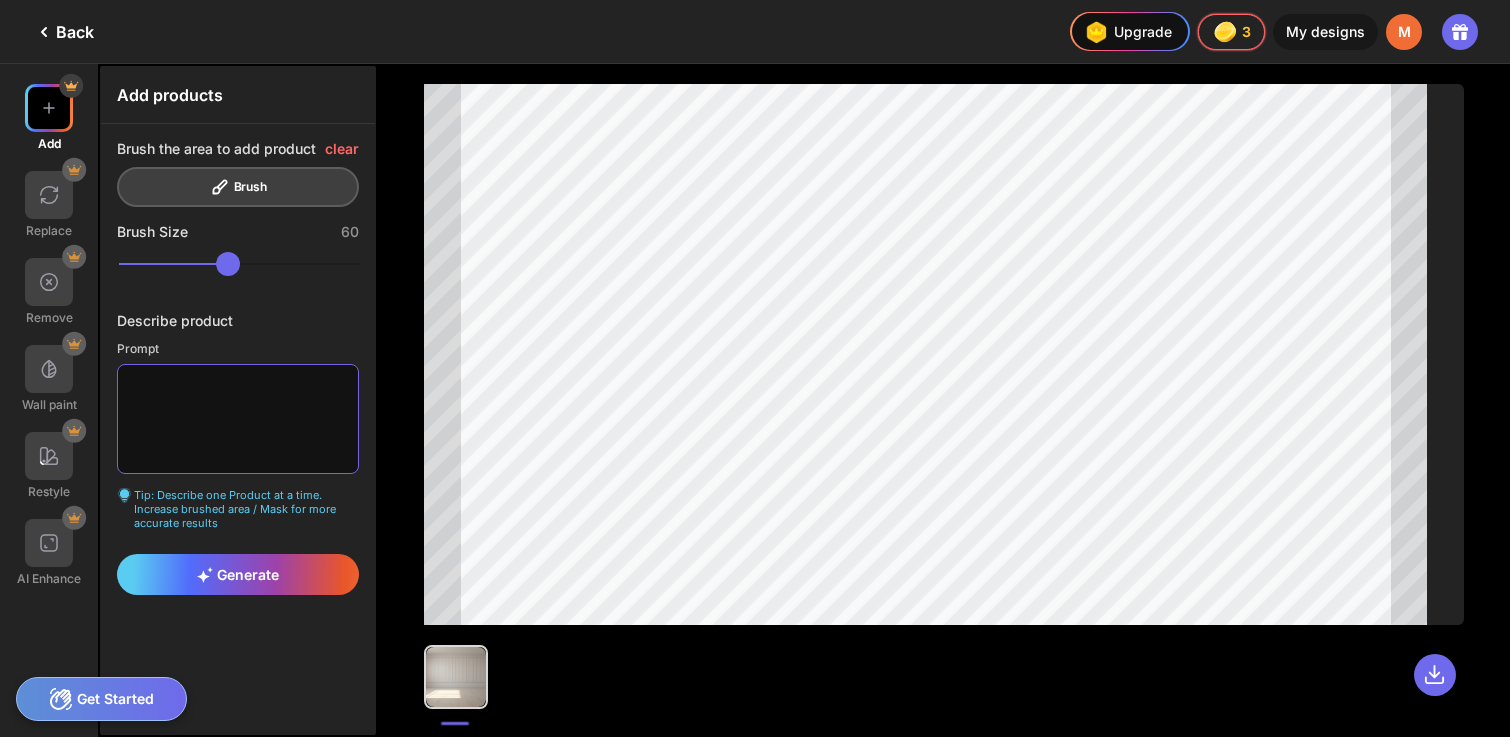 click at bounding box center [238, 419] 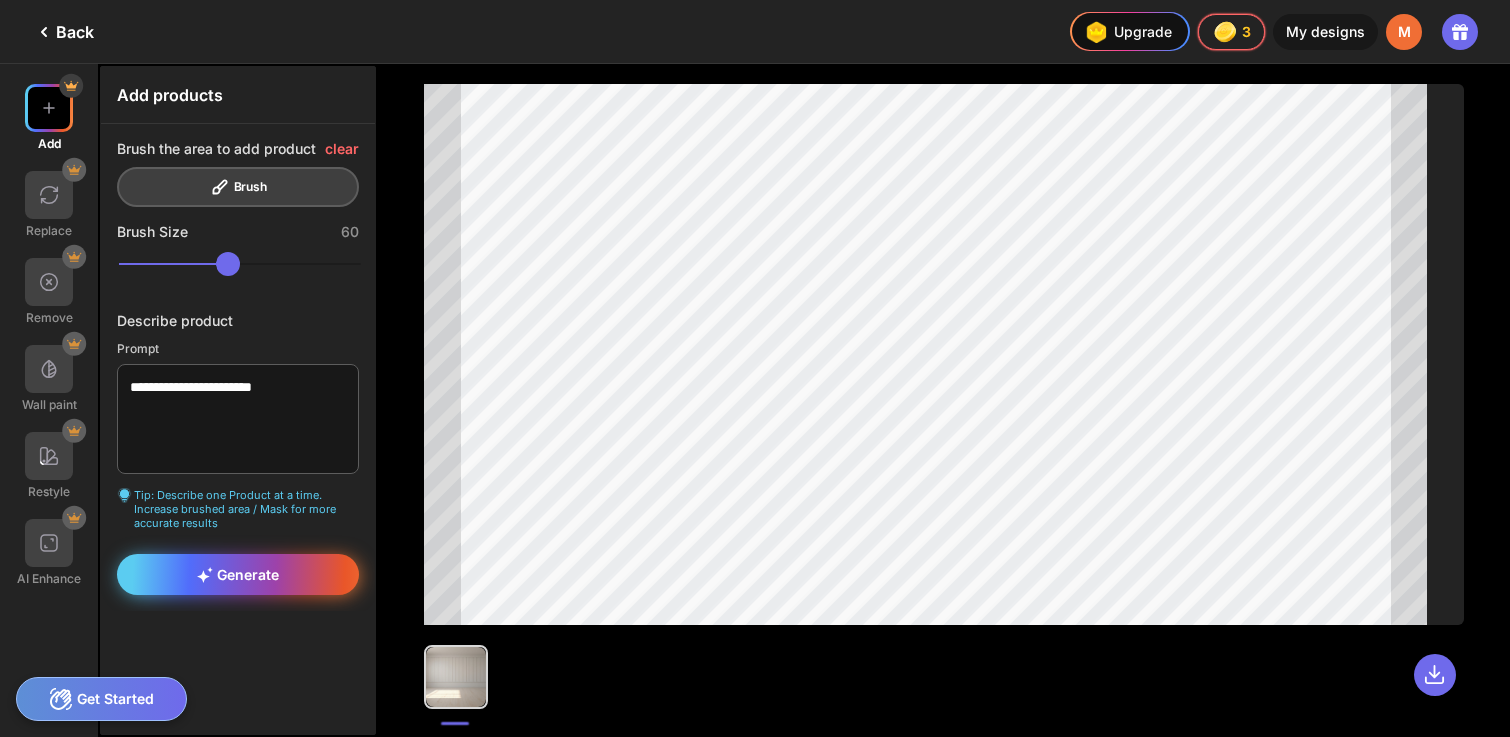click on "Generate" at bounding box center (238, 574) 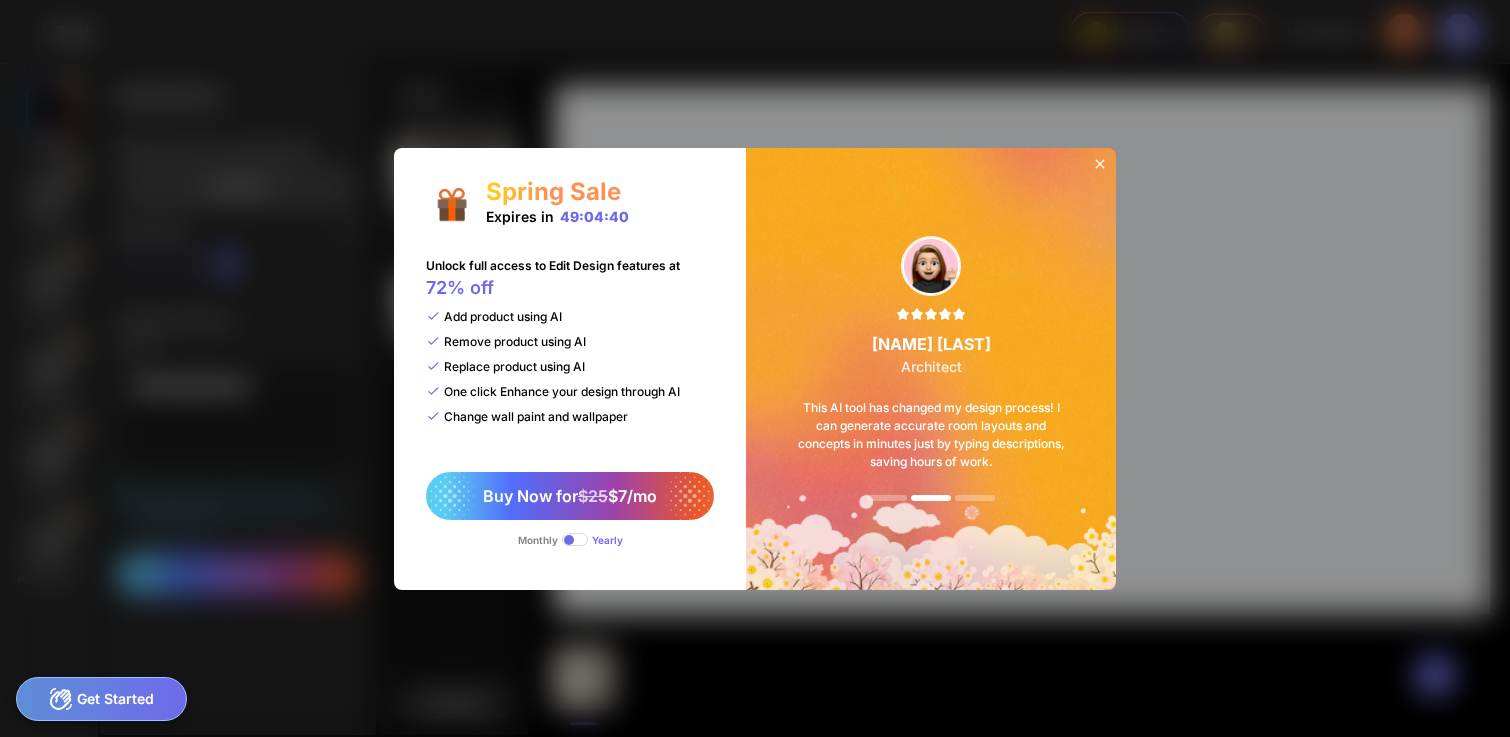 click 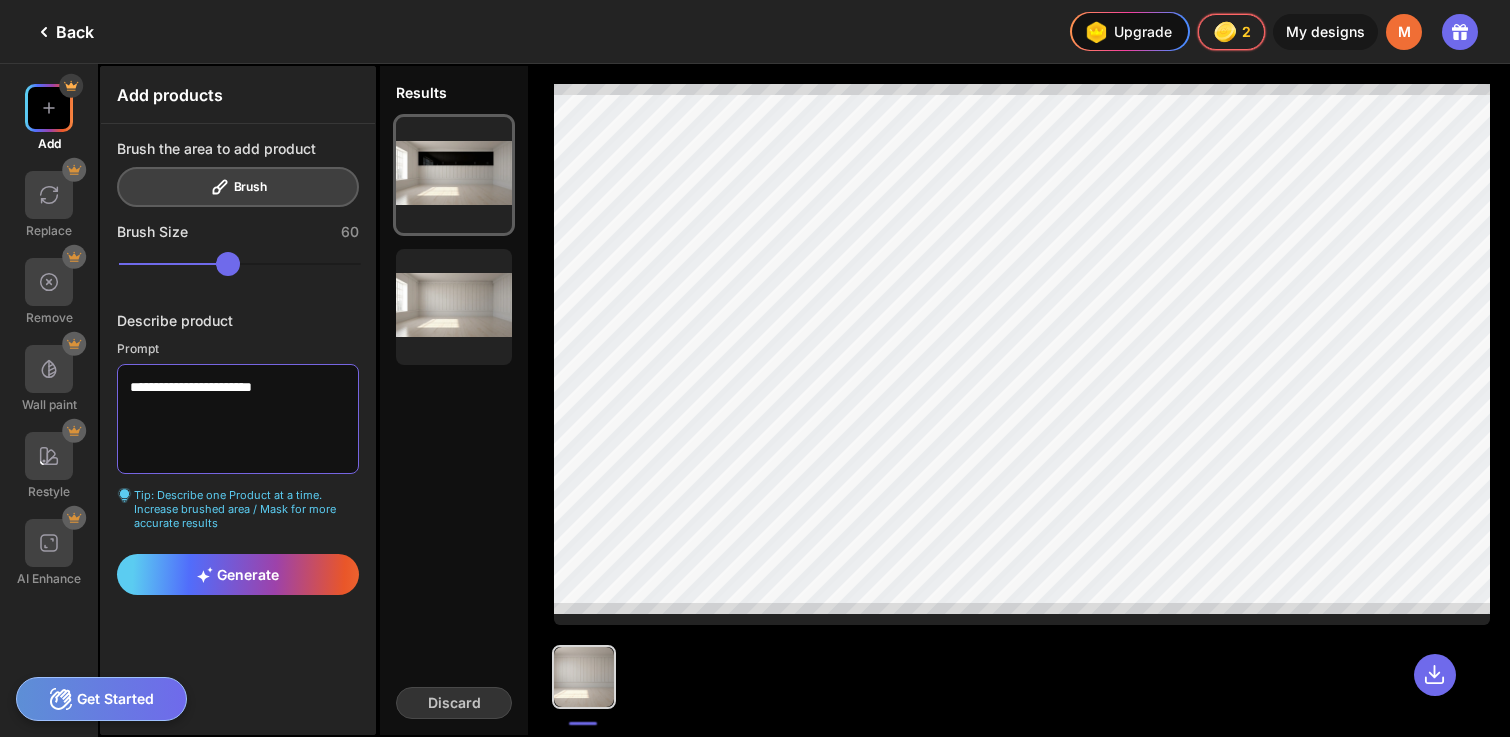 click on "**********" at bounding box center (238, 419) 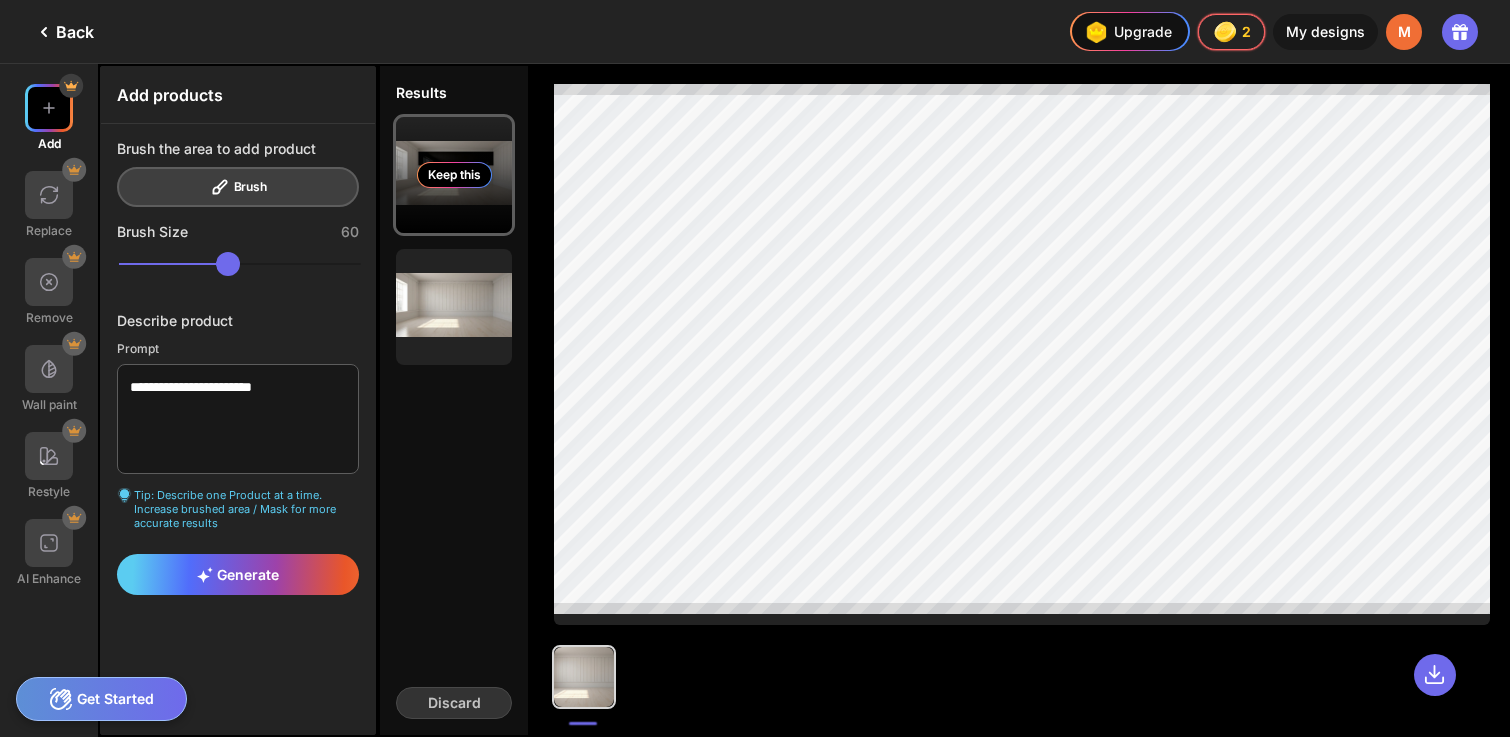 click on "Keep this" at bounding box center [454, 175] 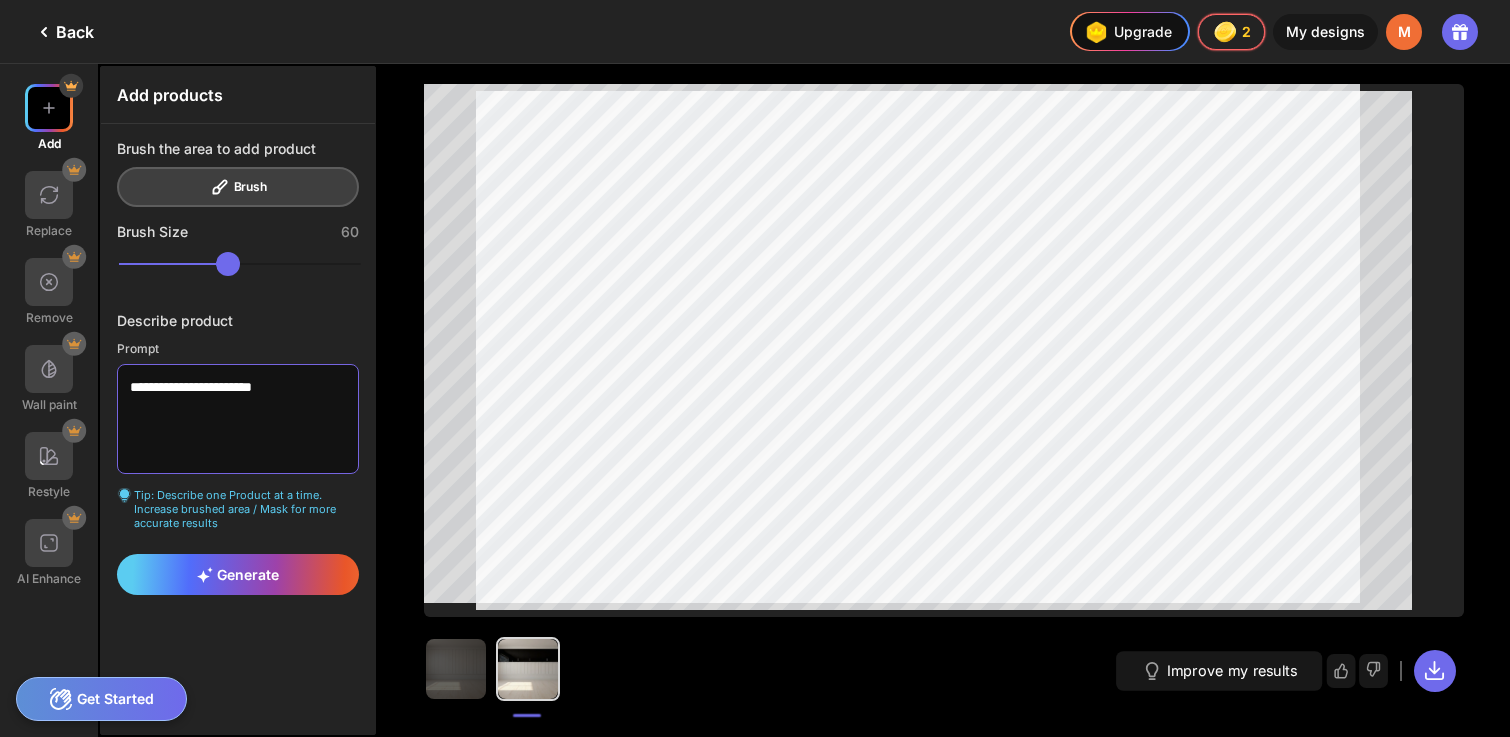 drag, startPoint x: 318, startPoint y: 390, endPoint x: 118, endPoint y: 374, distance: 200.63898 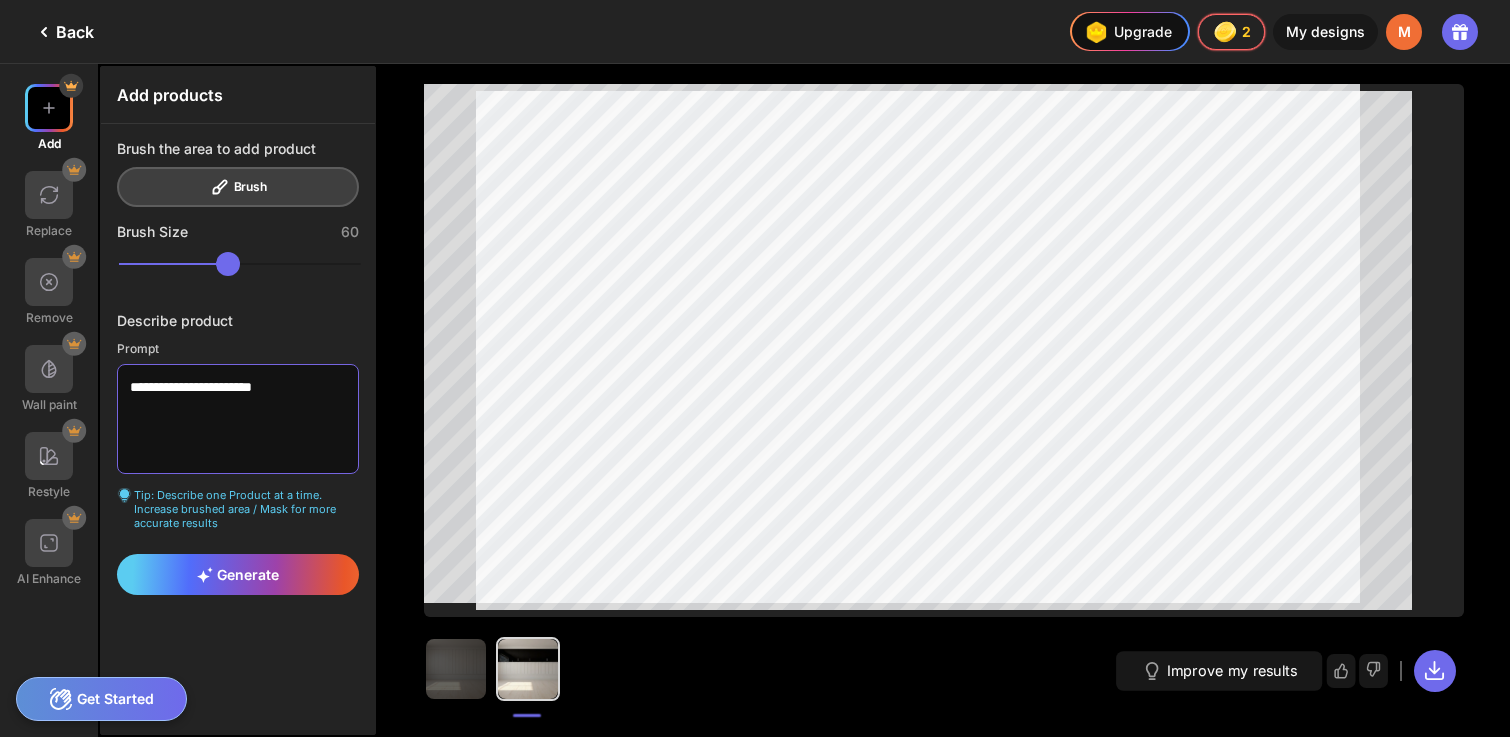 click on "**********" at bounding box center [238, 419] 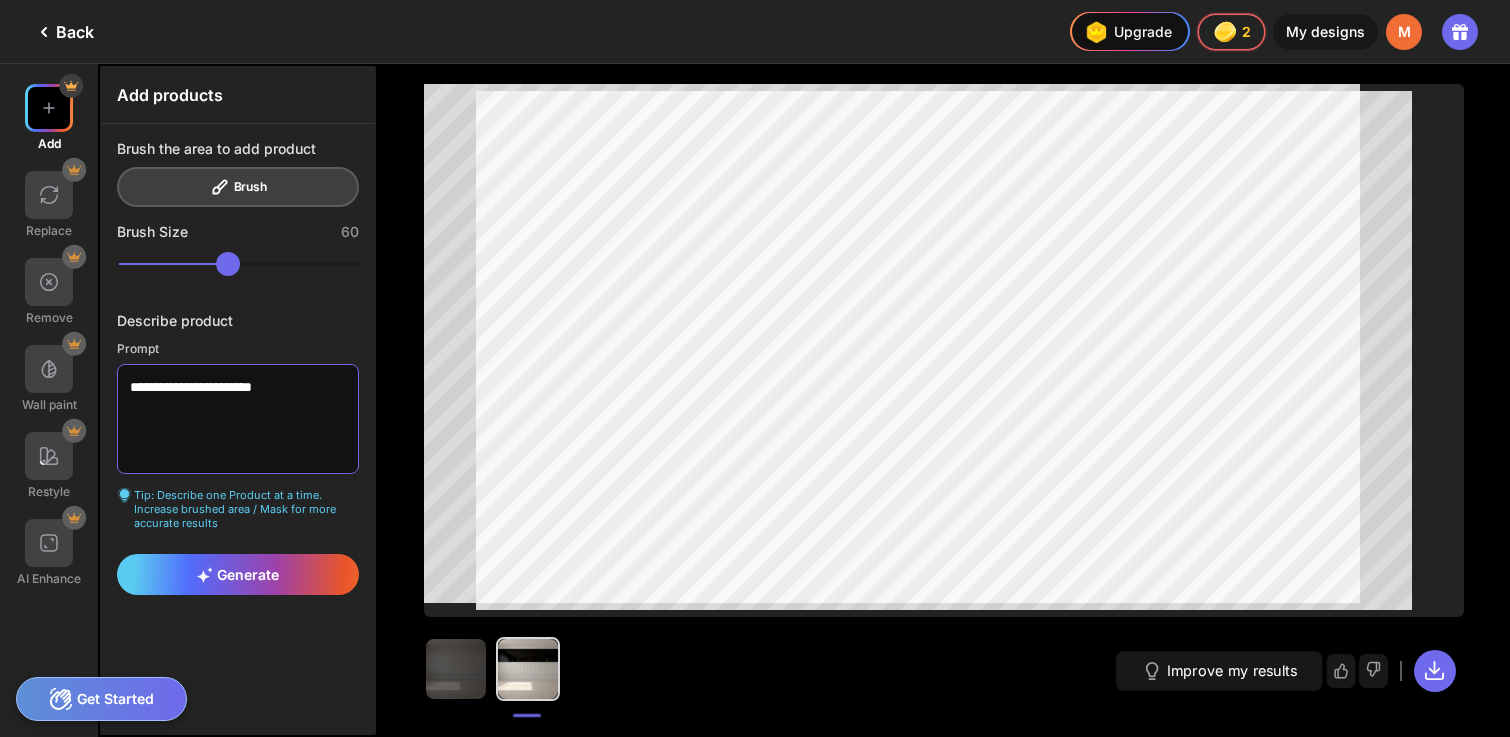 click on "**********" at bounding box center (238, 419) 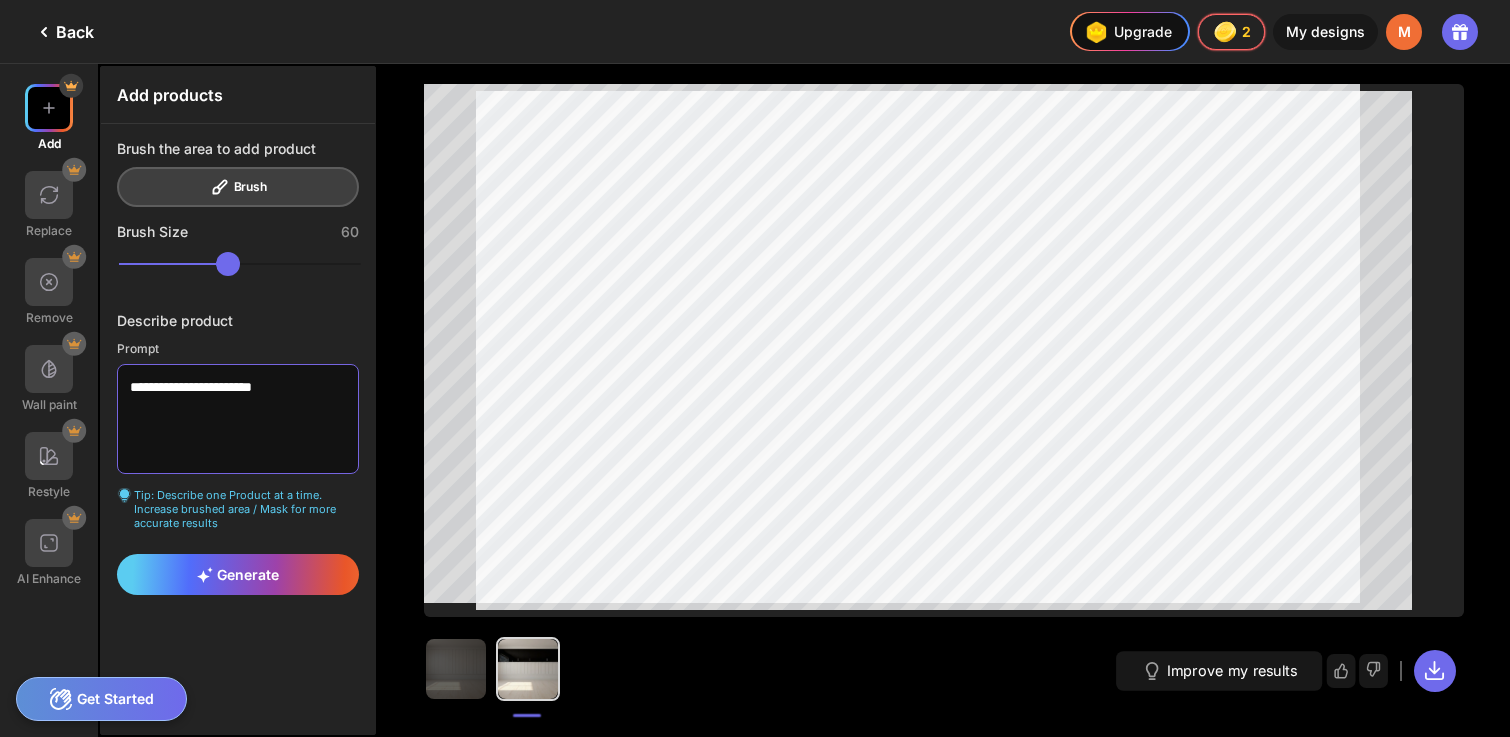 drag, startPoint x: 322, startPoint y: 384, endPoint x: 123, endPoint y: 389, distance: 199.0628 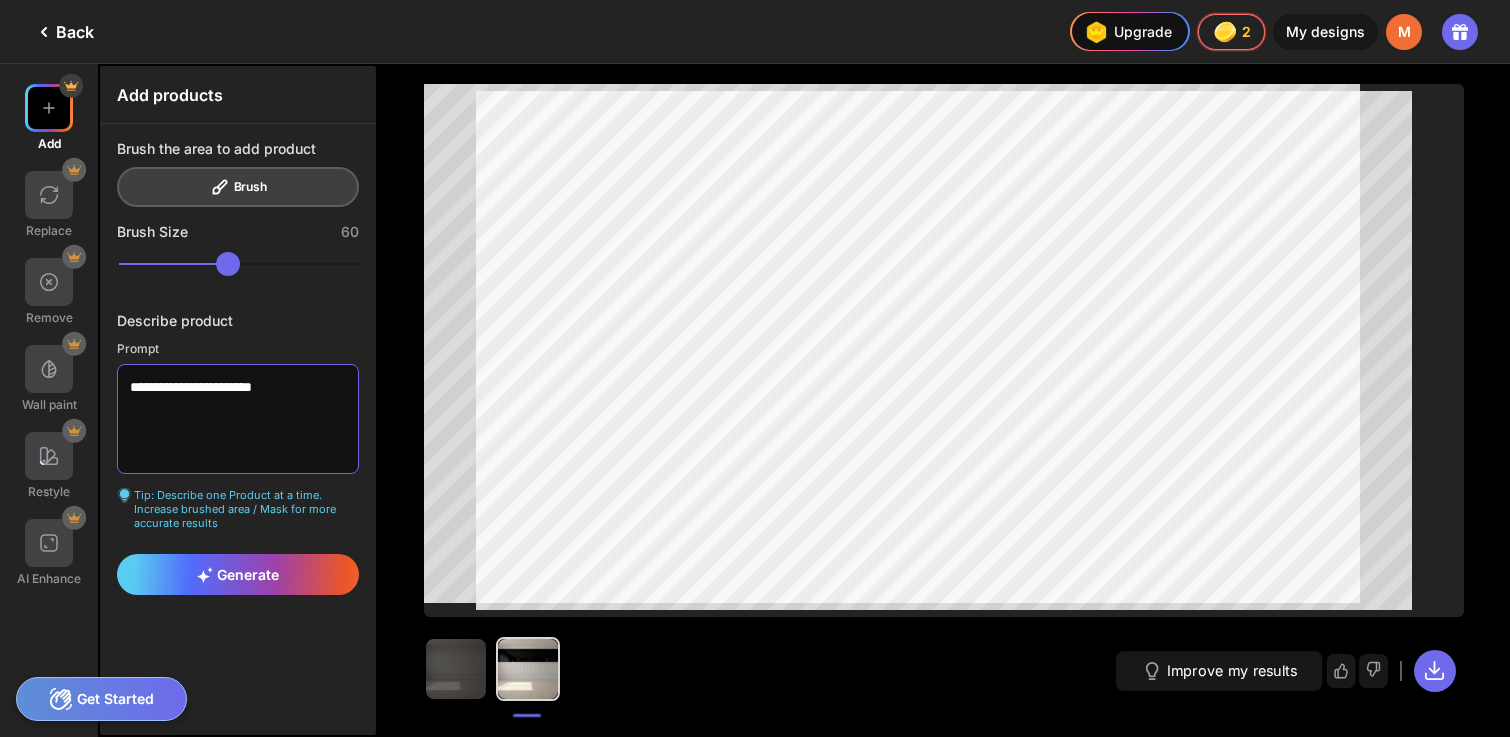 click on "**********" at bounding box center (238, 419) 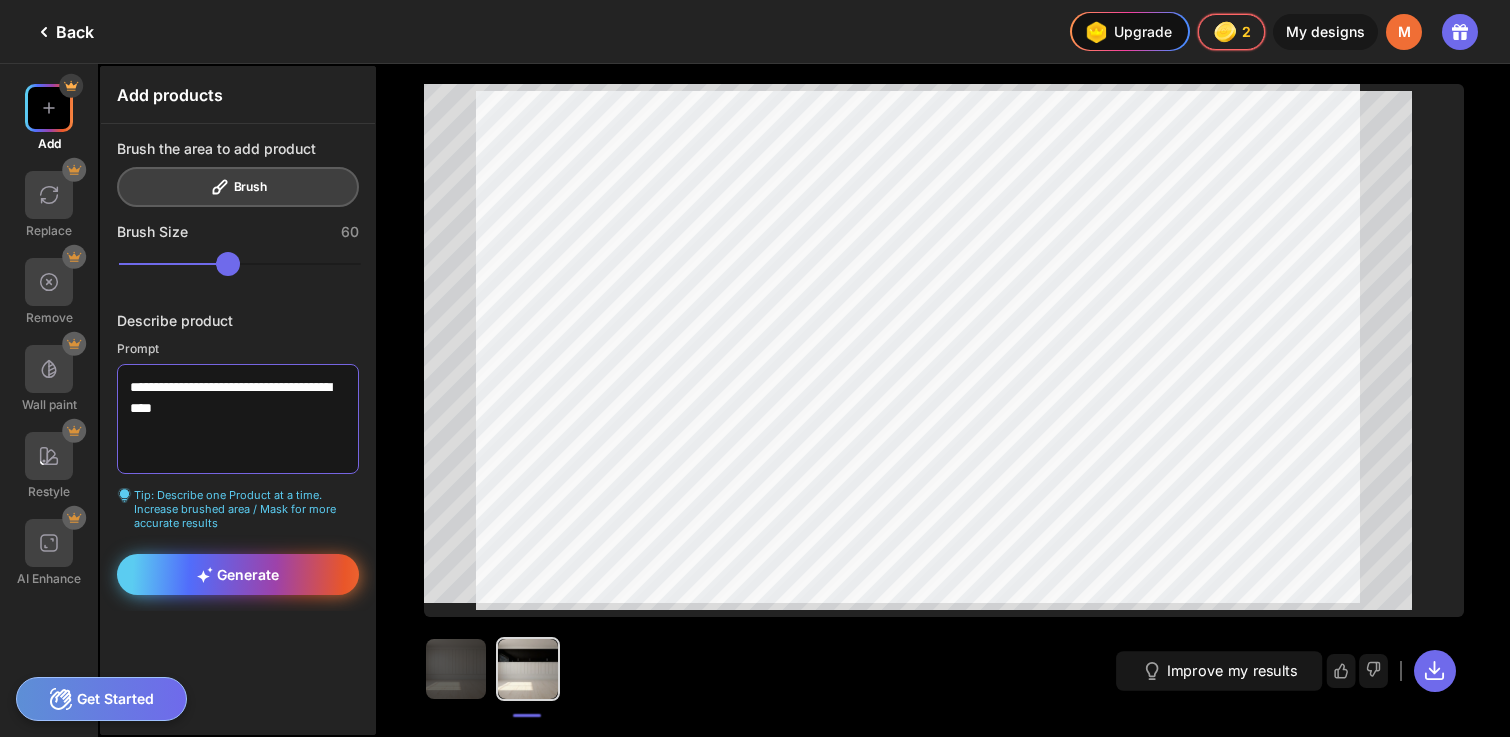 type on "**********" 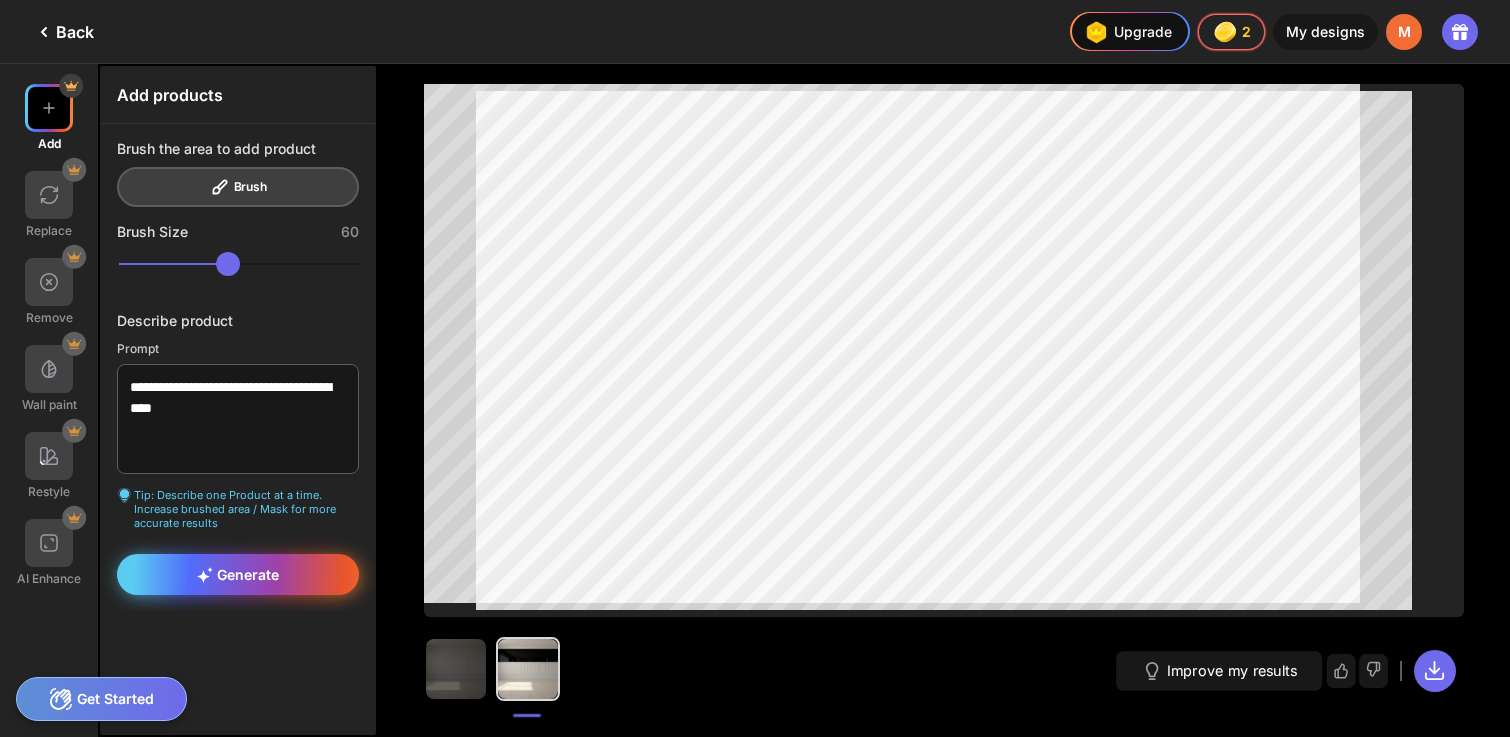 click on "Generate" at bounding box center [238, 574] 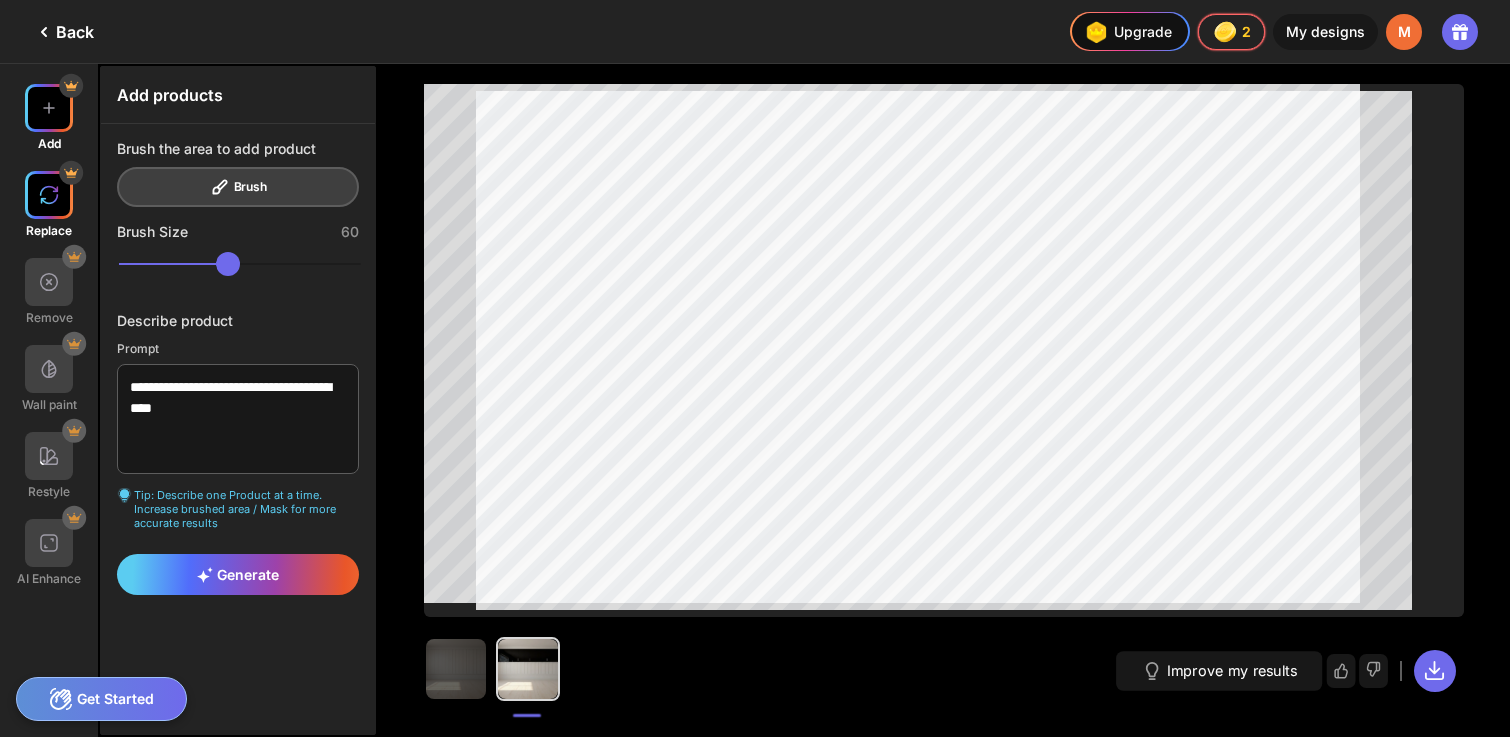 click at bounding box center [49, 195] 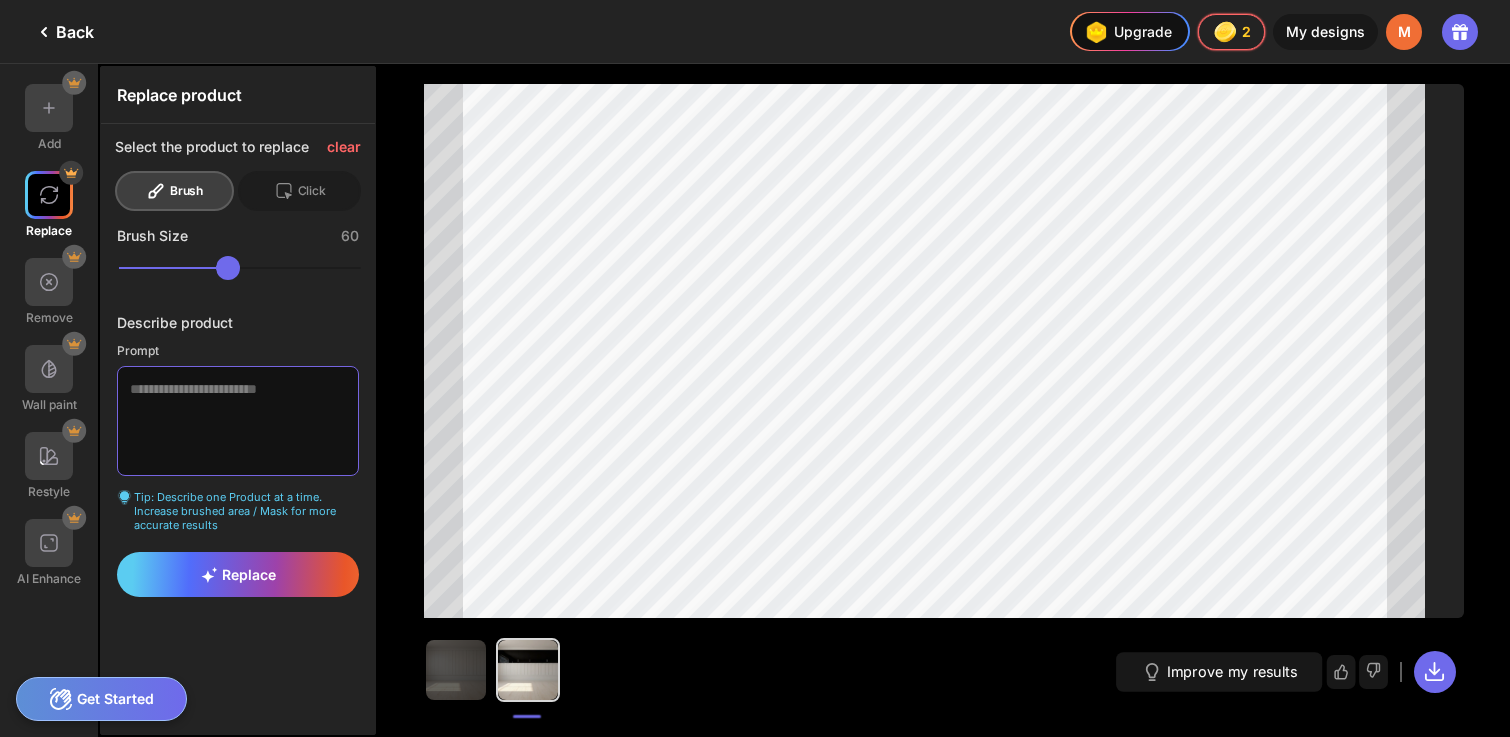 click at bounding box center [238, 421] 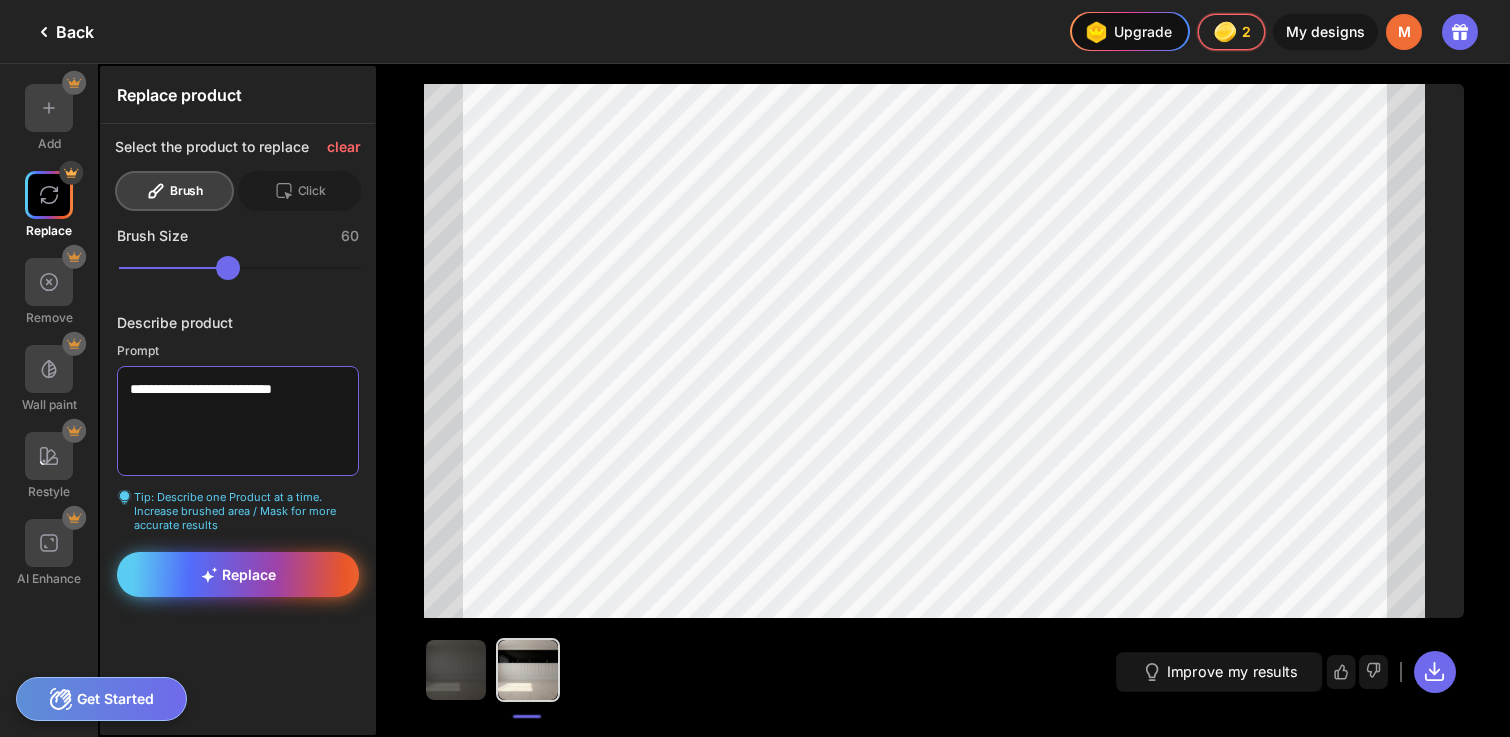 type on "**********" 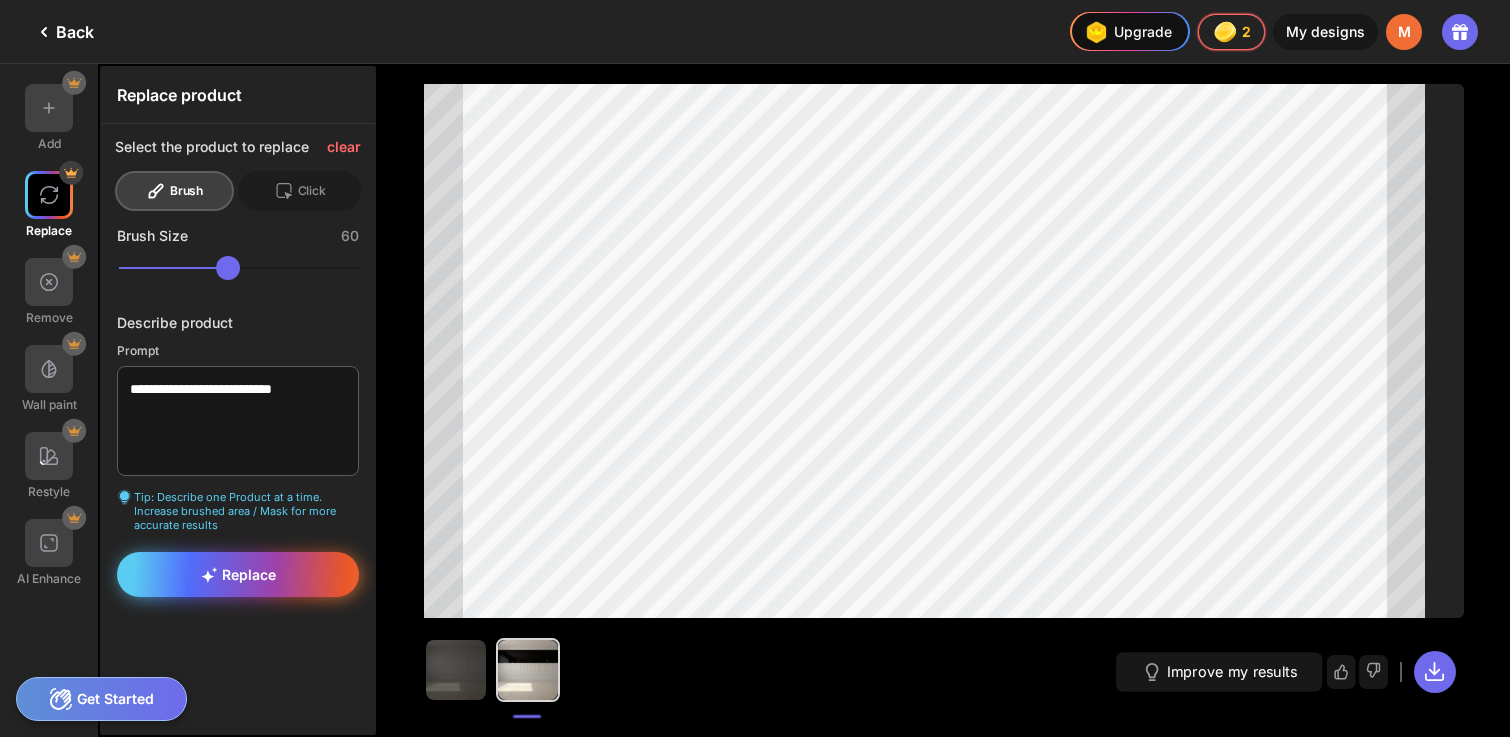 click on "Replace" at bounding box center [238, 574] 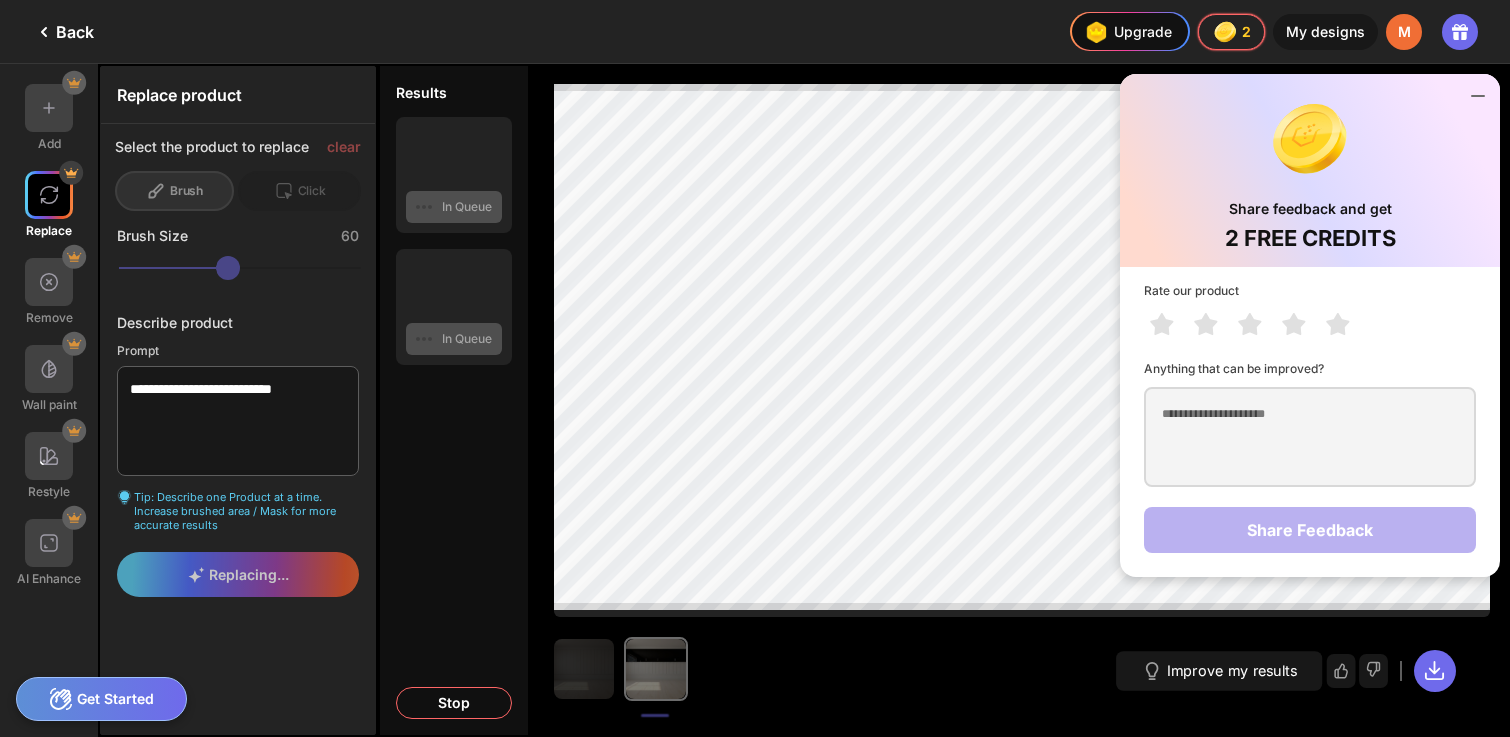 click 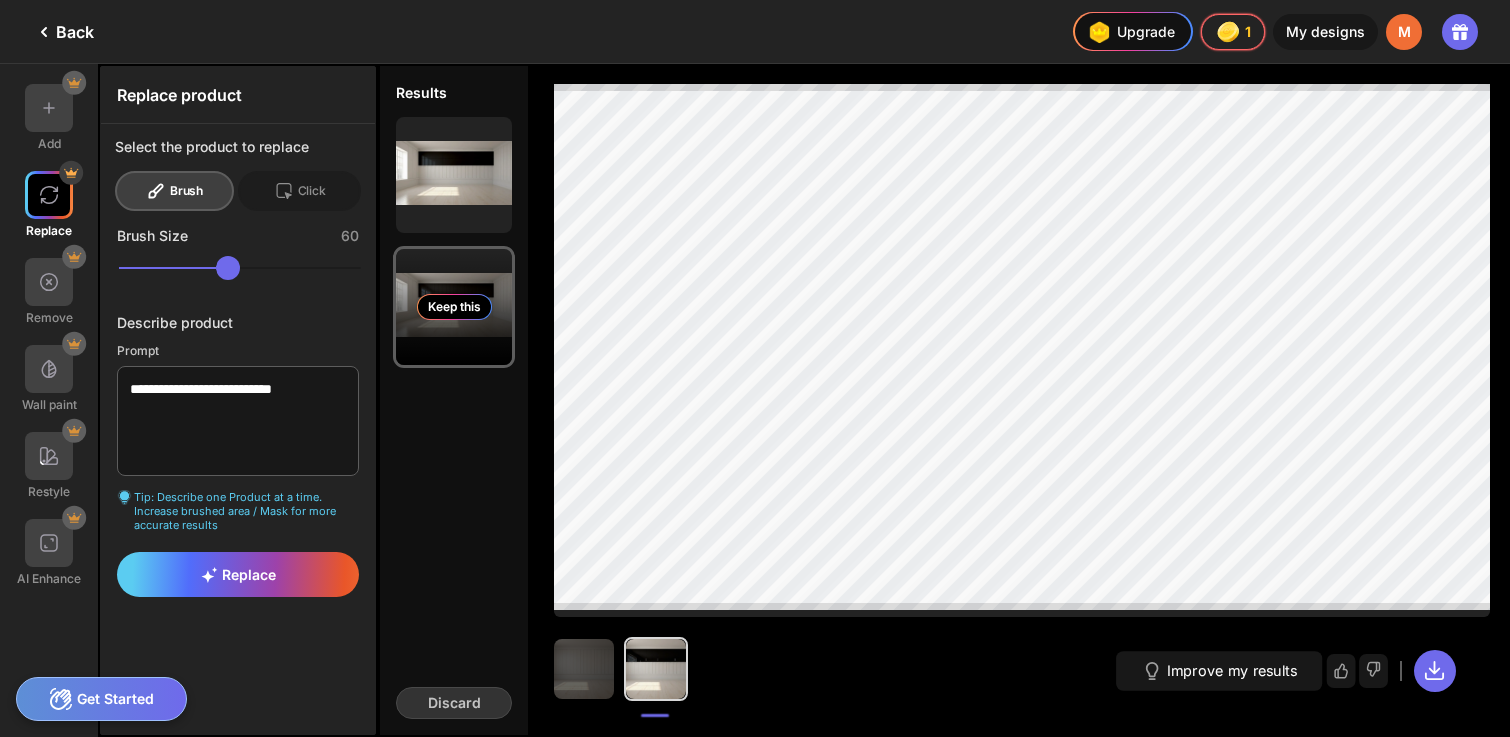 click on "Keep this" at bounding box center (454, 307) 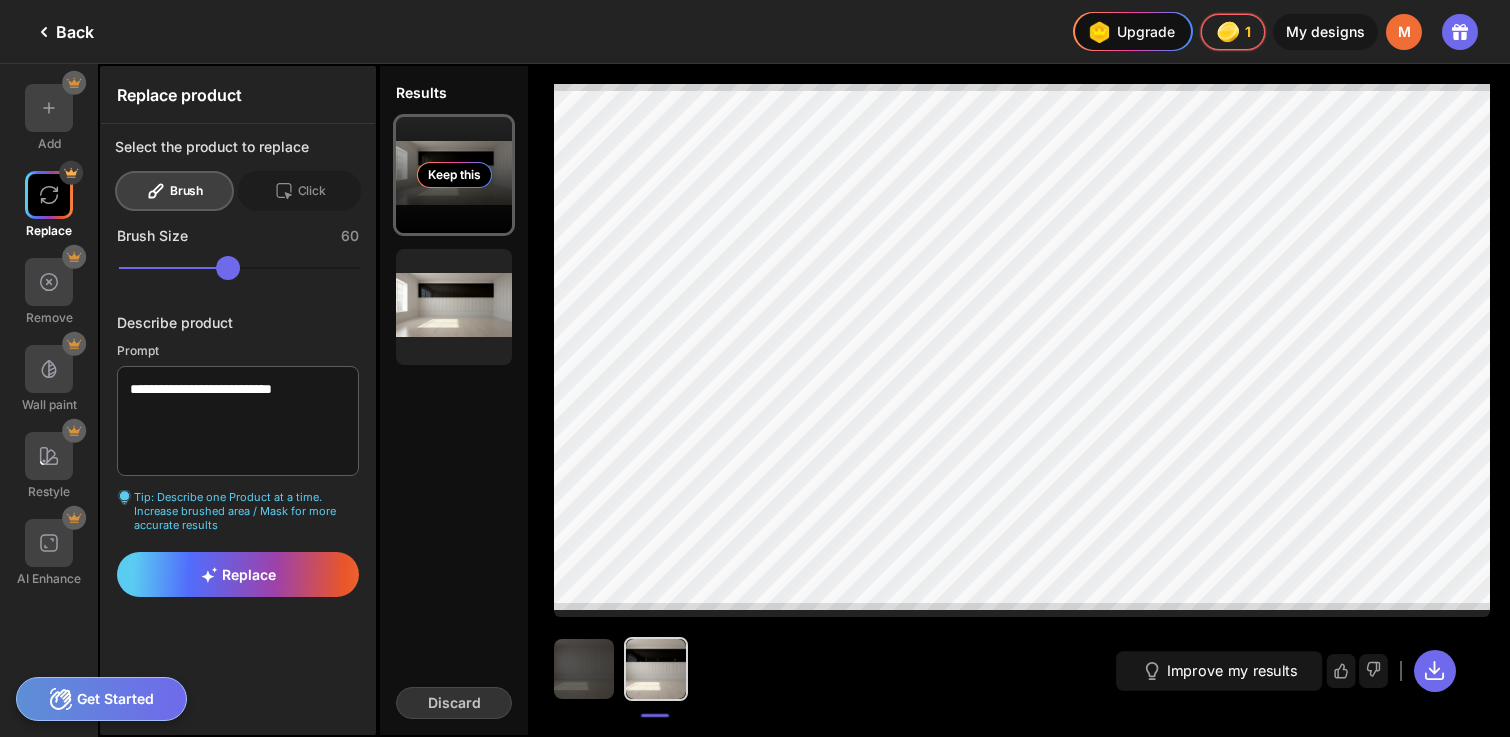 click on "Keep this" at bounding box center [454, 175] 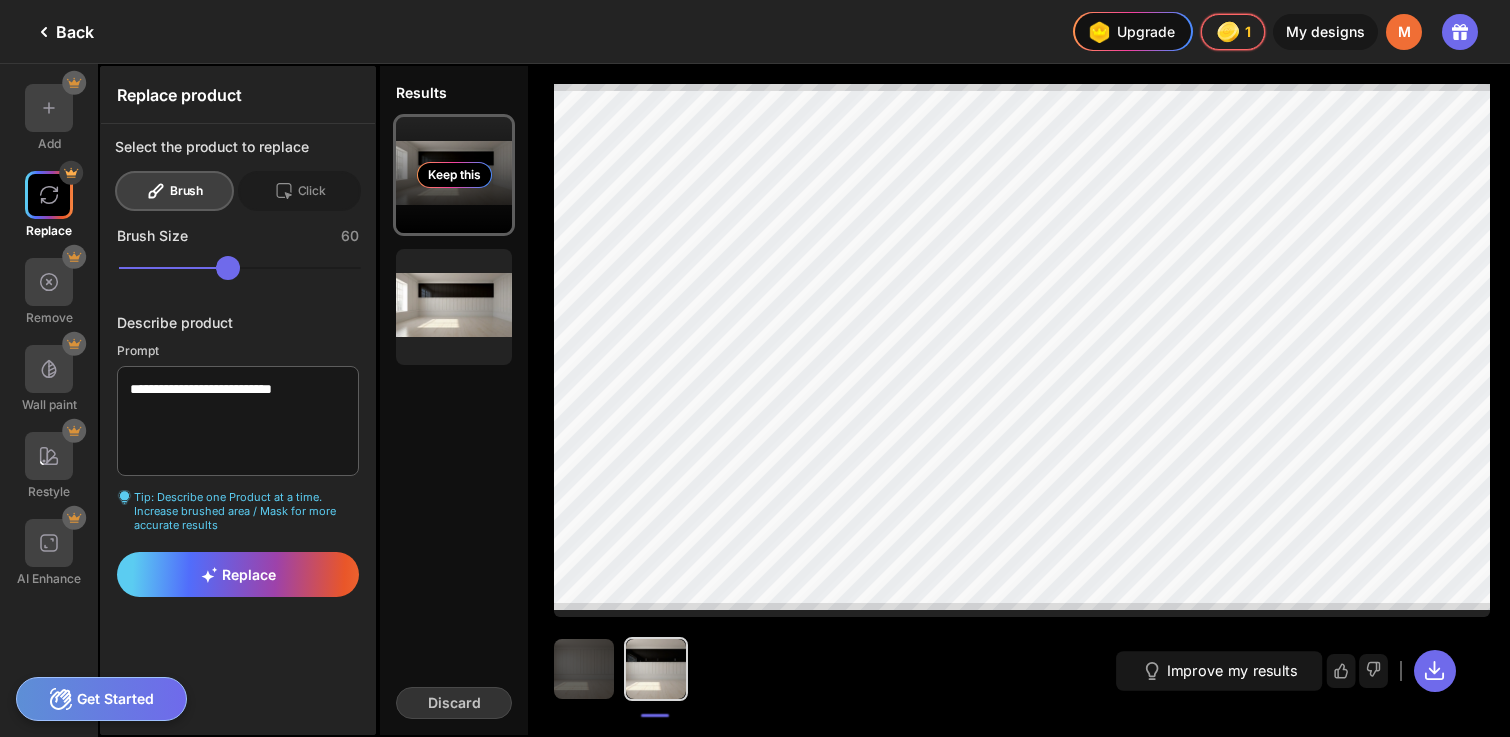 click on "Keep this" at bounding box center [454, 175] 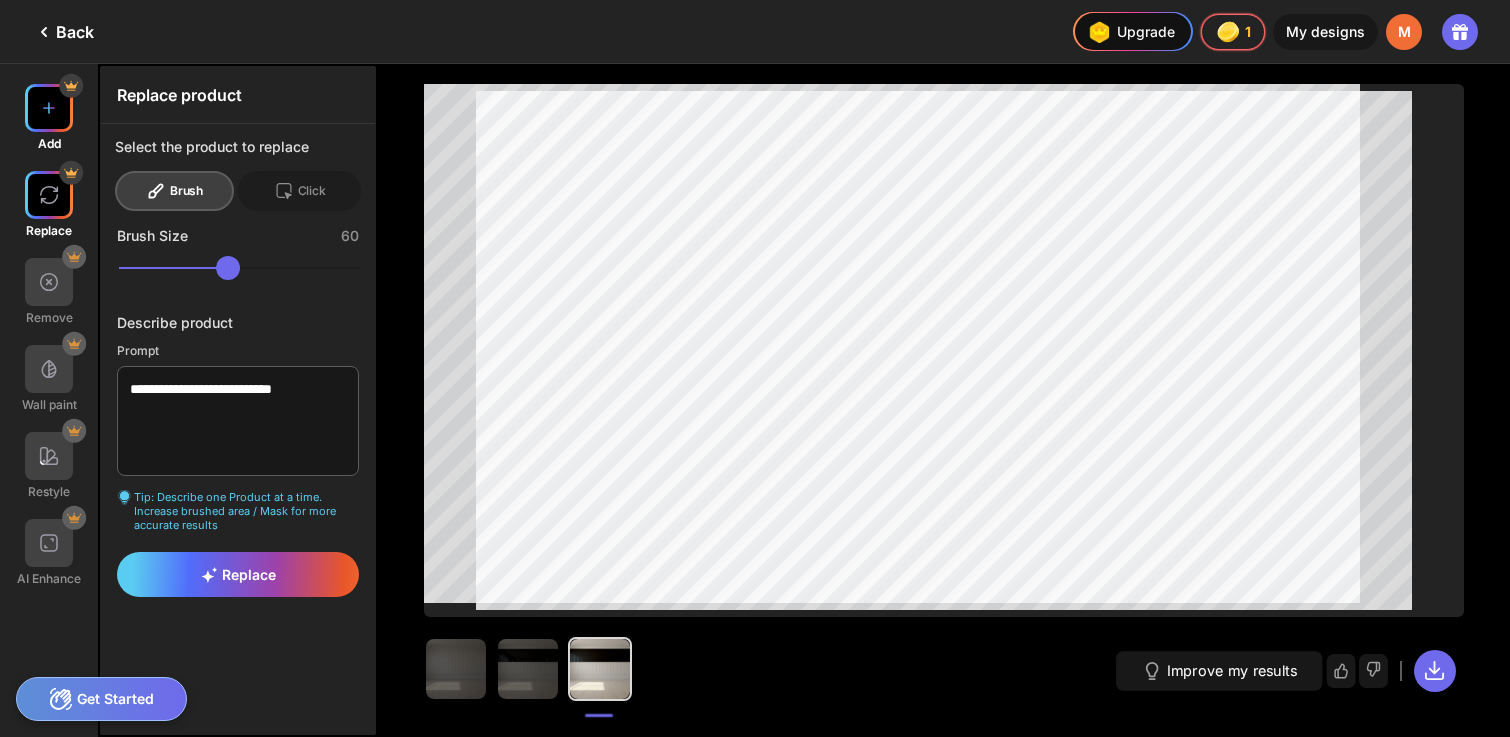 click at bounding box center (49, 108) 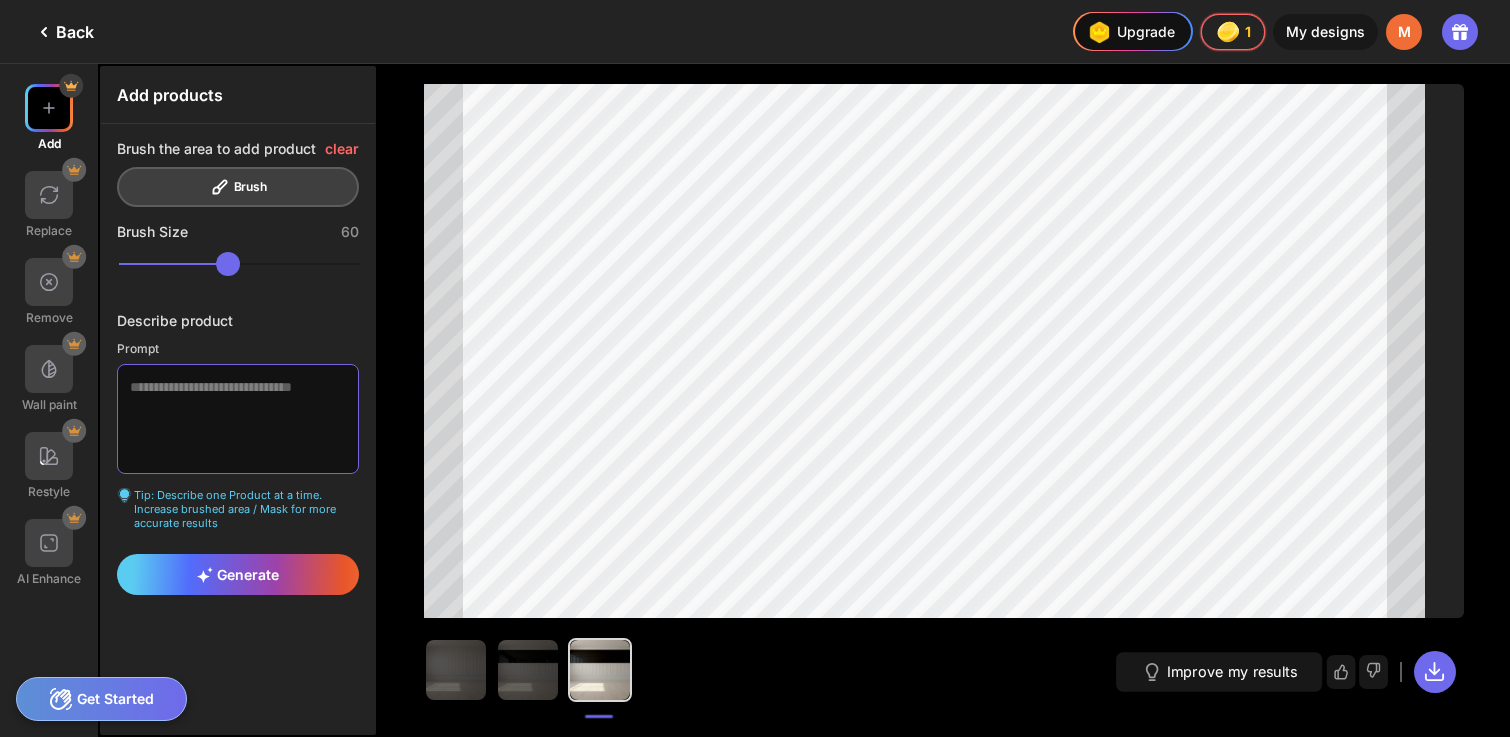 click at bounding box center (238, 419) 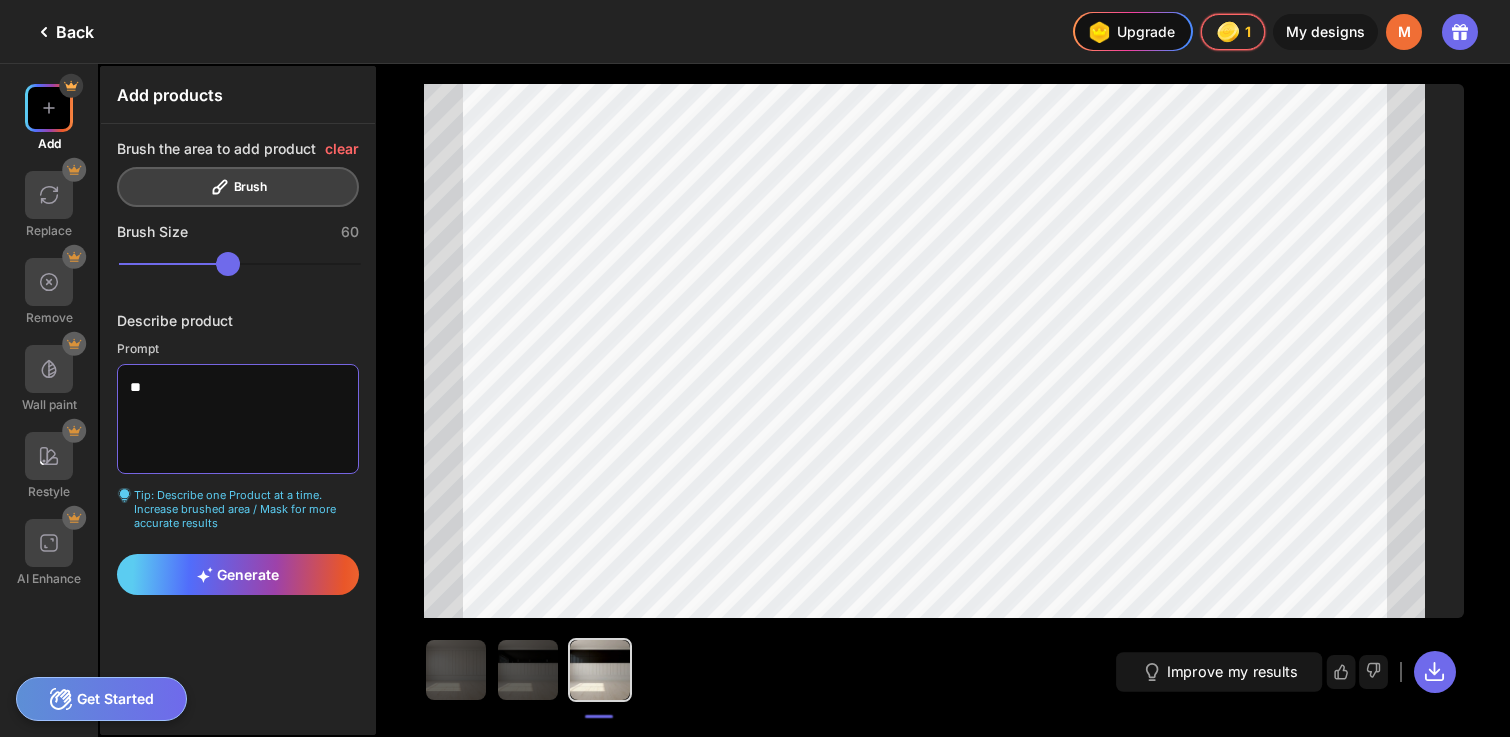 type on "*" 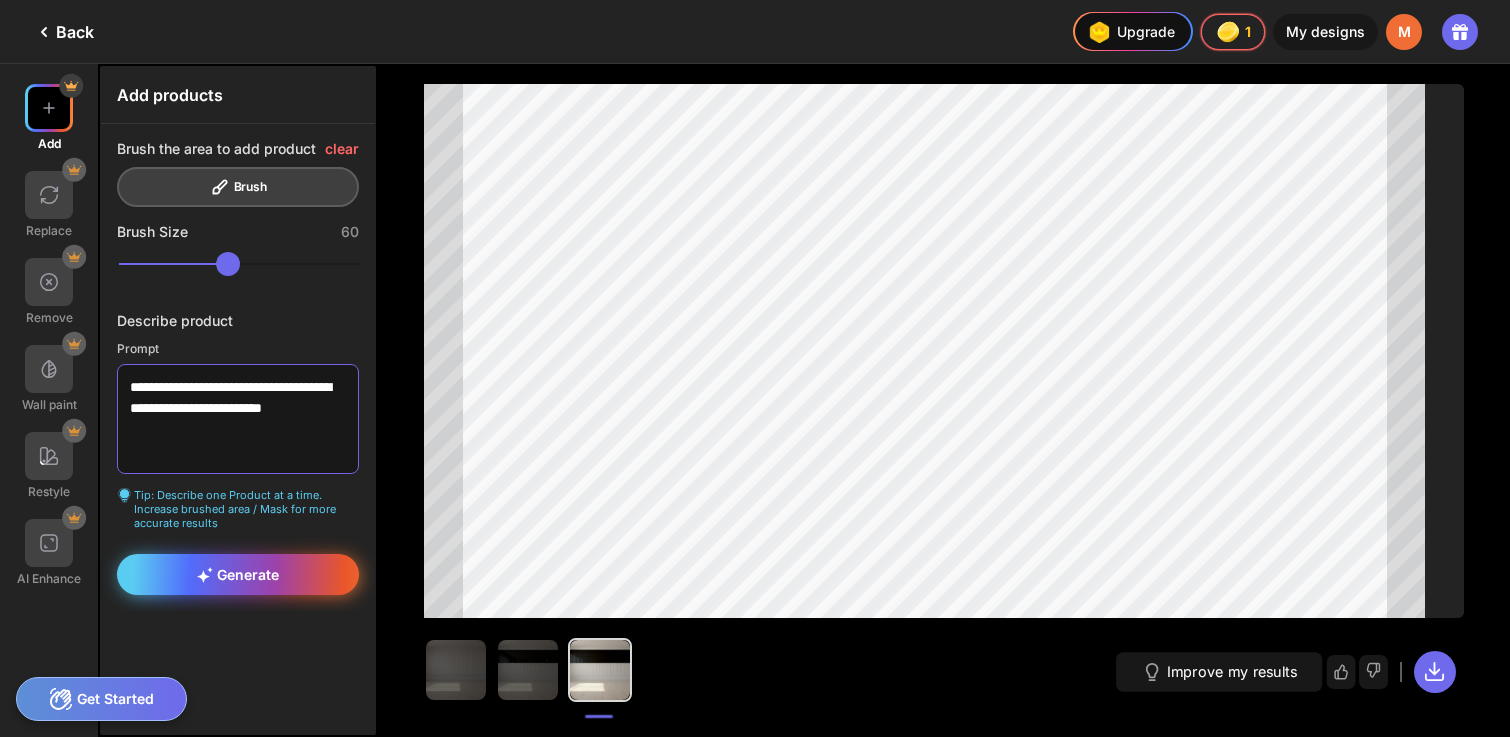 type on "**********" 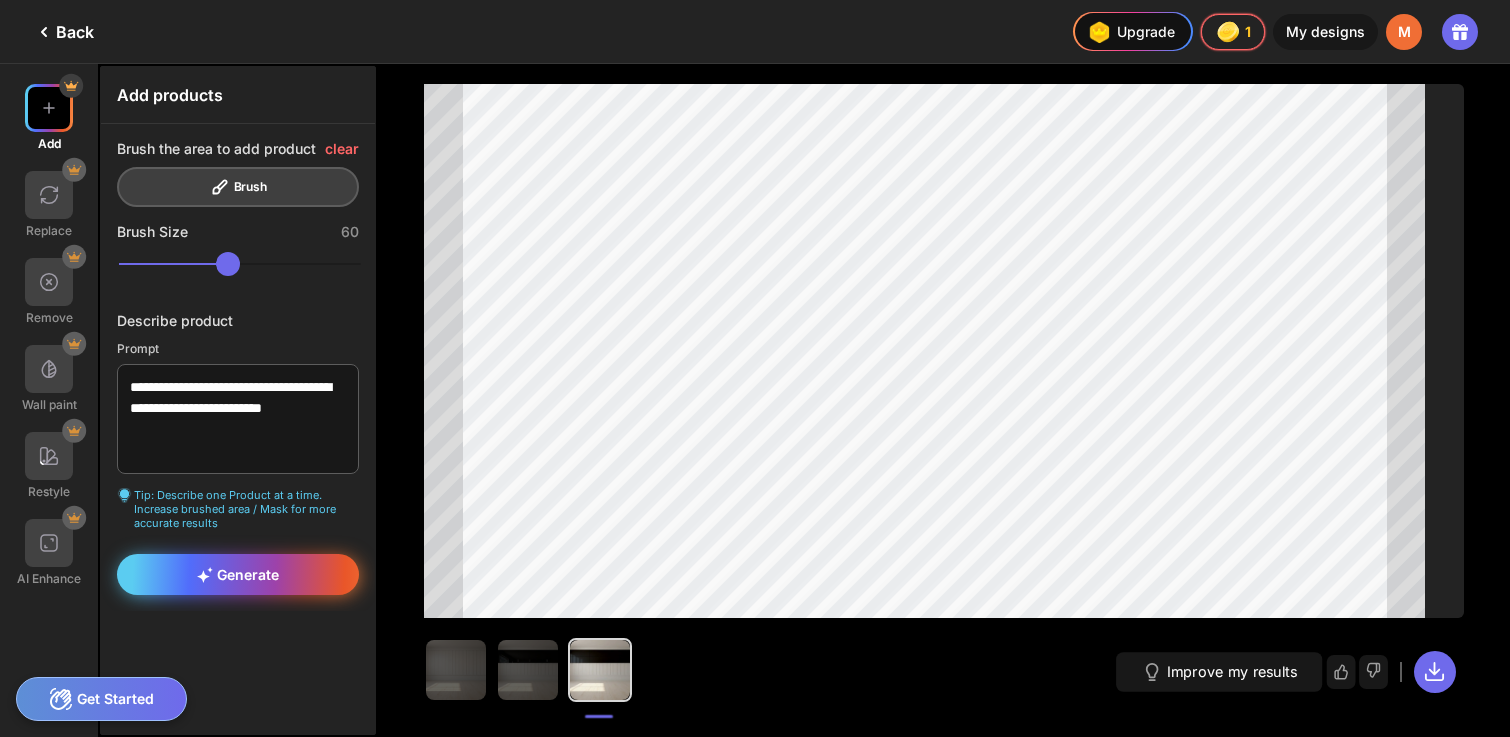 click on "Generate" at bounding box center [238, 574] 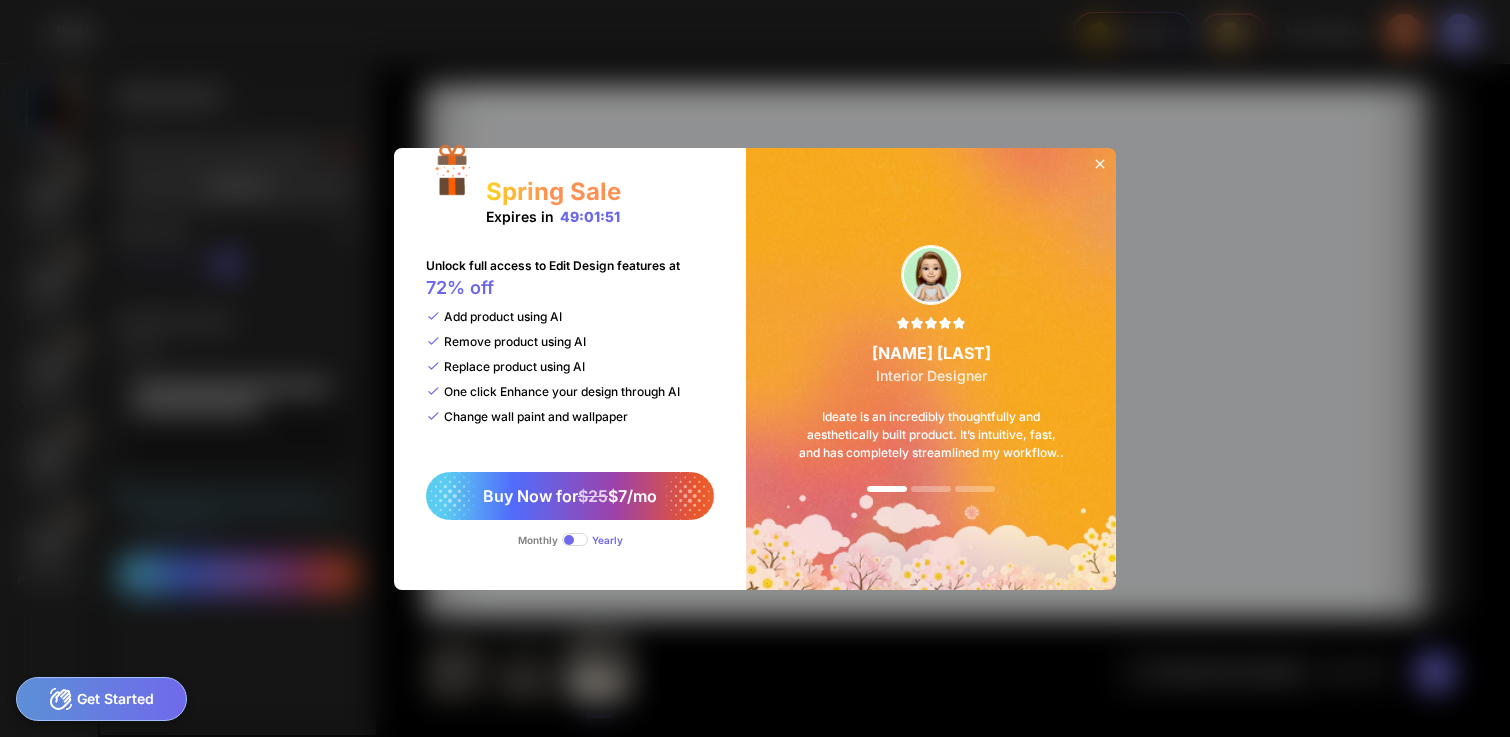 click 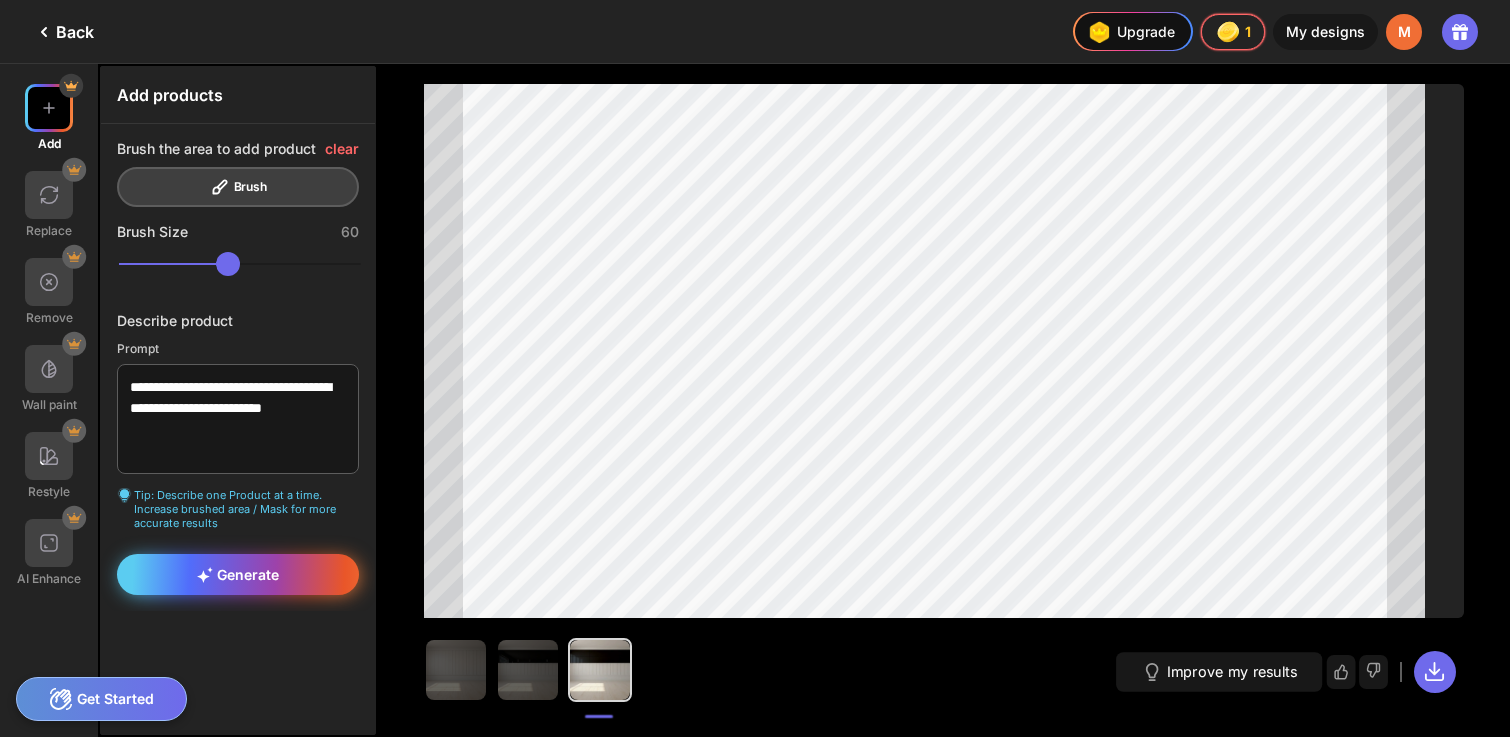 click on "Generate" at bounding box center (238, 574) 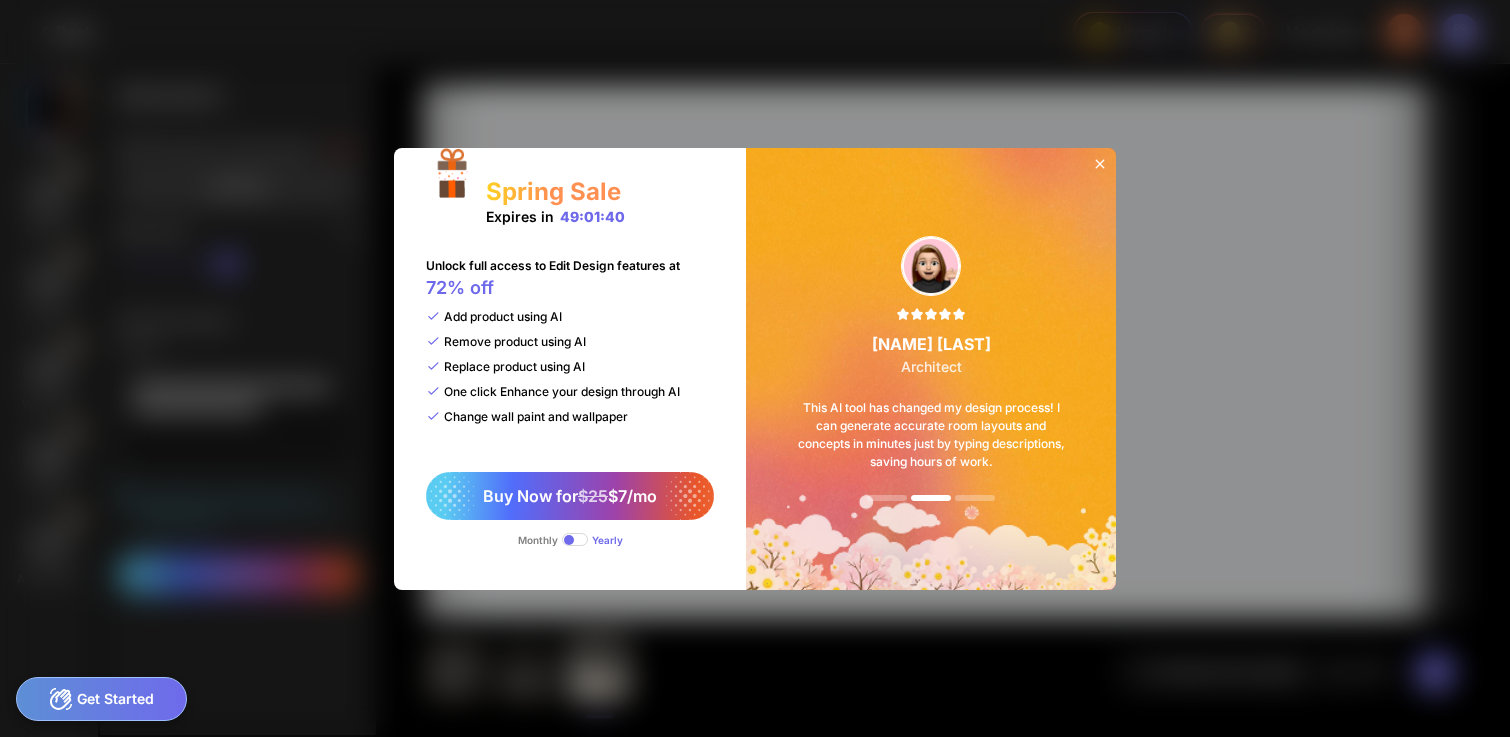click 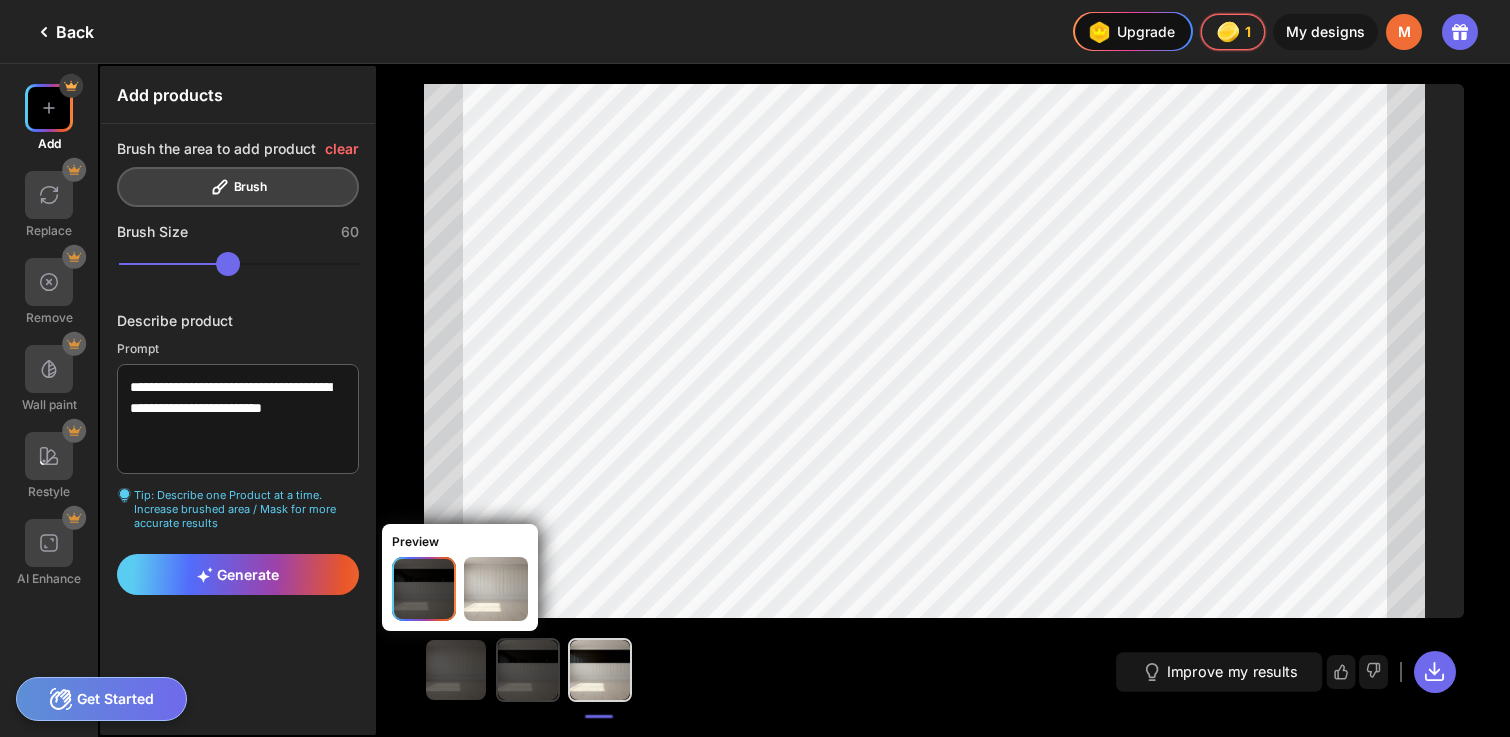 click at bounding box center [528, 670] 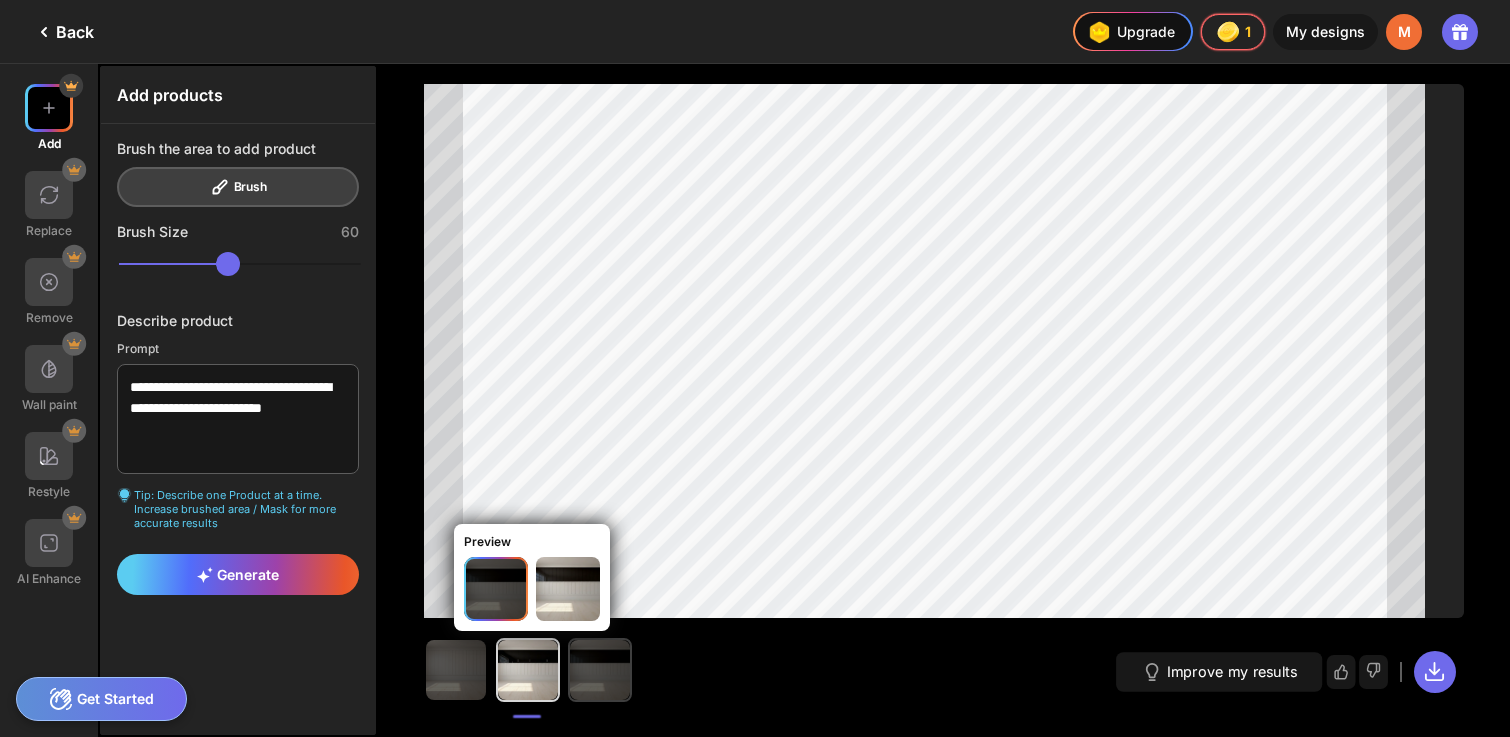 click at bounding box center (600, 670) 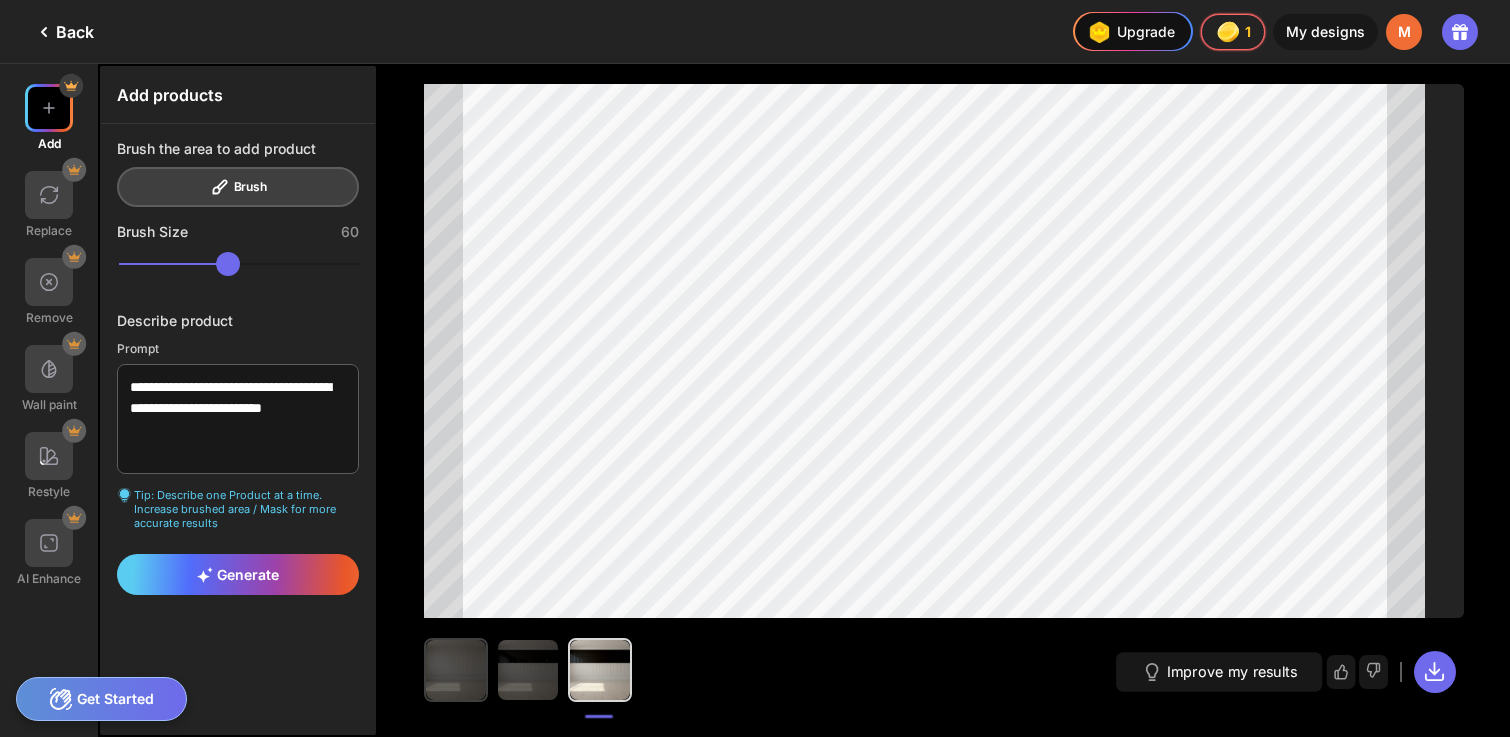 click at bounding box center [456, 670] 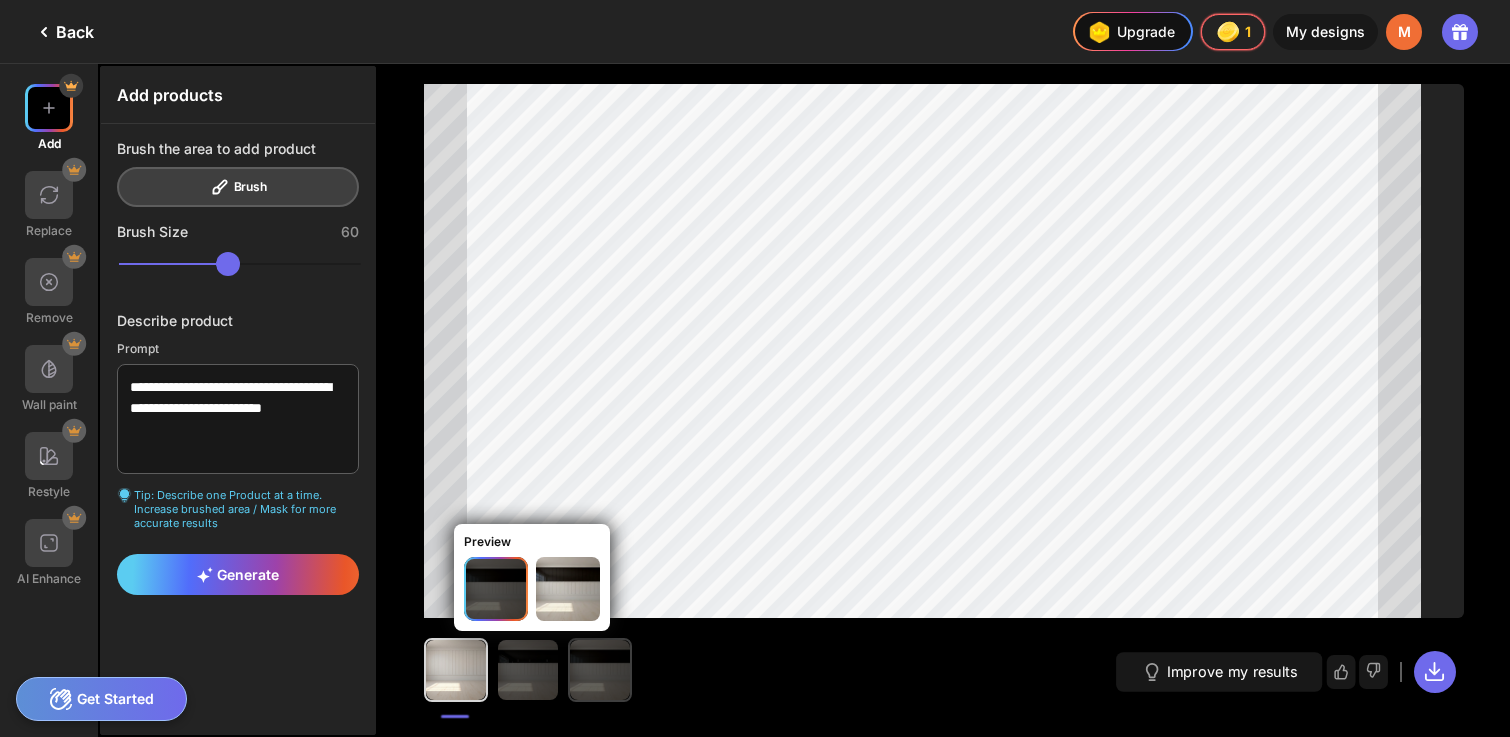 click at bounding box center (600, 670) 